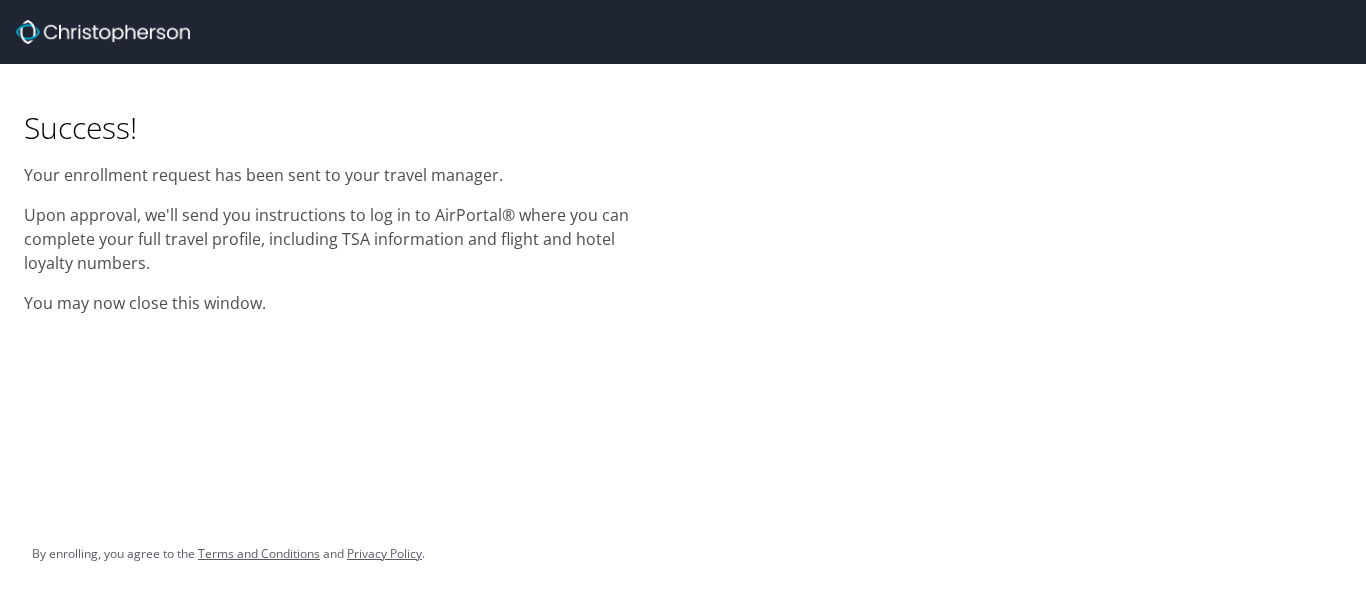 scroll, scrollTop: 0, scrollLeft: 0, axis: both 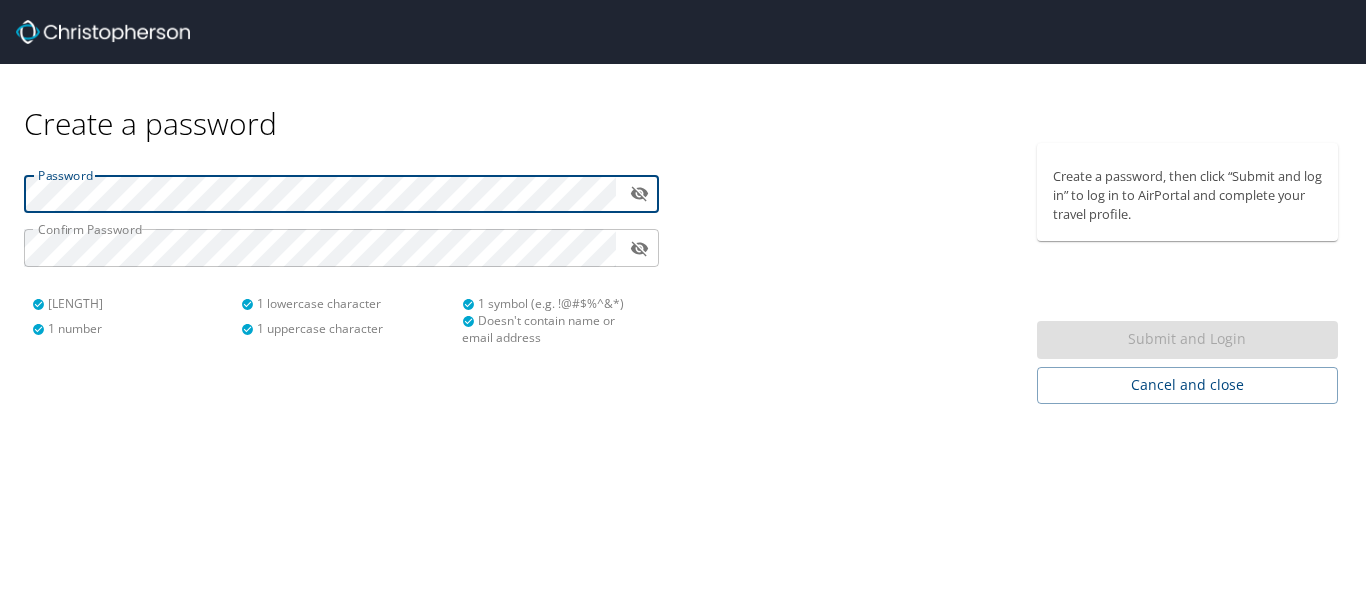 click on "Password ​ Confirm Password ​ 8 characters minimum 1 number 1 lowercase character 1 uppercase character 1 symbol (e.g. !@#$%^&* ) Doesn't contain name or email address" at bounding box center [341, 252] 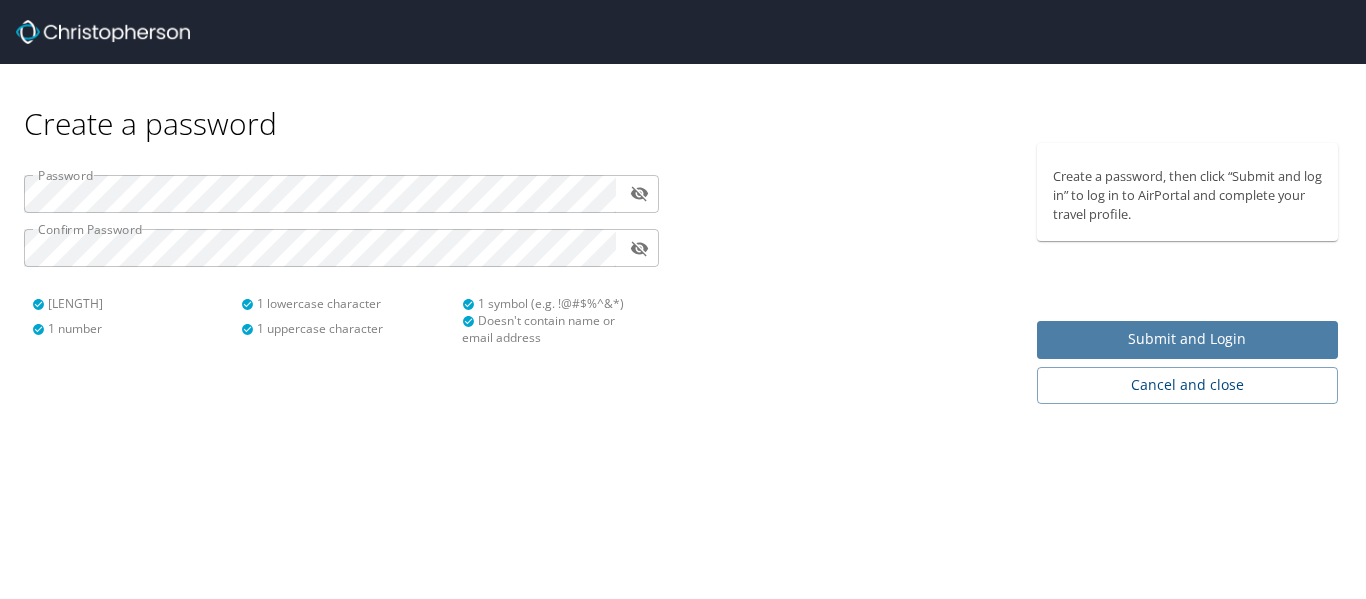 click on "Submit and Login" at bounding box center (1188, 339) 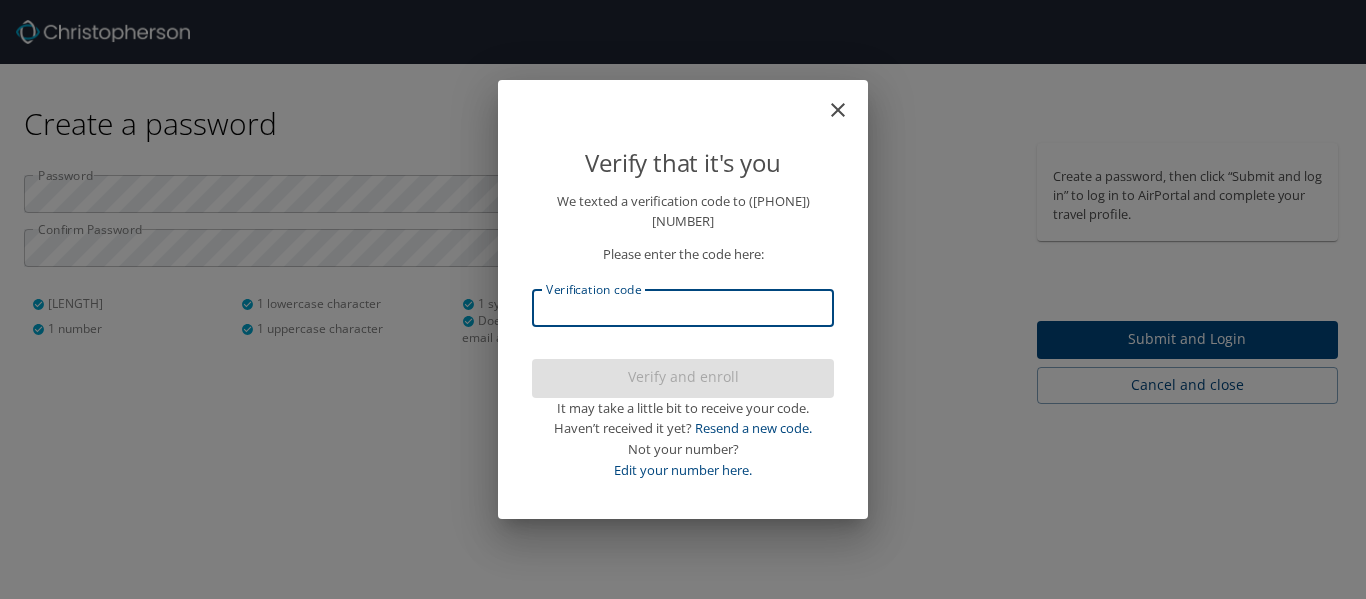 click on "Verification code" at bounding box center [683, 308] 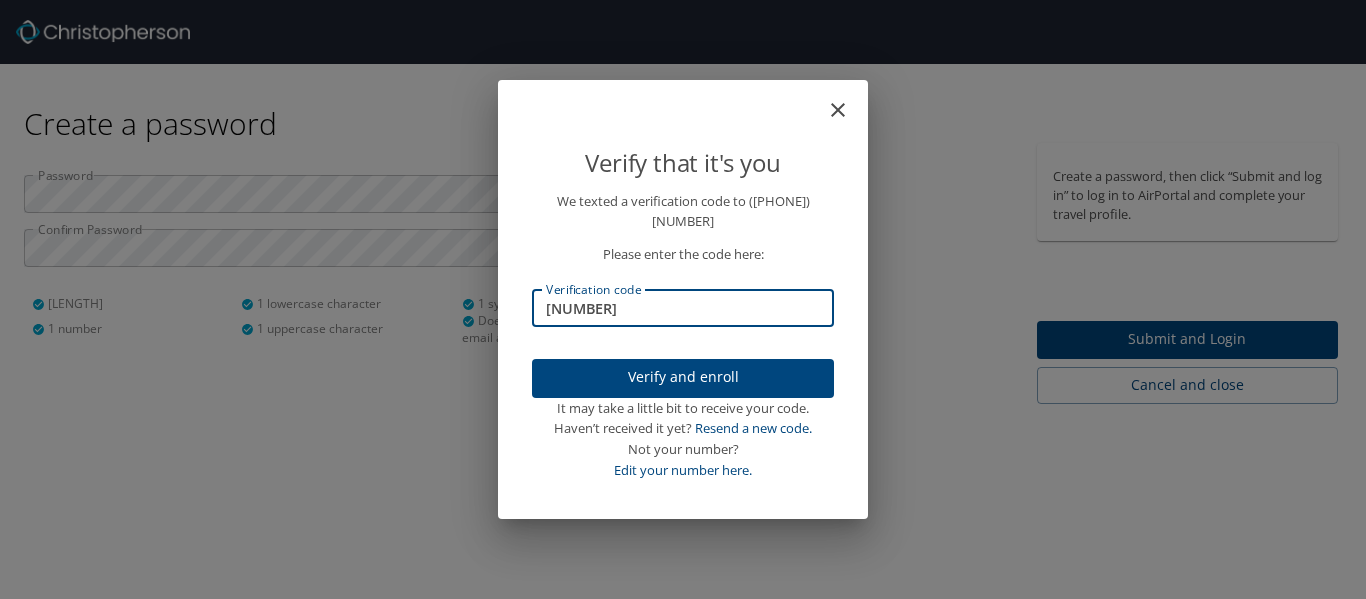 type on "[NUMBER]" 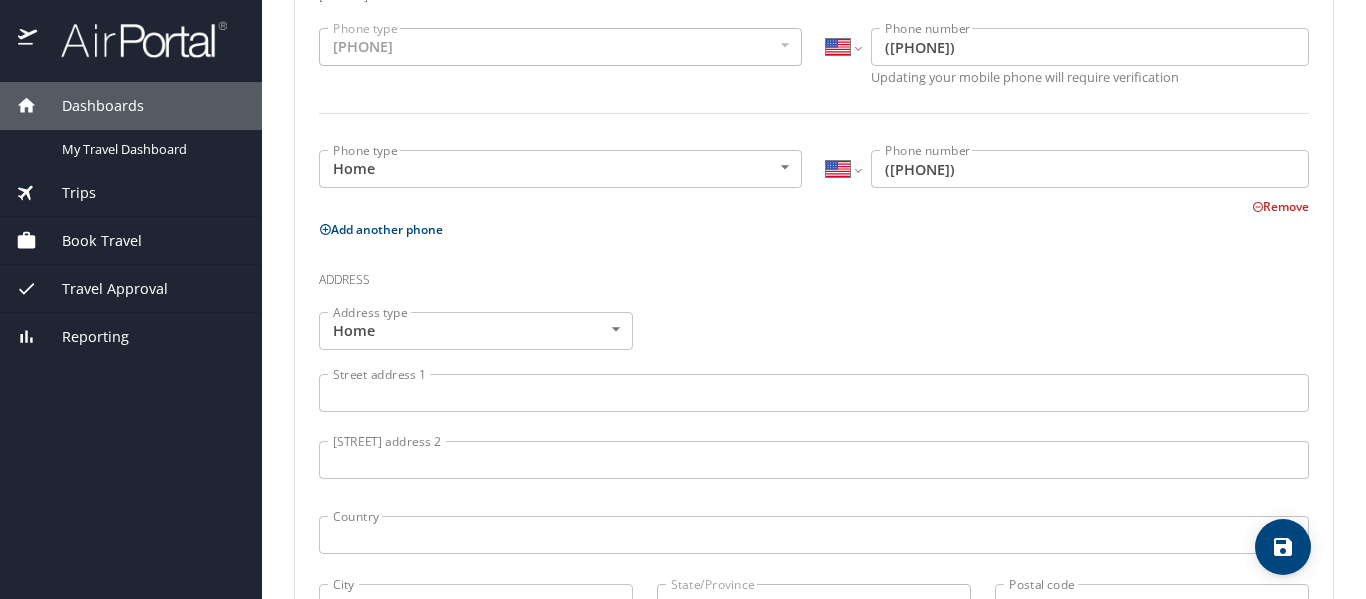 scroll, scrollTop: 600, scrollLeft: 0, axis: vertical 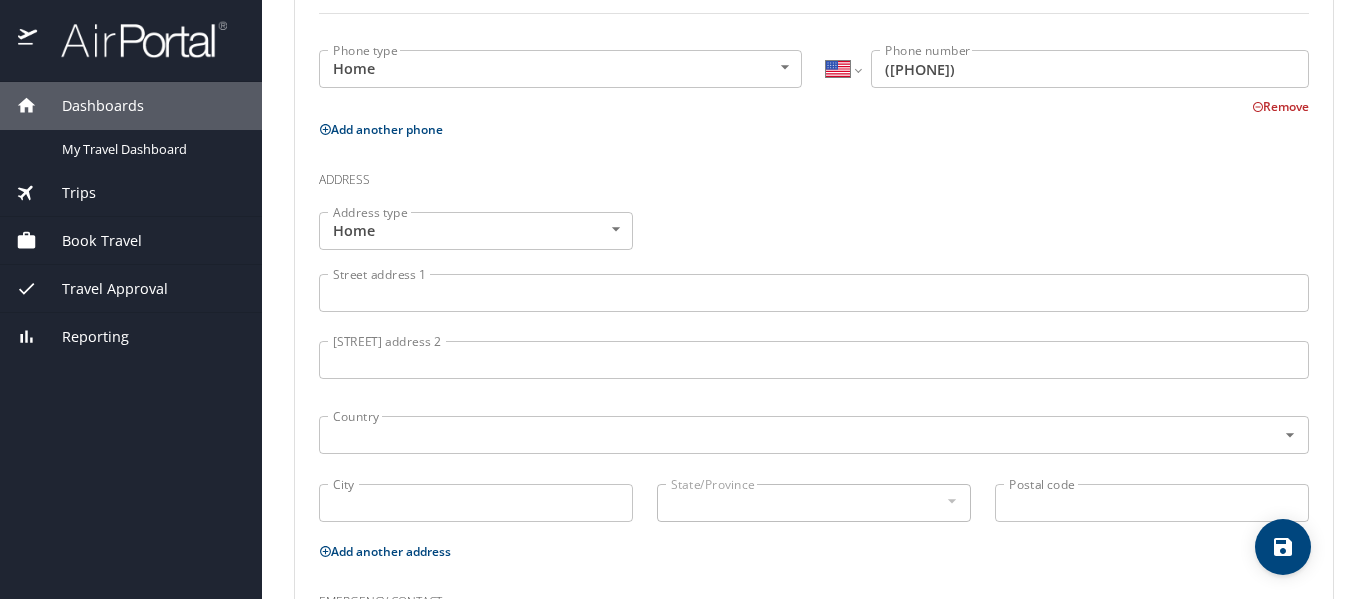 click on "Street address 1" at bounding box center (814, 293) 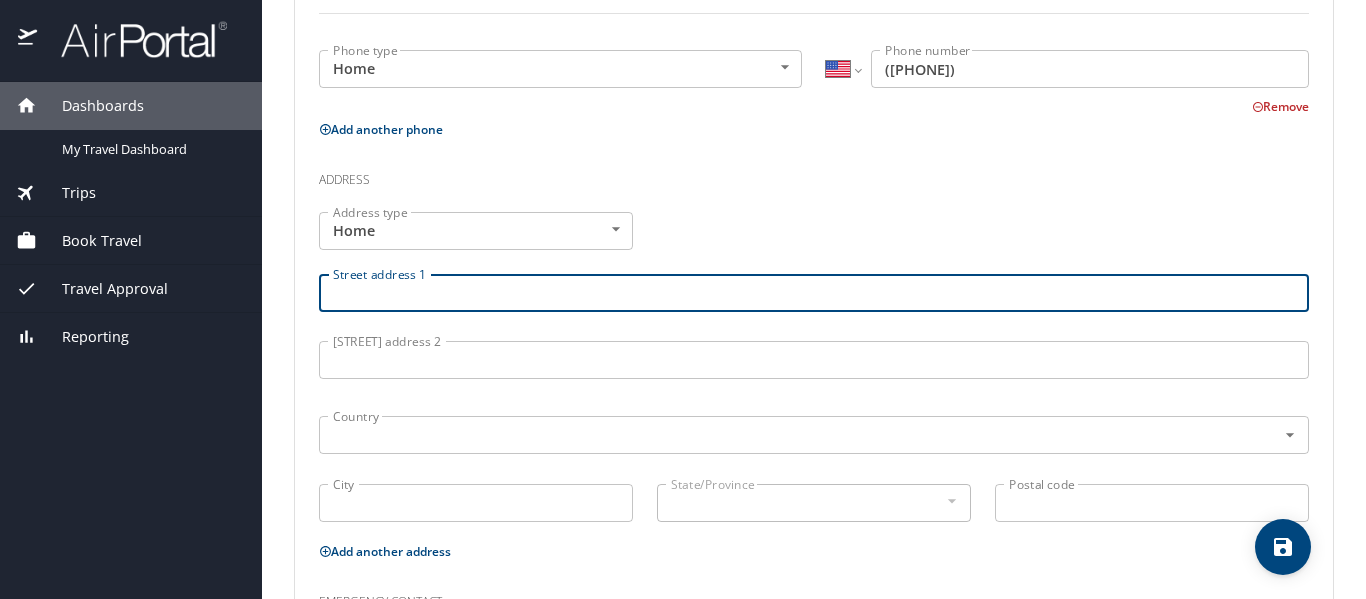 click on "Street address 1" at bounding box center (814, 293) 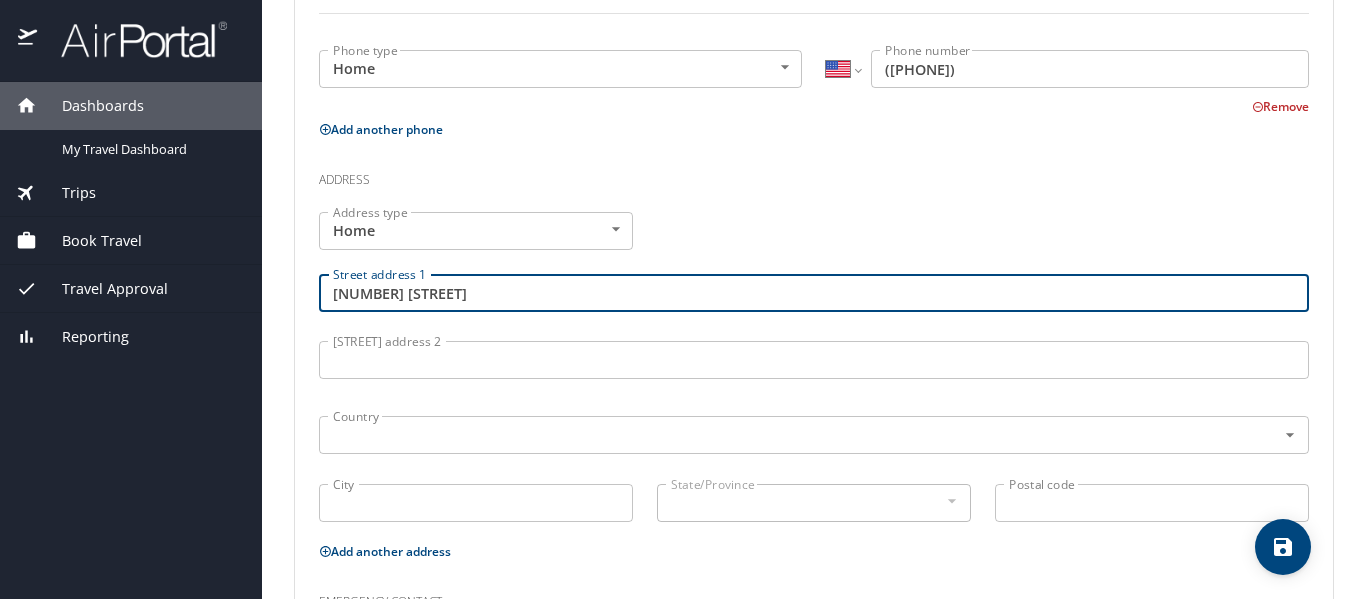 type on "423 Woodsage Rd" 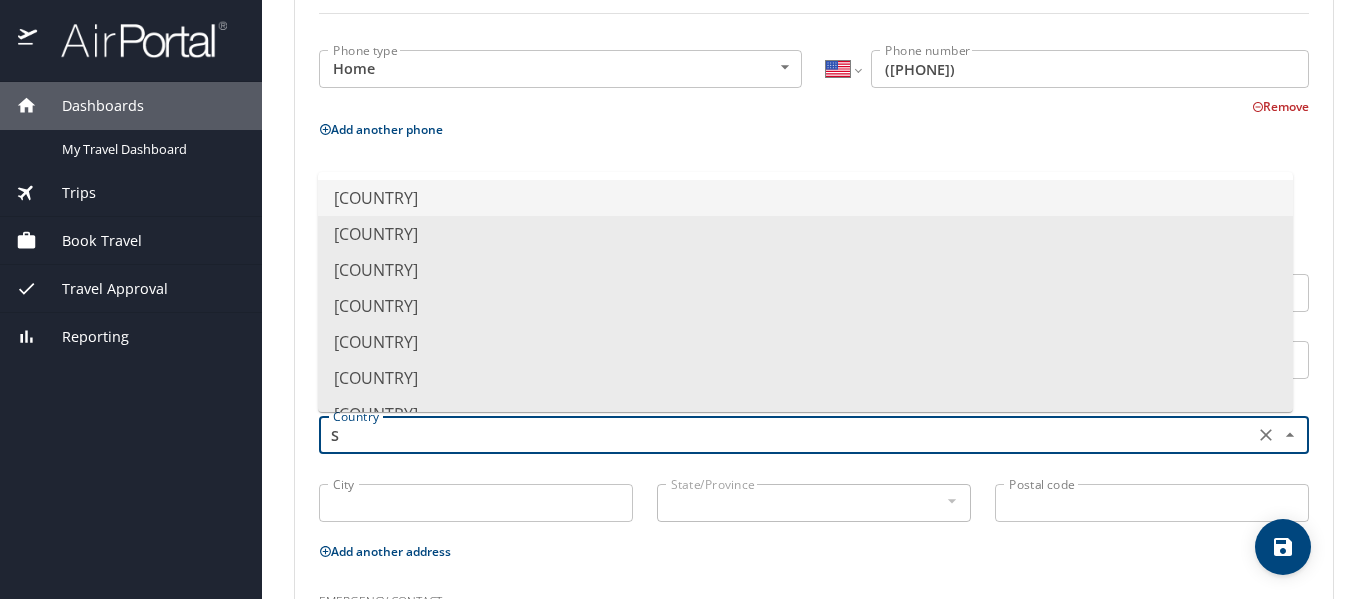 click on "United States of America" at bounding box center [805, 198] 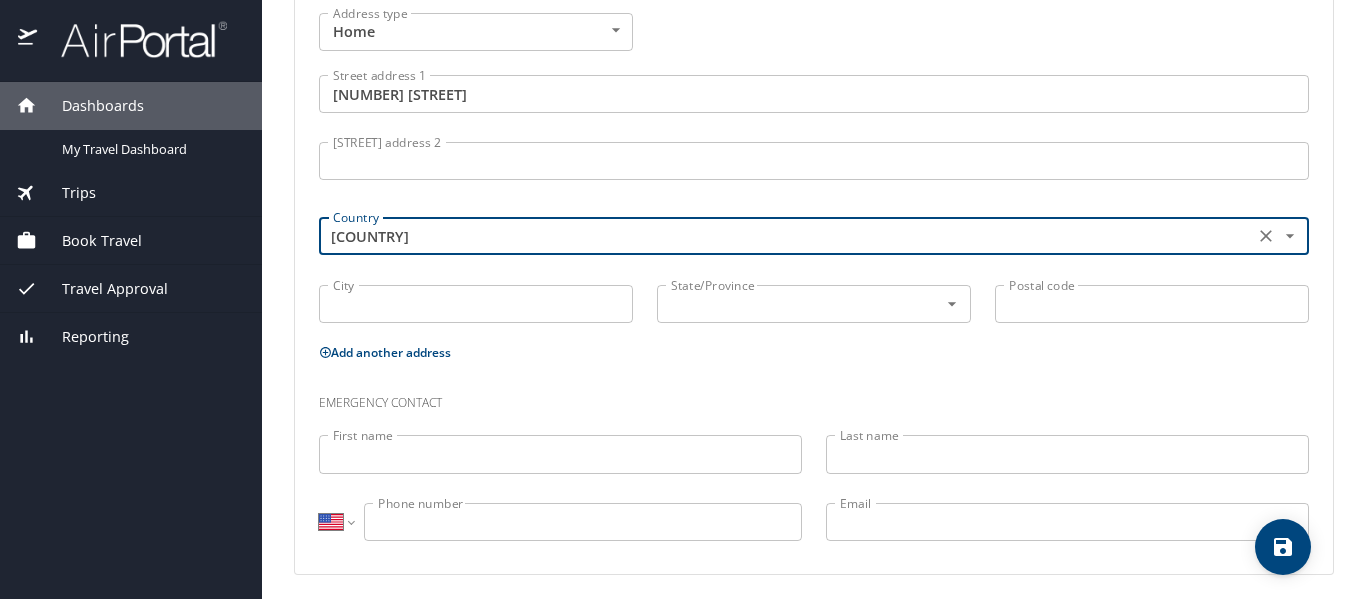 scroll, scrollTop: 800, scrollLeft: 0, axis: vertical 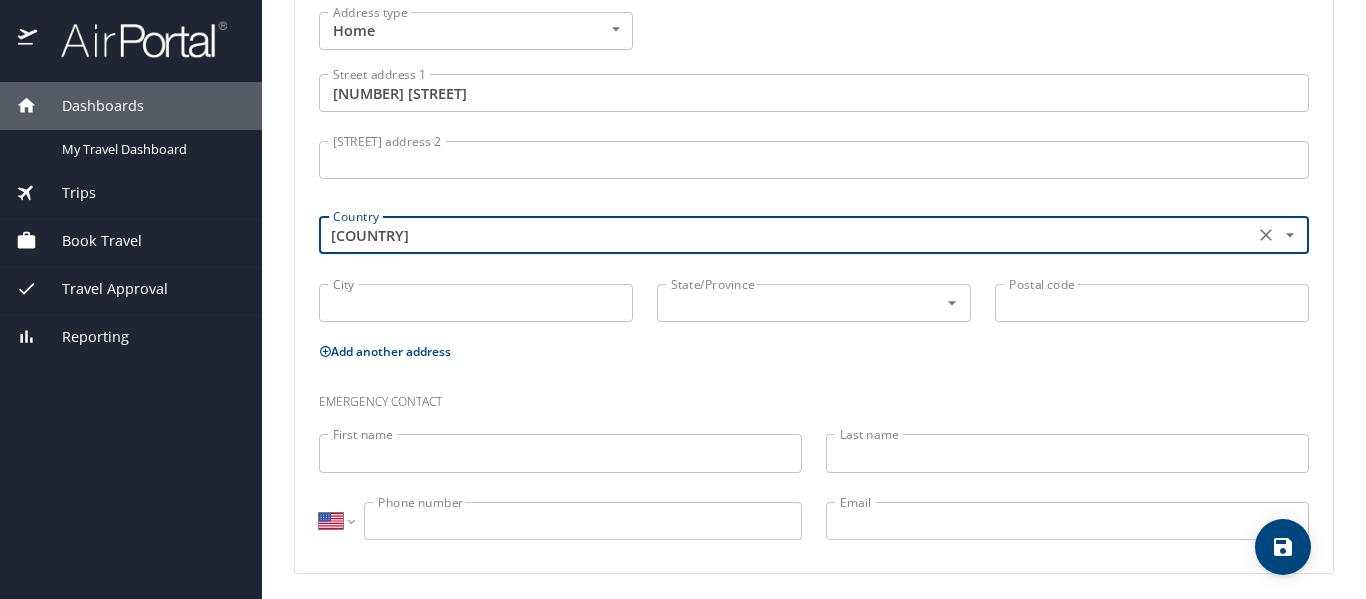 type on "United States of America" 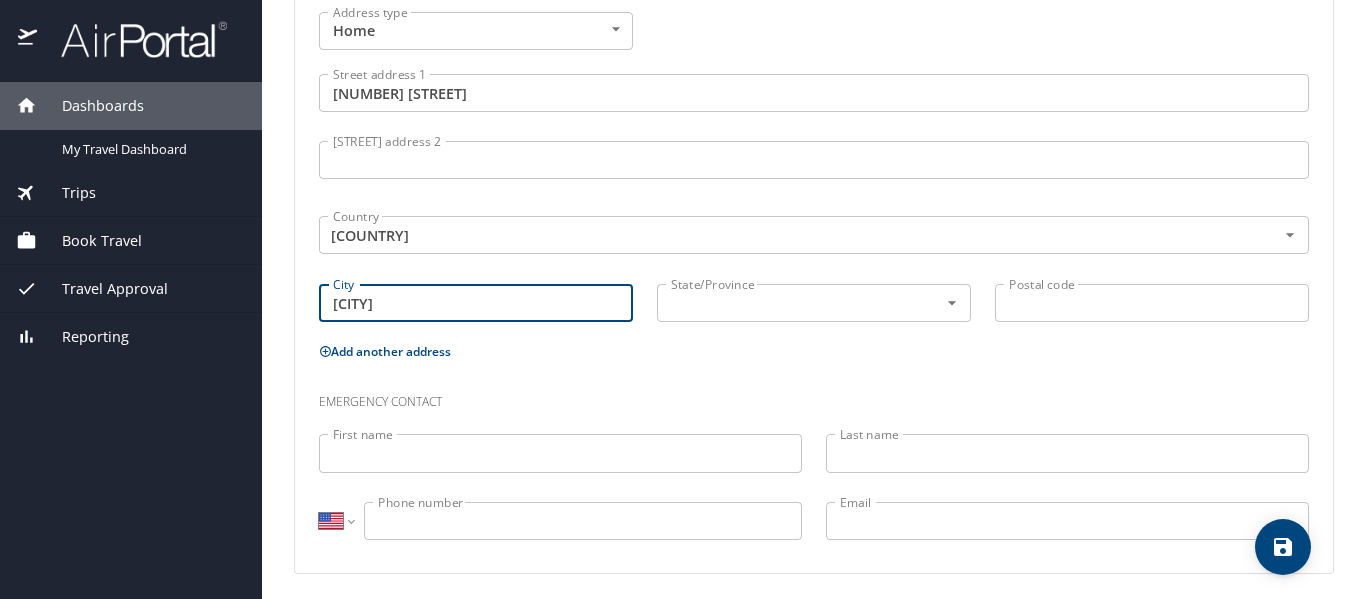 type on "Seward" 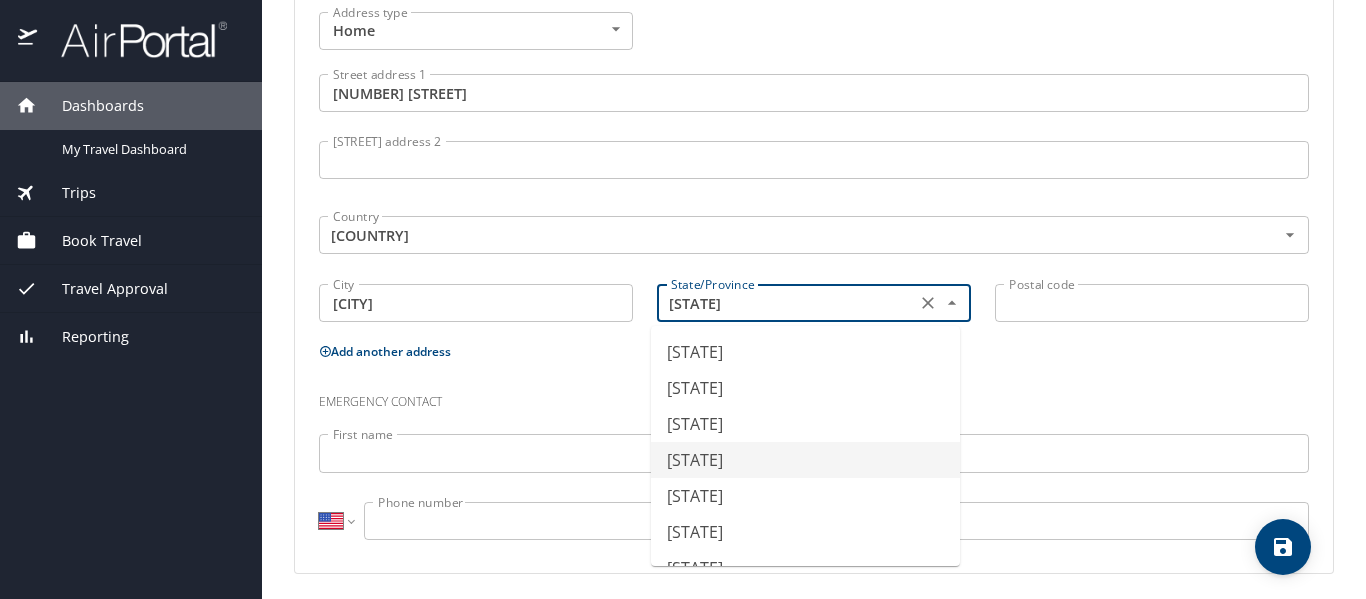 click on "Nebraska" at bounding box center (805, 460) 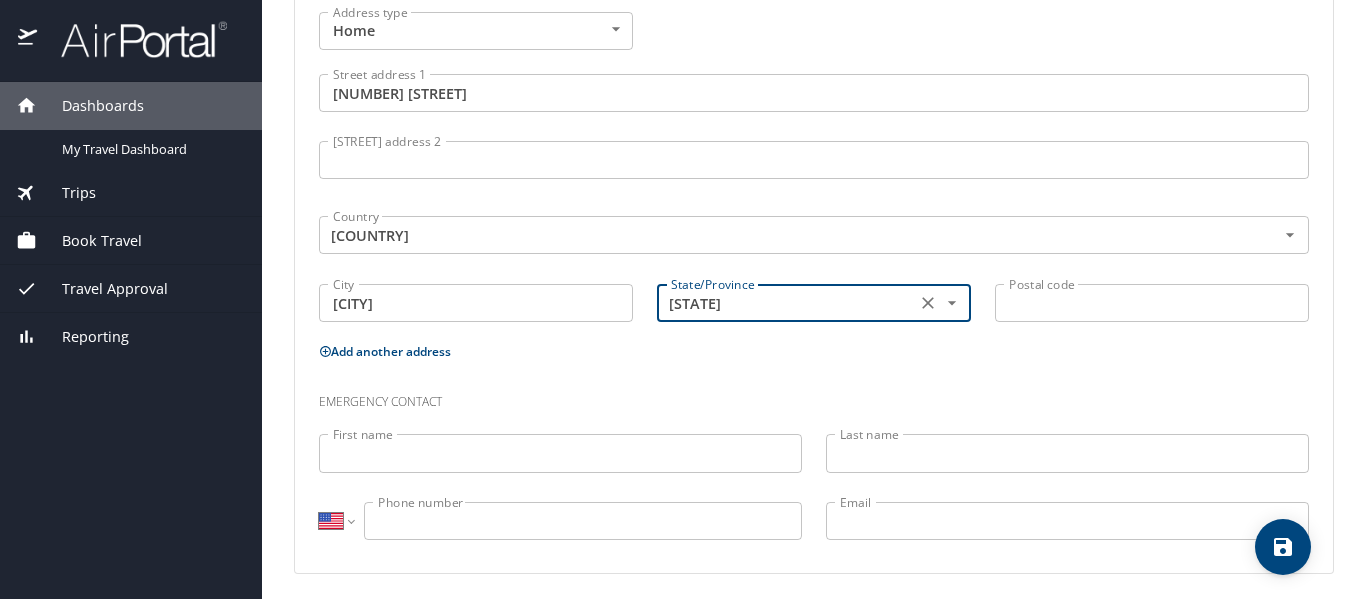 type on "Nebraska" 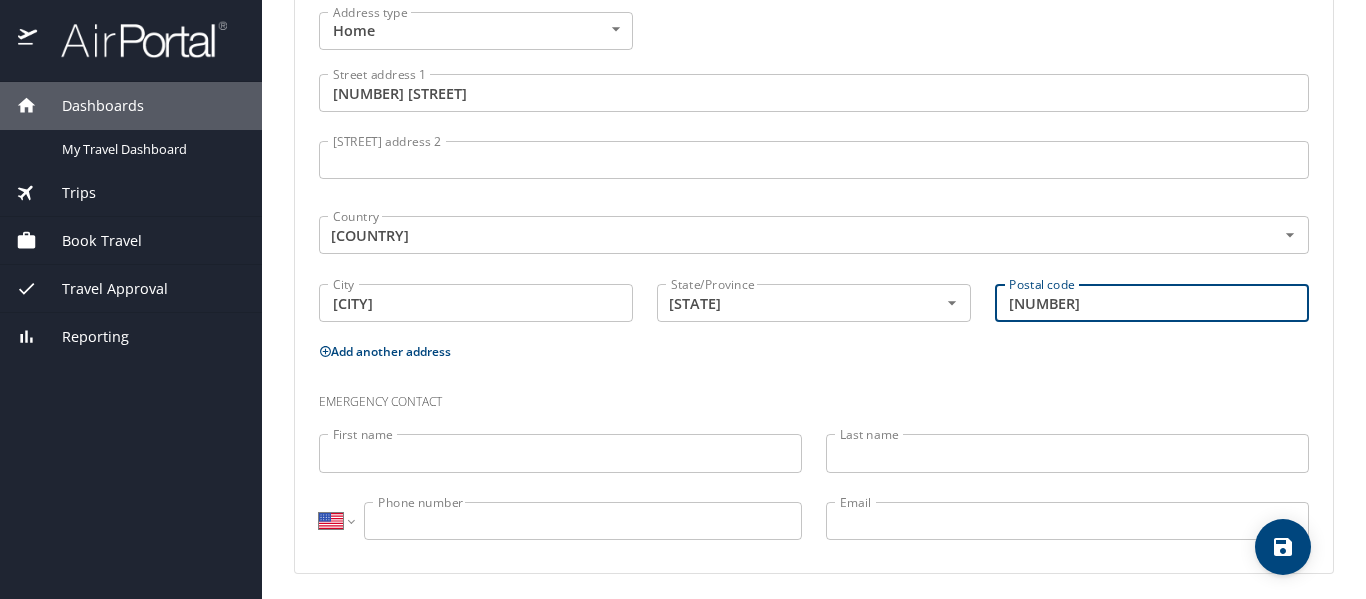 type on "68434" 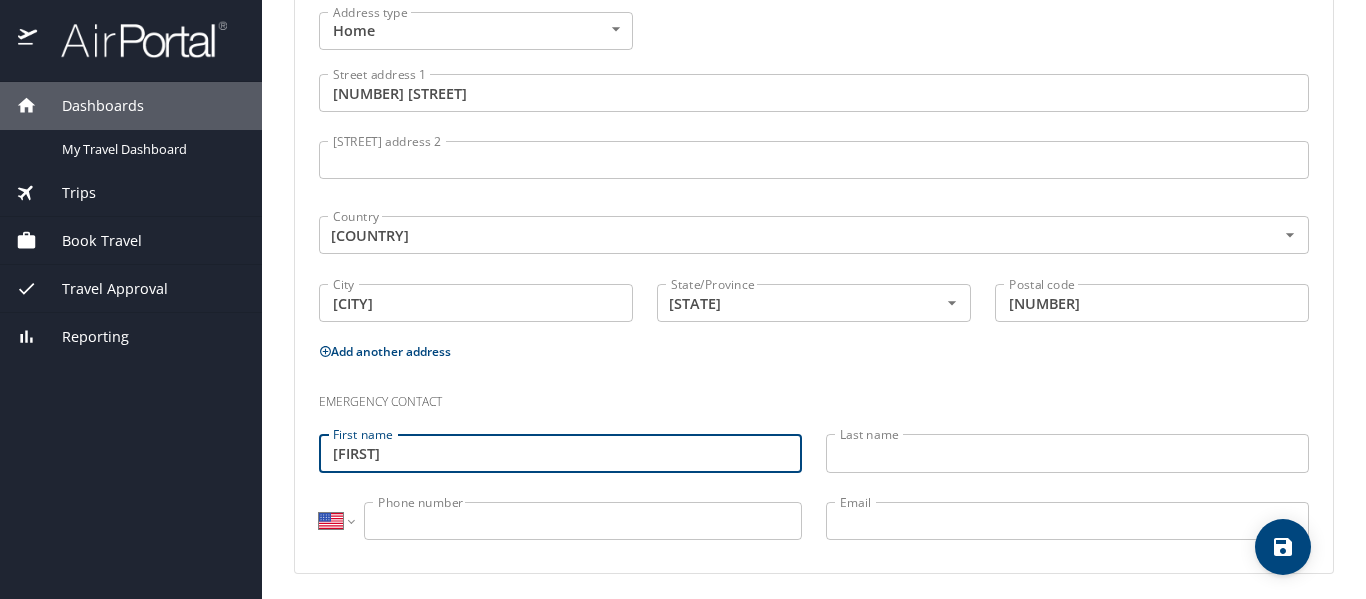type on "Lauren" 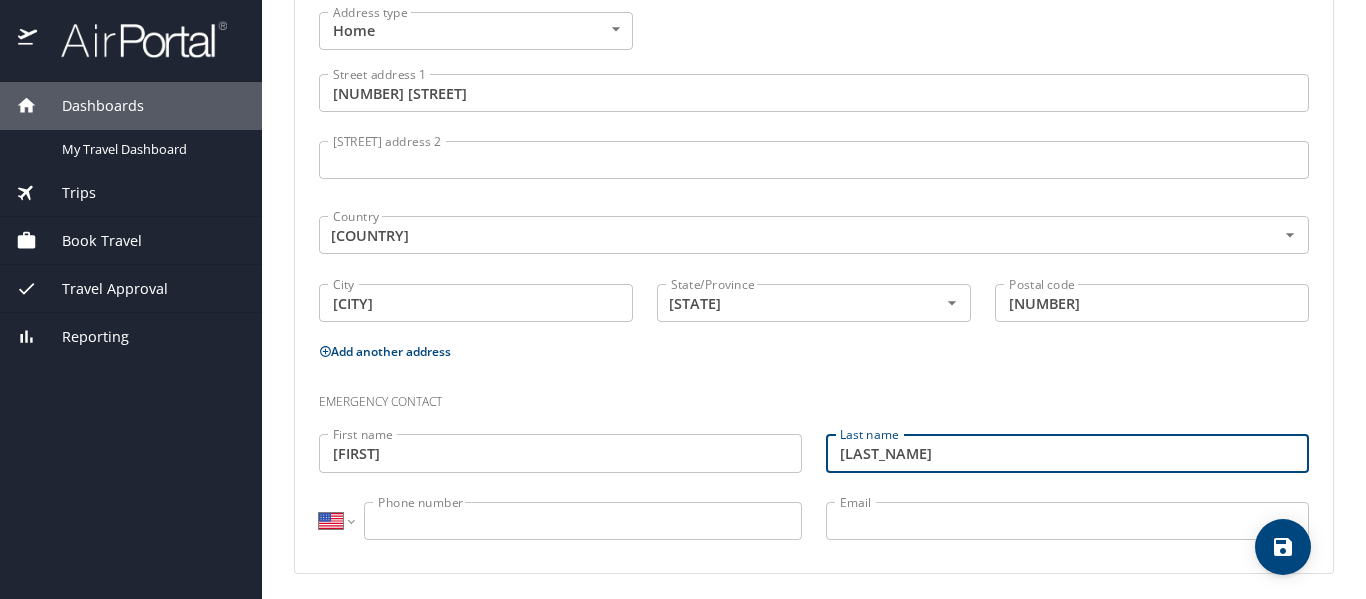 scroll, scrollTop: 807, scrollLeft: 0, axis: vertical 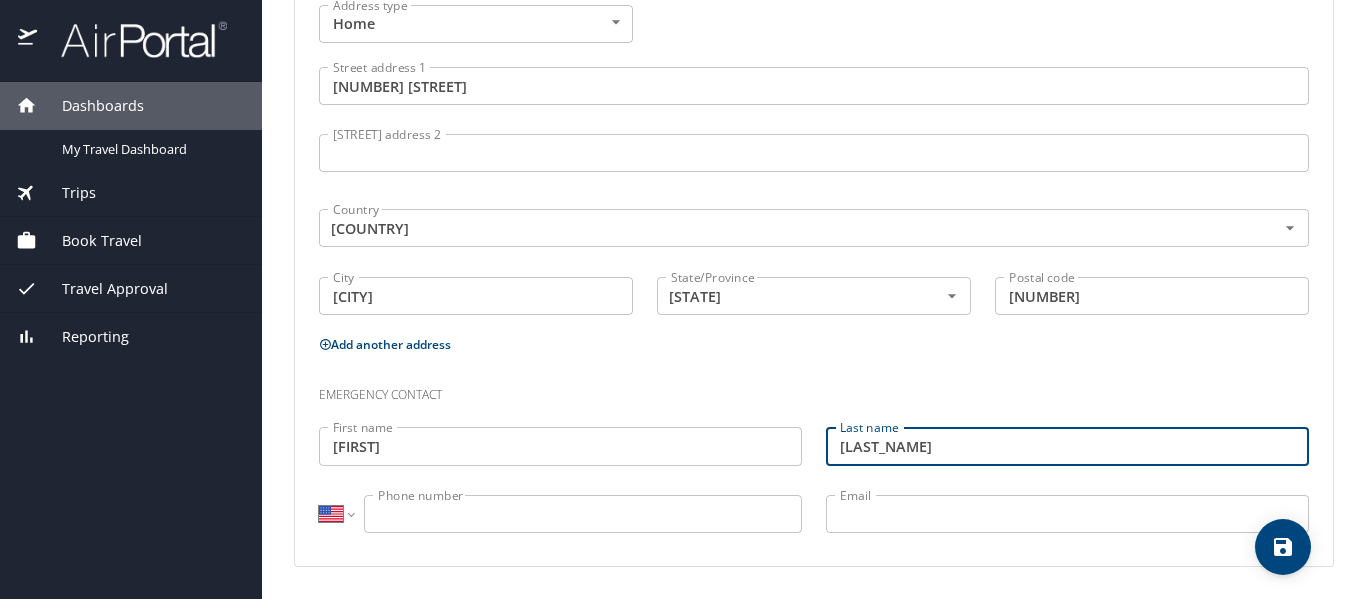 type on "[LAST]" 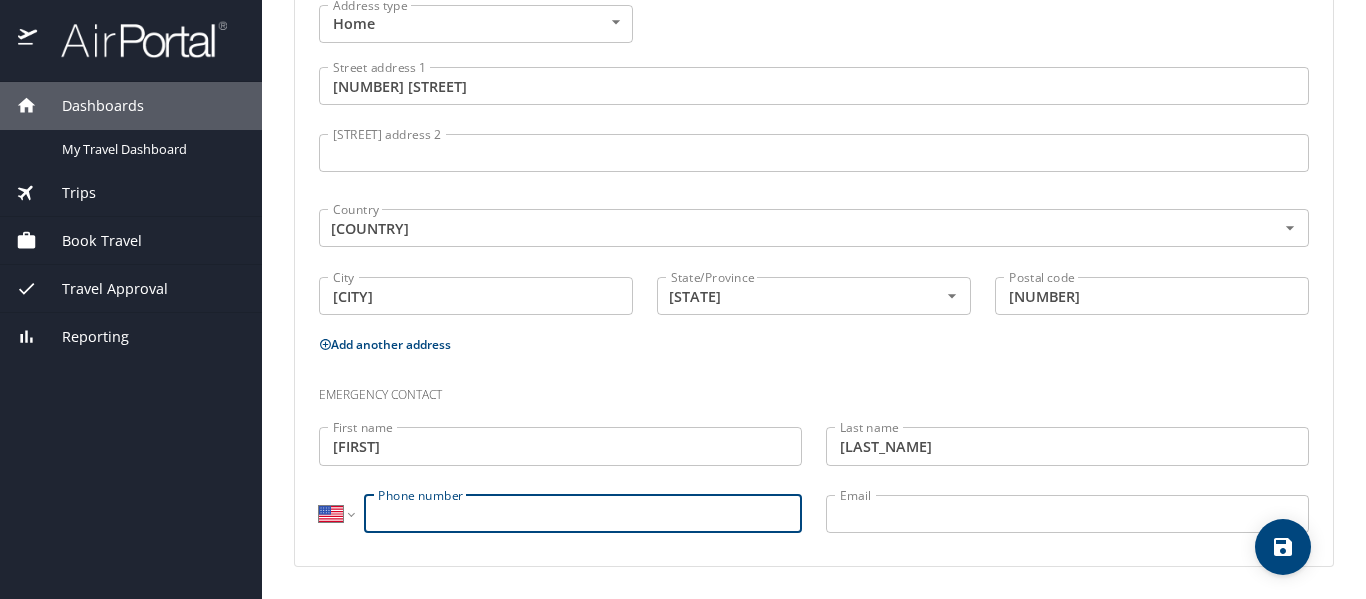 click on "Phone number" at bounding box center [583, 514] 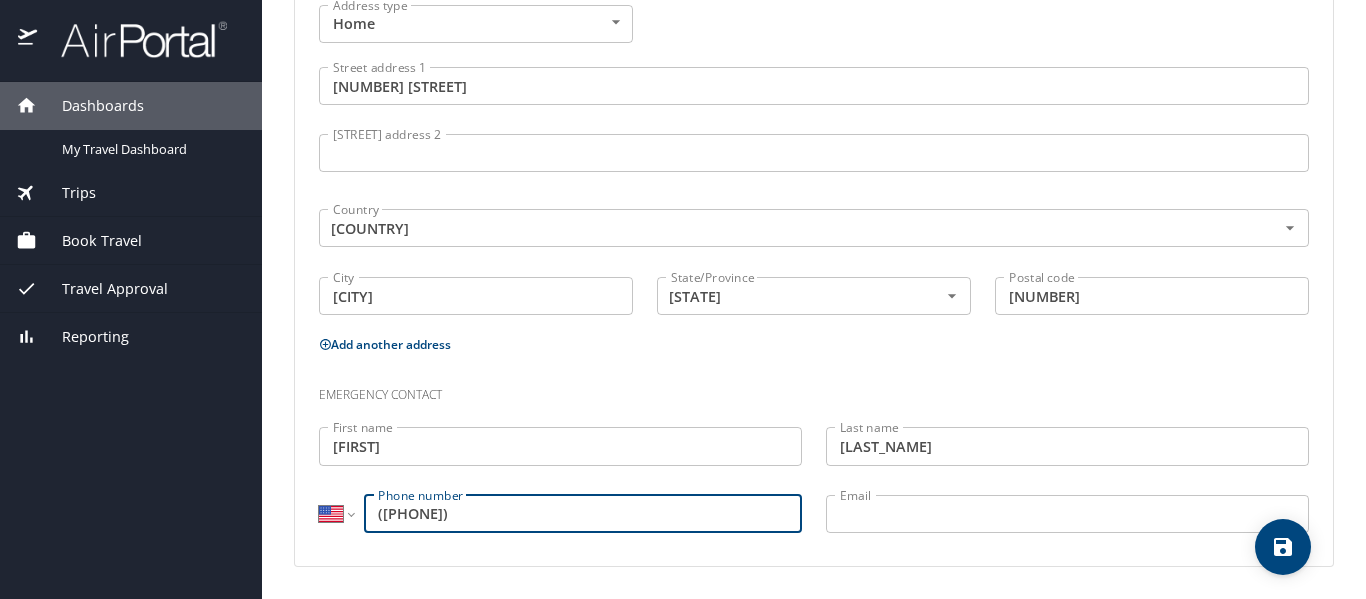 type on "(845) 641-9921" 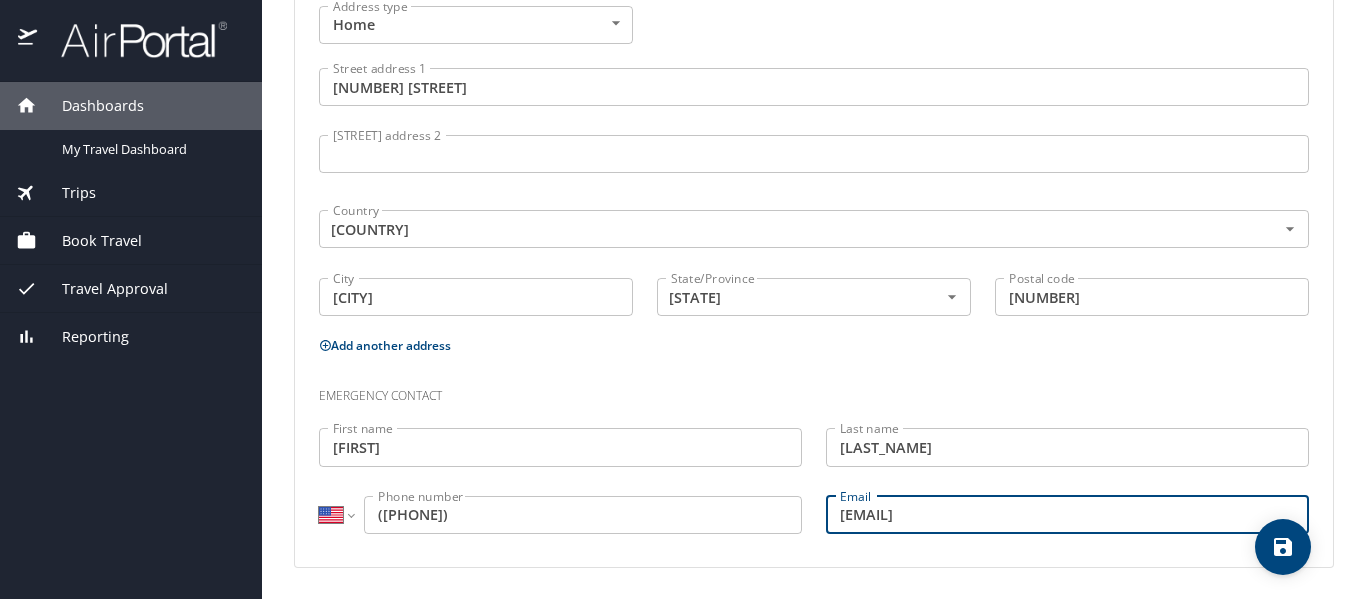 scroll, scrollTop: 807, scrollLeft: 0, axis: vertical 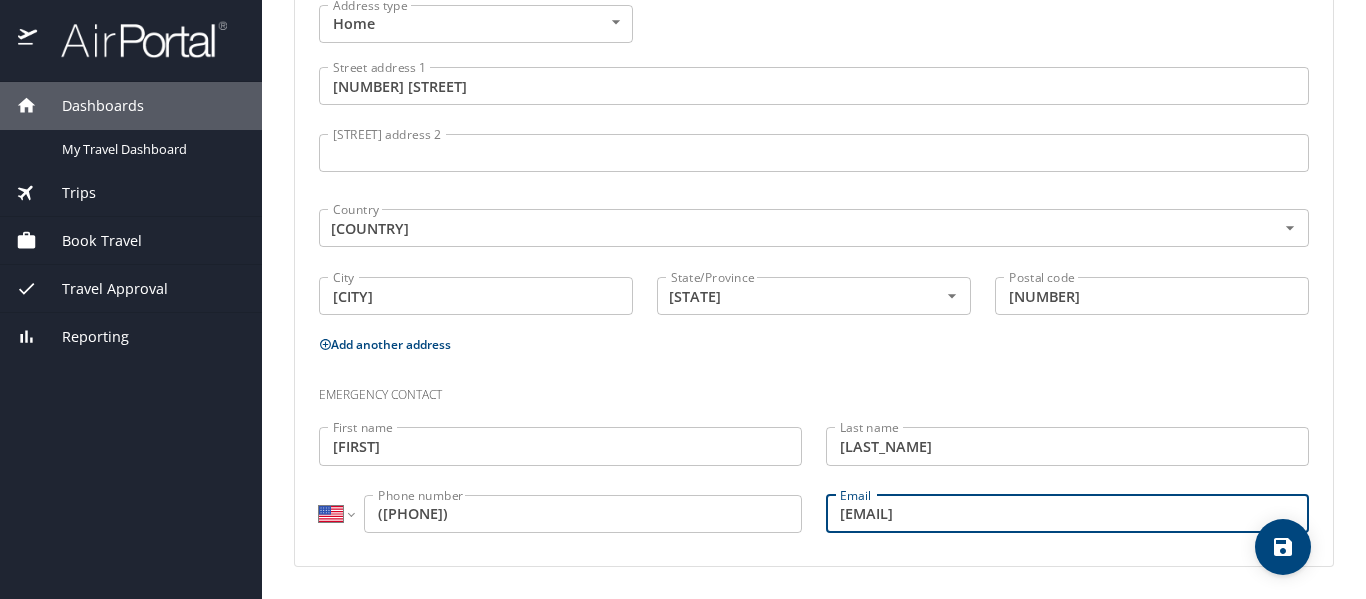 type on "laurent0841@hotmail.com" 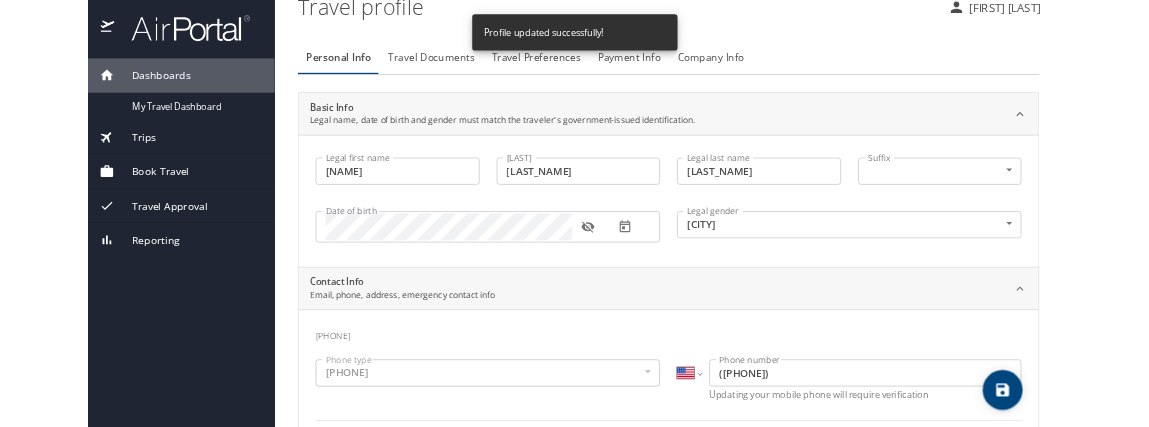 scroll, scrollTop: 0, scrollLeft: 0, axis: both 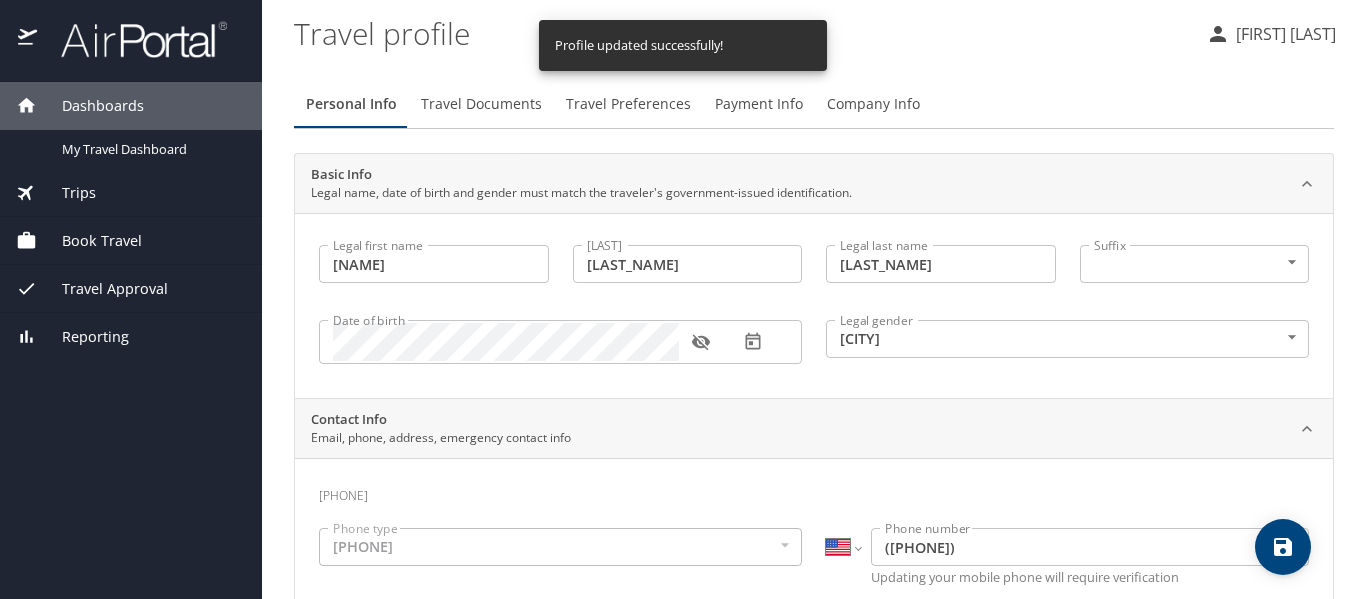 click on "Travel Documents" at bounding box center (481, 104) 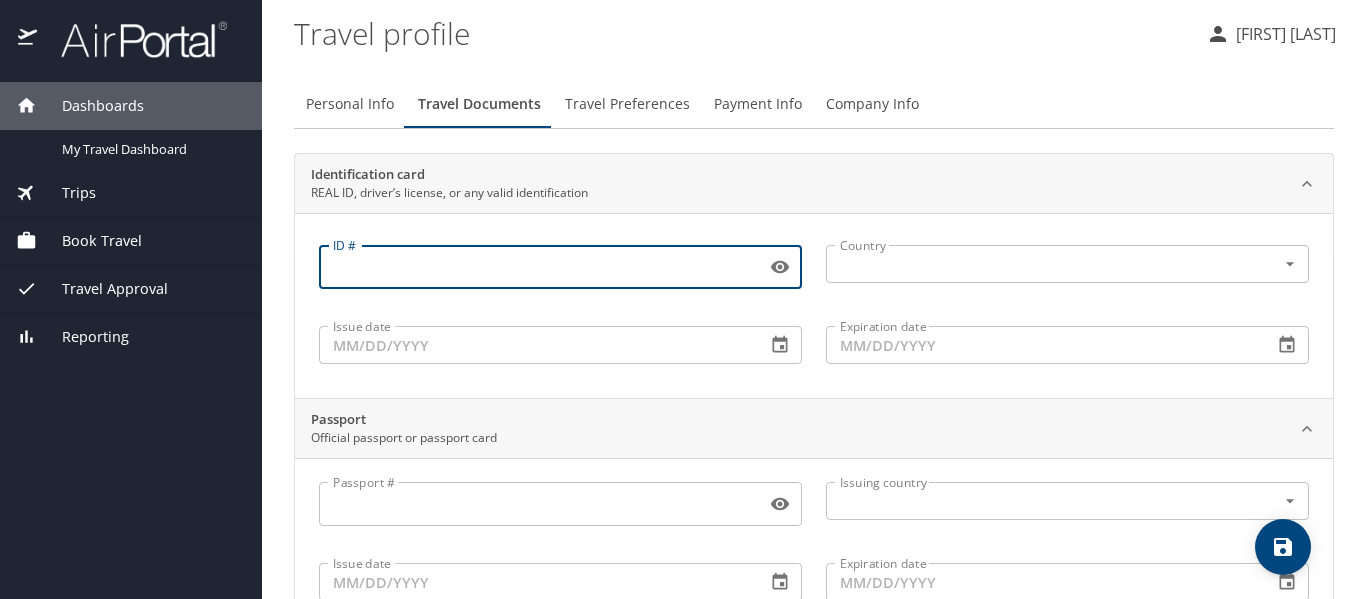 click on "ID #" at bounding box center [538, 267] 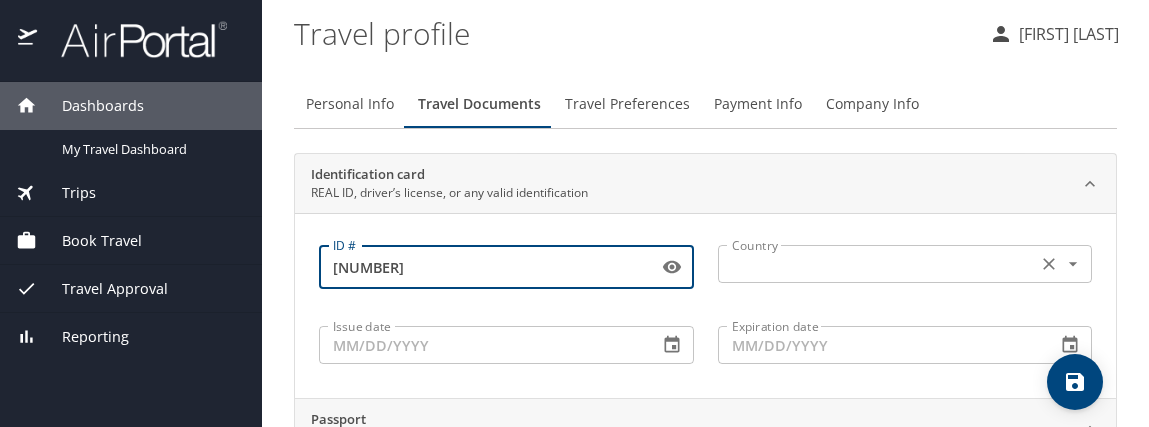 type on "H12356716" 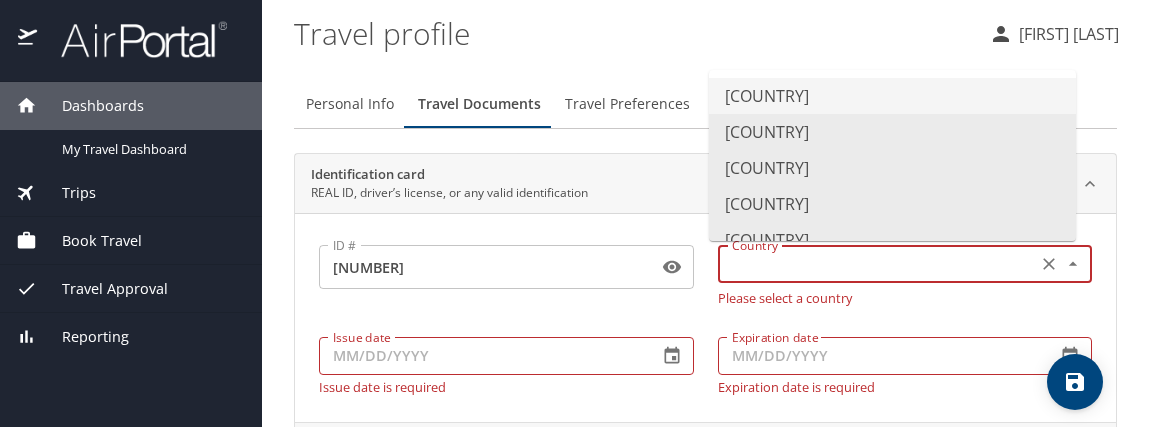 click on "United States of America" at bounding box center [892, 96] 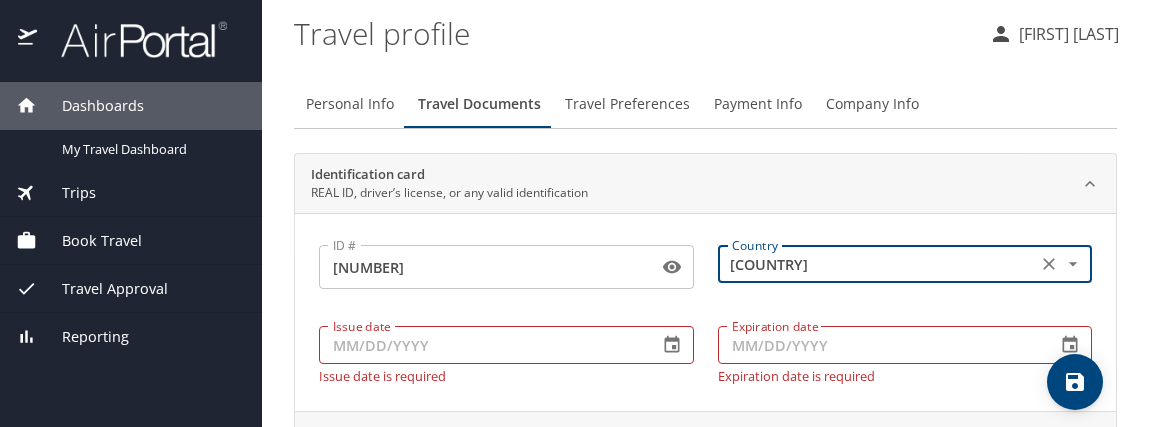 click on "Issue date" at bounding box center (480, 345) 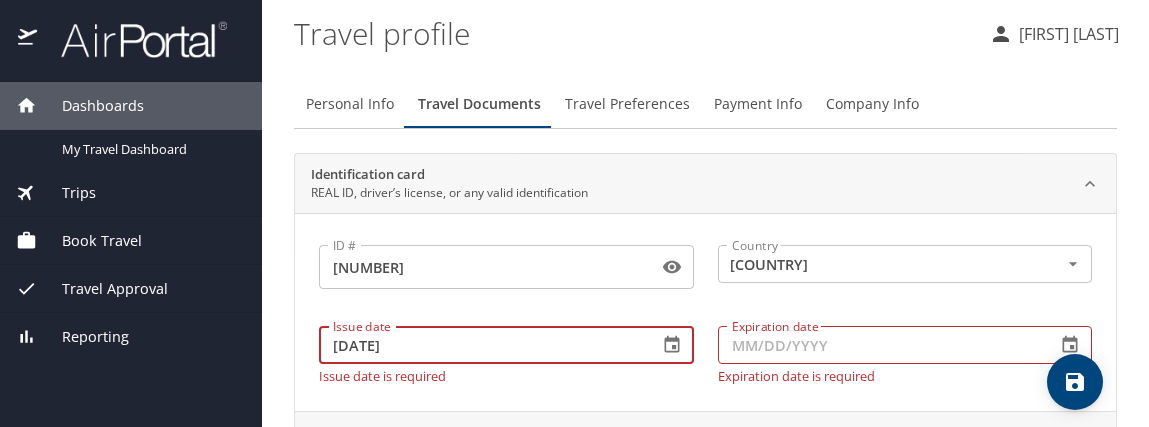type on "03/26/2024" 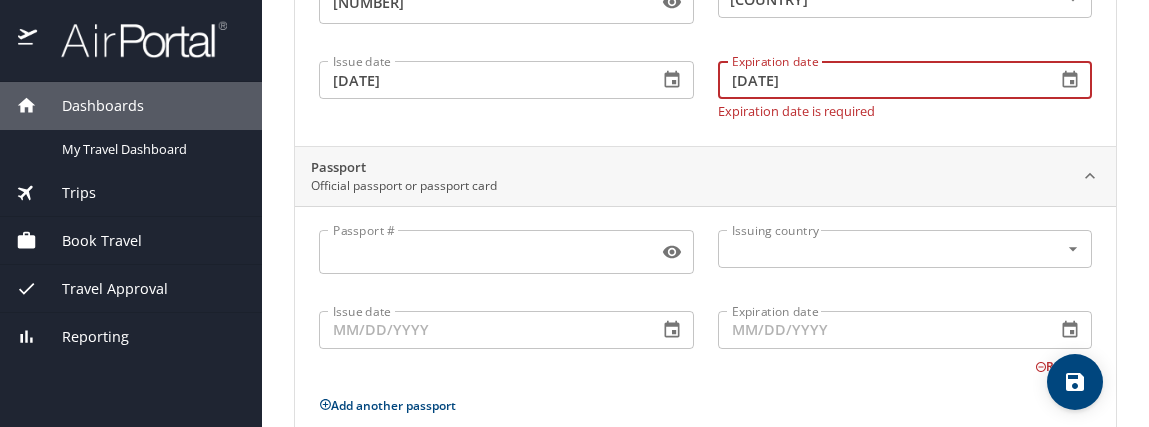 scroll, scrollTop: 300, scrollLeft: 0, axis: vertical 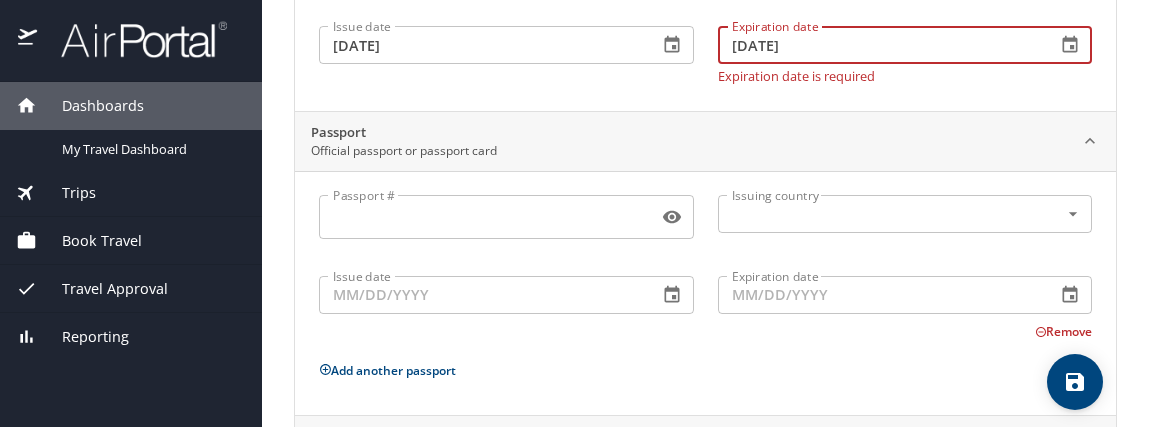 type on "02/23/2028" 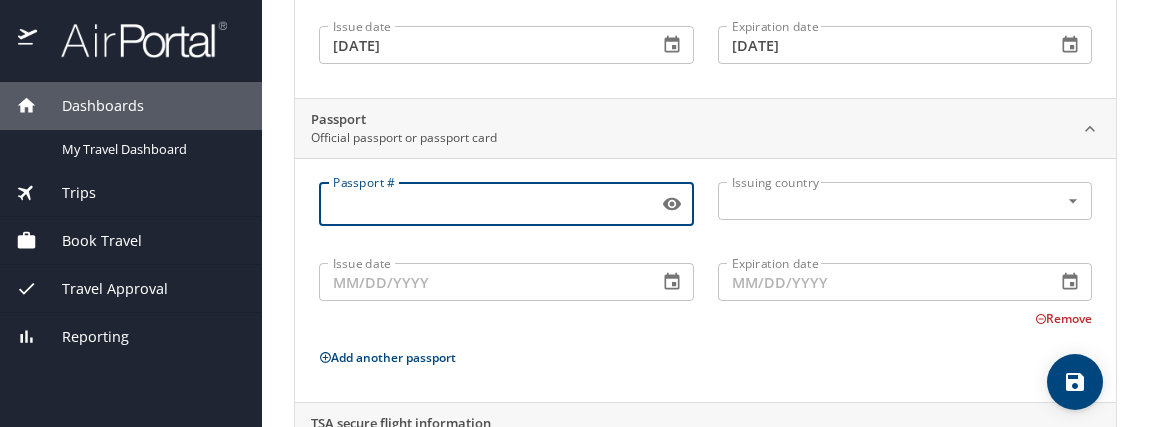click on "Passport #" at bounding box center (484, 204) 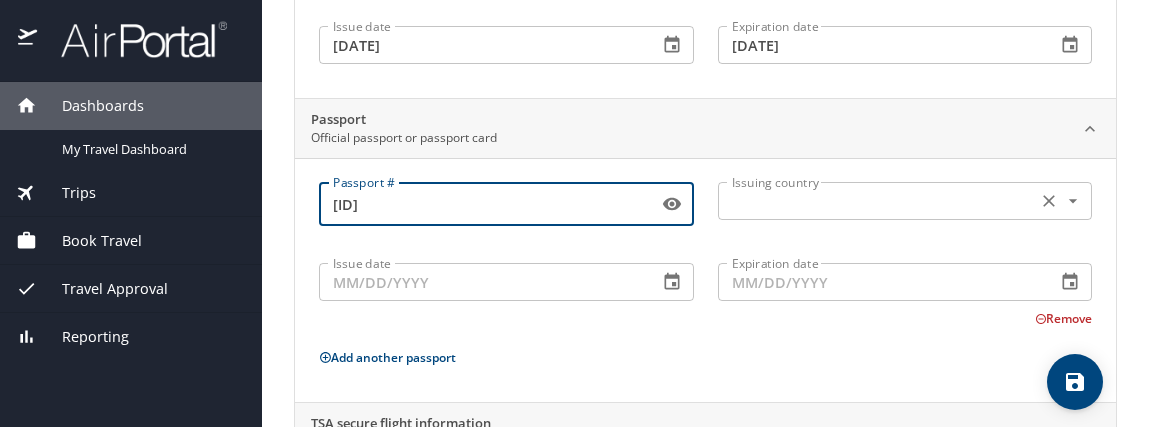 type on "A19501949" 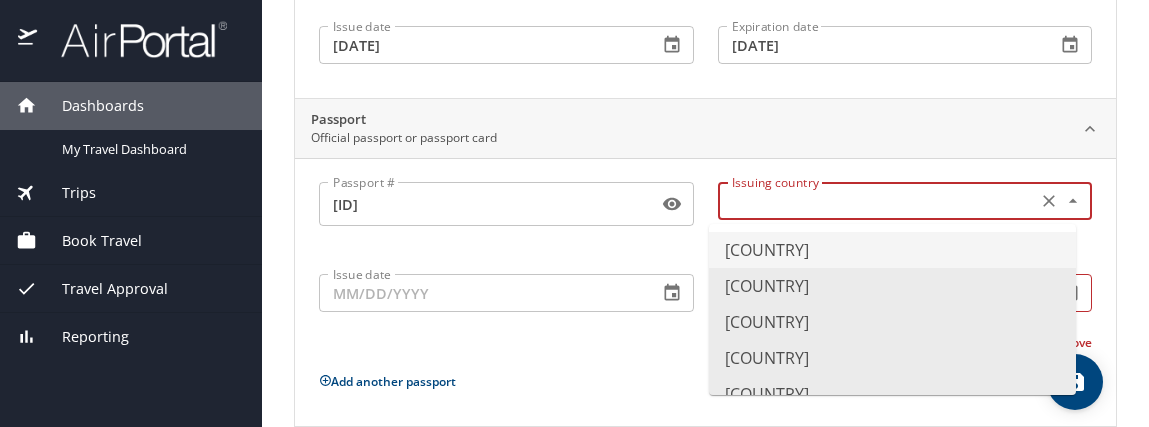 click on "United States of America" at bounding box center (892, 250) 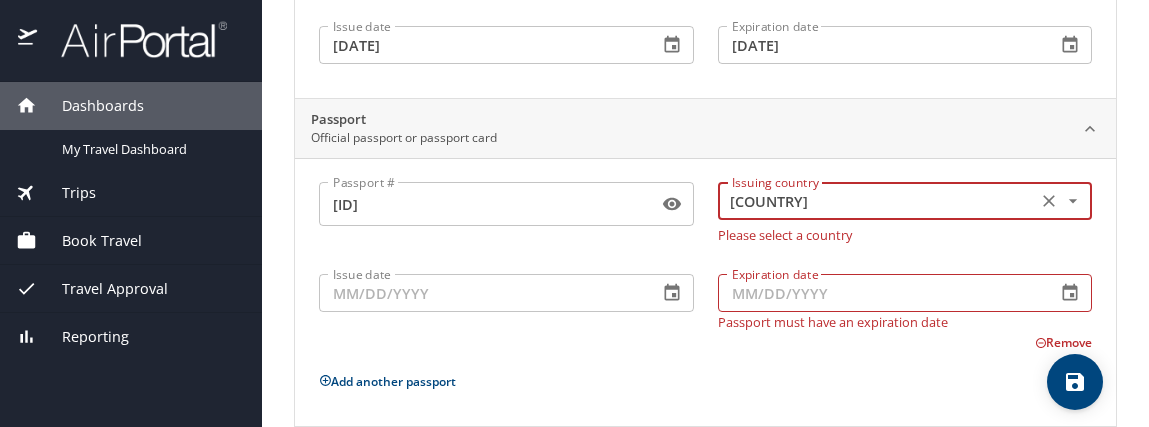 click on "Issue date" at bounding box center (480, 293) 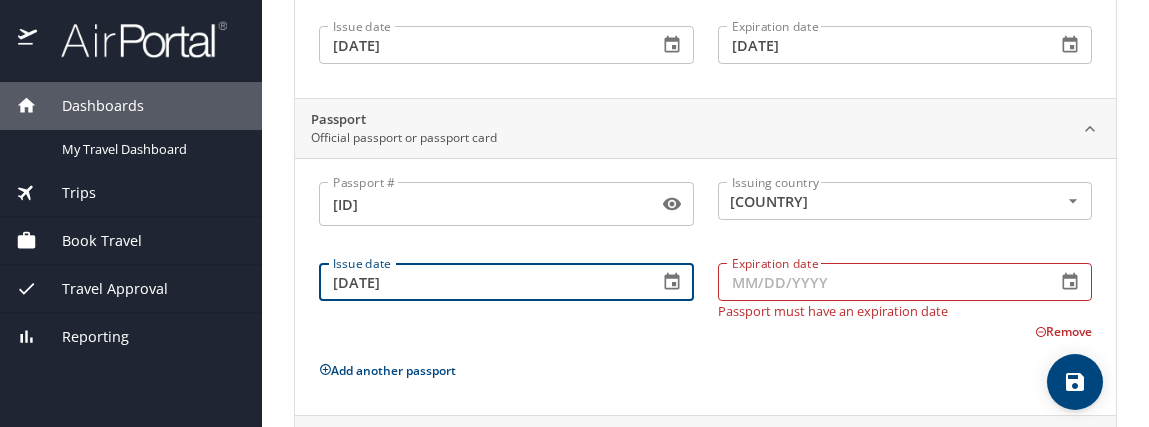 type on "08/11/2023" 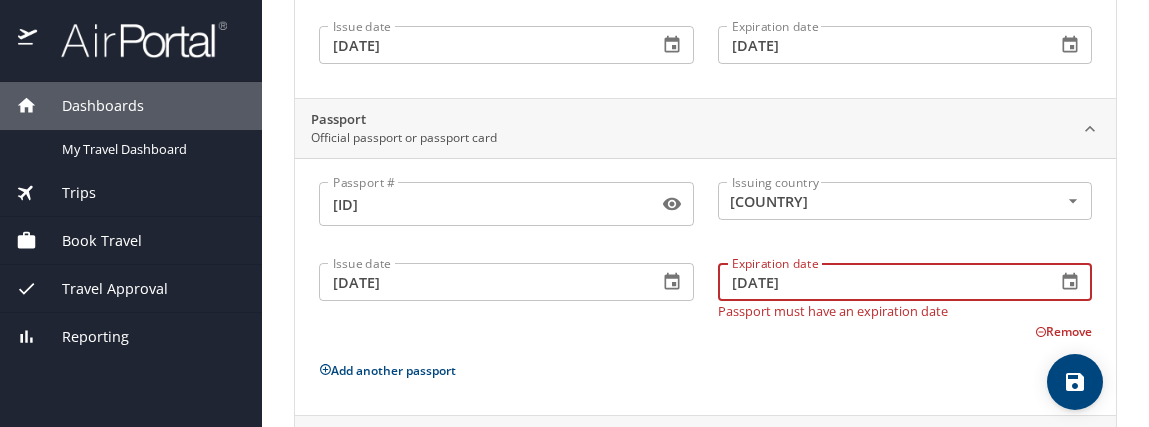 type on "08/10/2033" 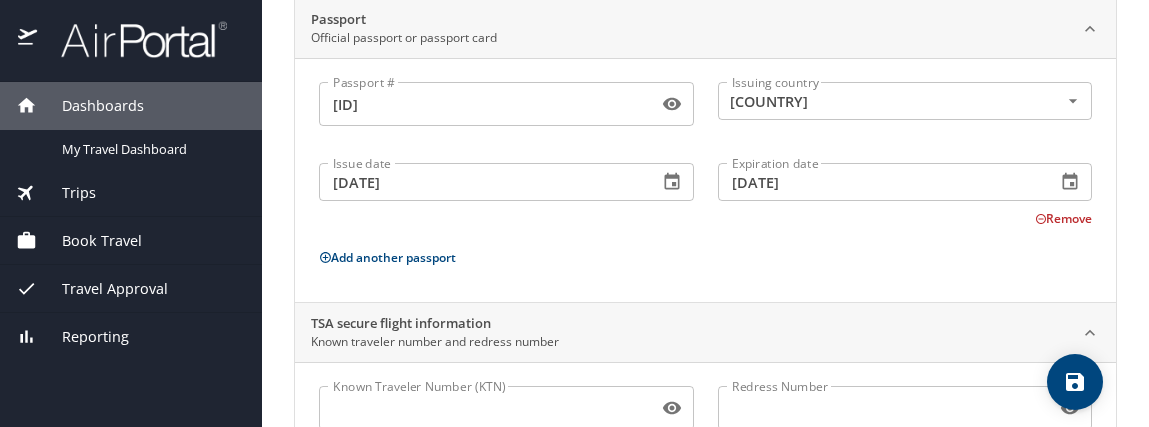 scroll, scrollTop: 486, scrollLeft: 0, axis: vertical 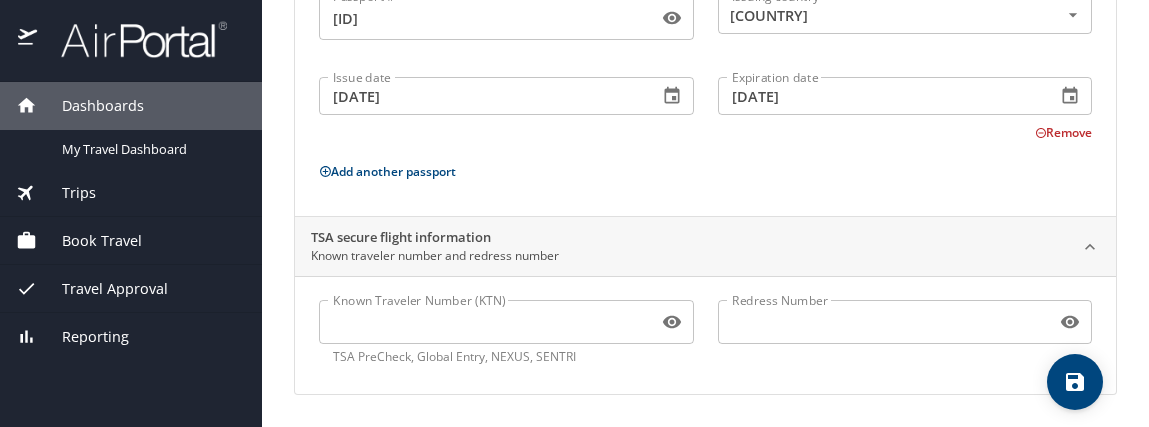click on "Known Traveler Number (KTN)" at bounding box center [484, 322] 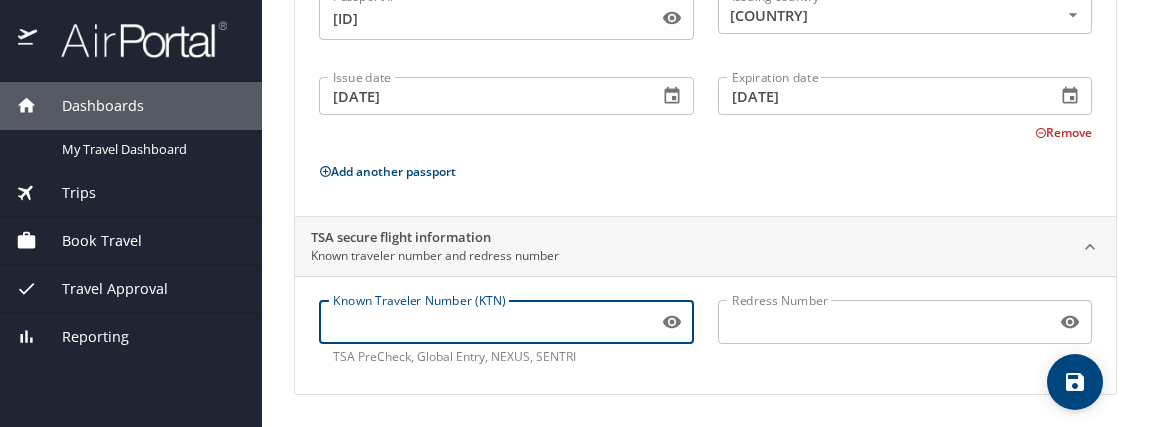 paste on "TT13YBHY2" 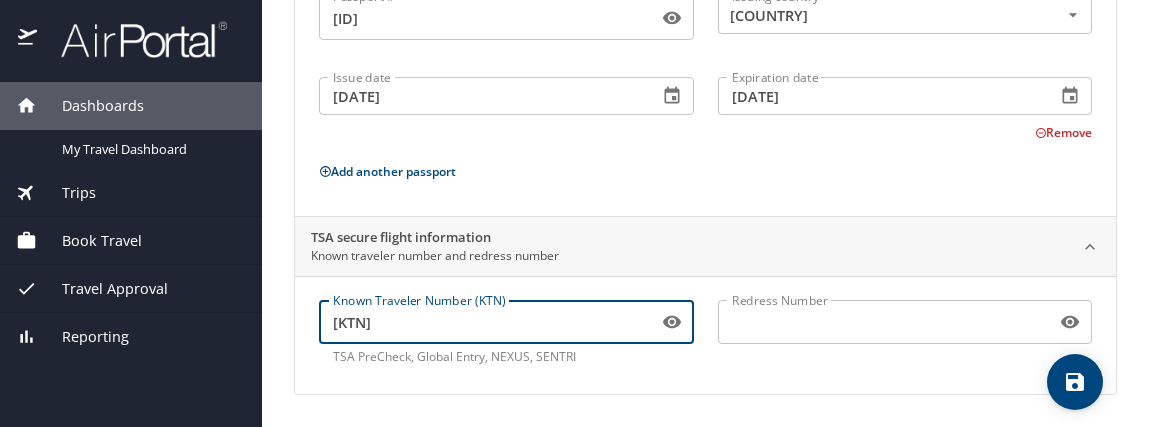type on "TT13YBHY2" 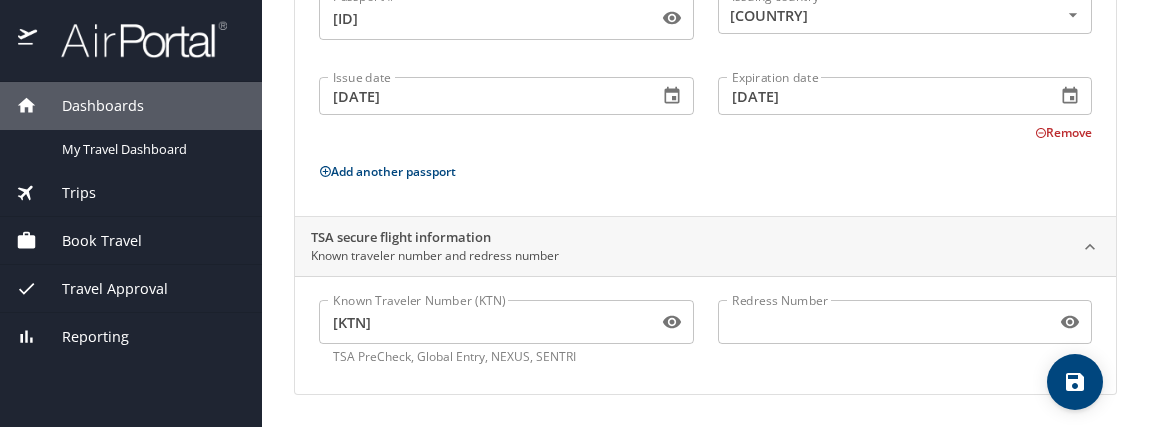 click at bounding box center (1075, 382) 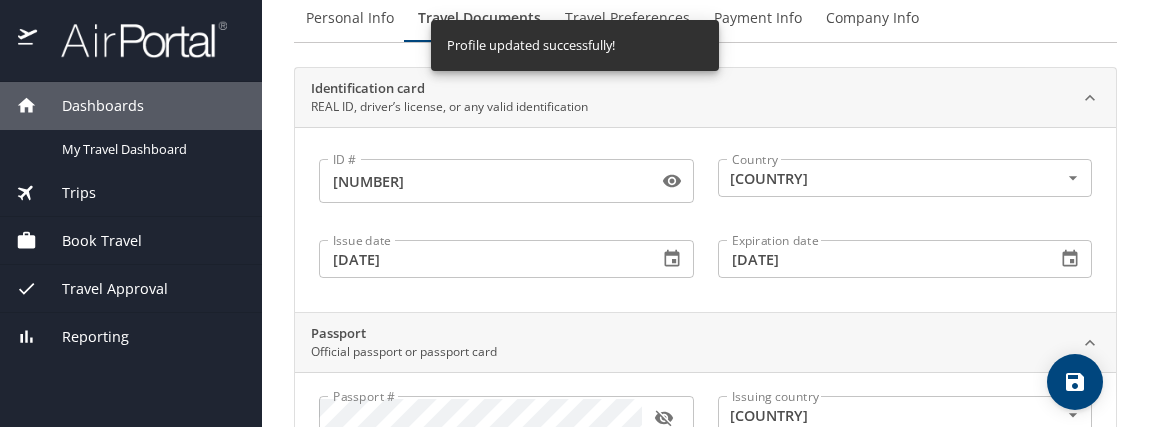 scroll, scrollTop: 0, scrollLeft: 0, axis: both 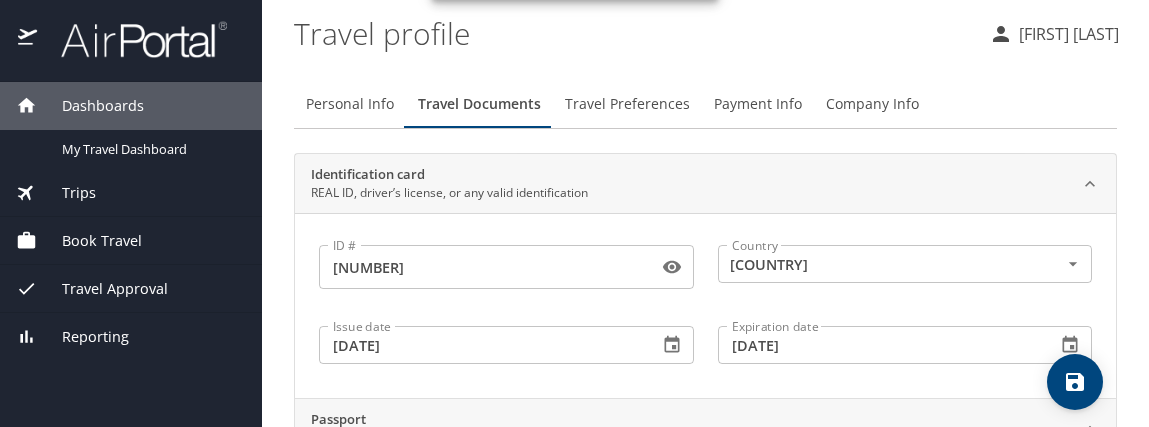 click on "Travel Preferences" at bounding box center [627, 104] 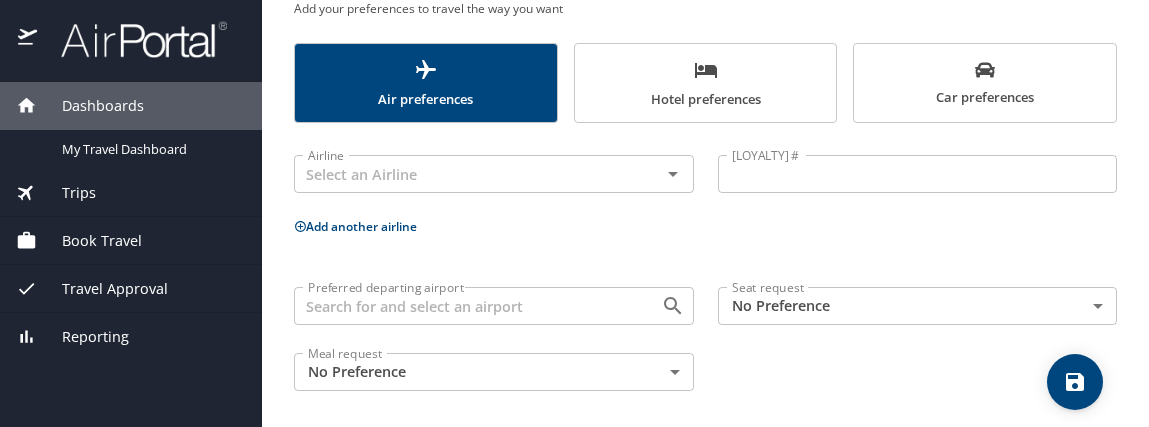 scroll, scrollTop: 195, scrollLeft: 0, axis: vertical 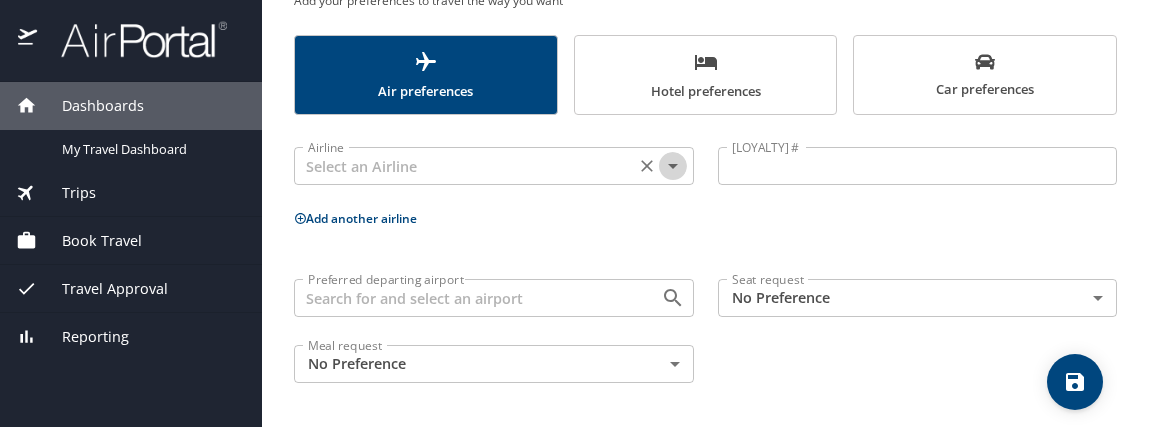 click at bounding box center [673, 166] 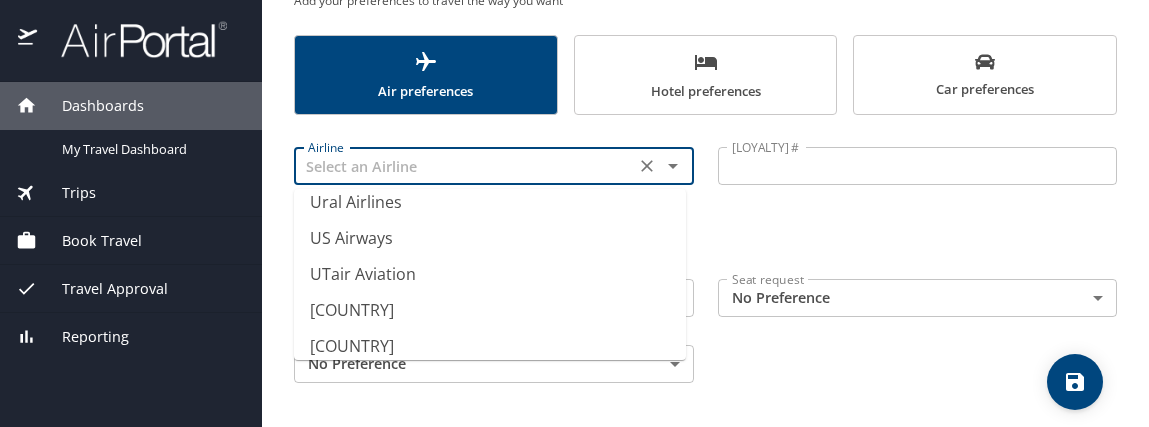 scroll, scrollTop: 15229, scrollLeft: 0, axis: vertical 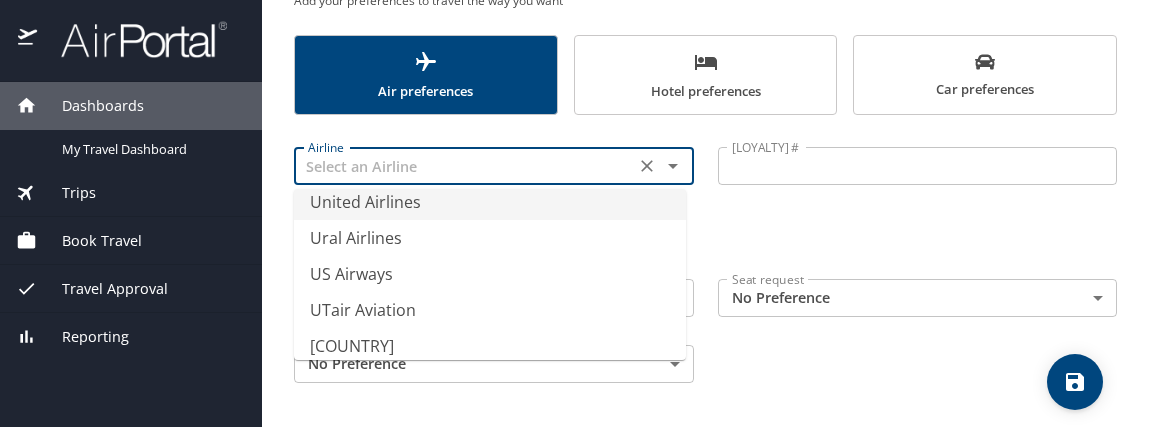 click on "United Airlines" at bounding box center [490, 202] 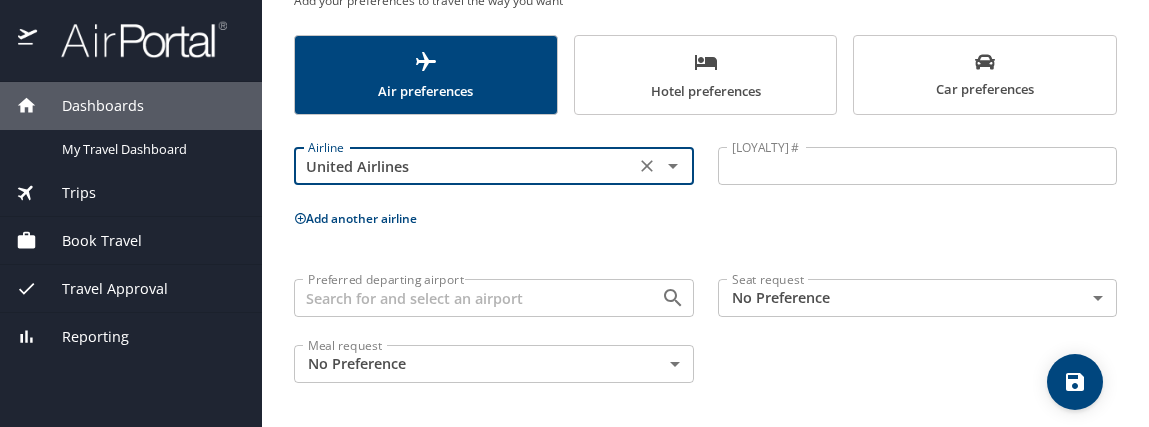 click on "Loyalty member #" at bounding box center [918, 166] 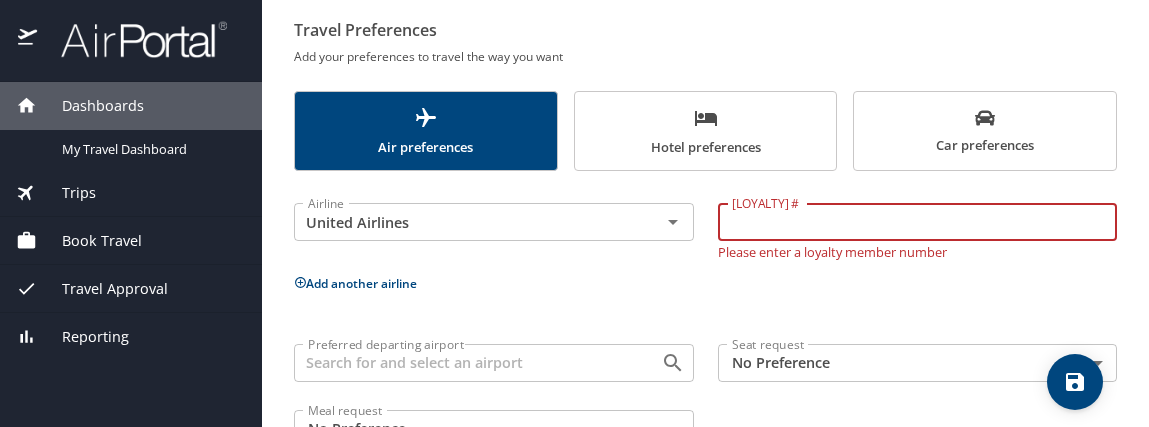 scroll, scrollTop: 104, scrollLeft: 0, axis: vertical 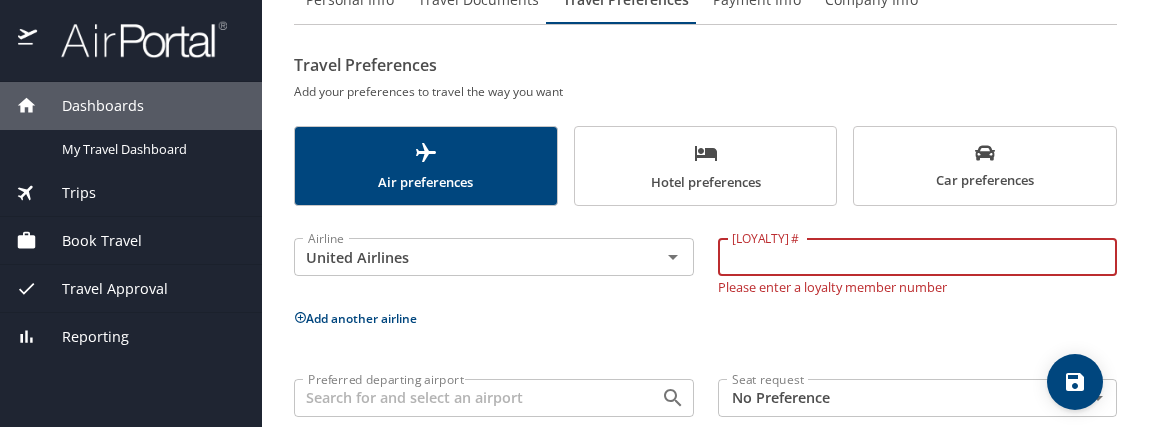 paste on "UE904217" 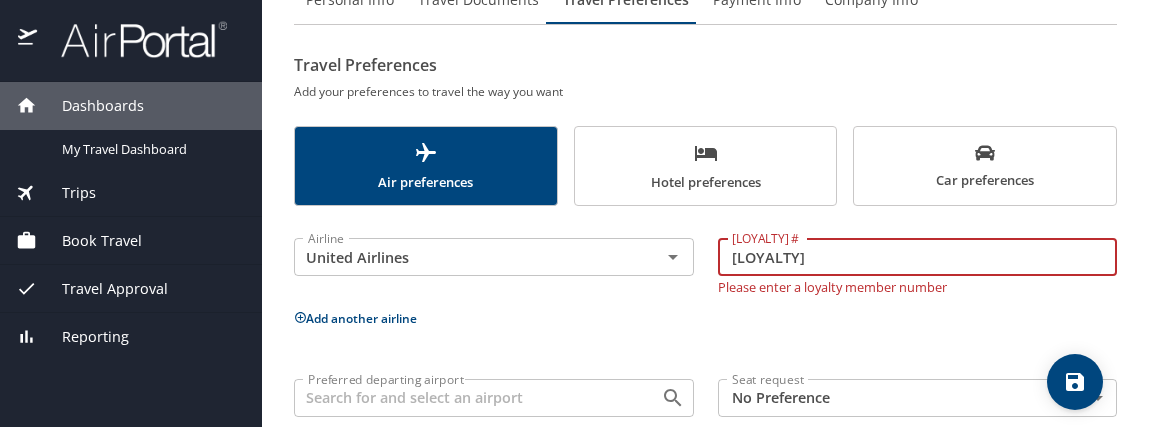 type on "UE904217" 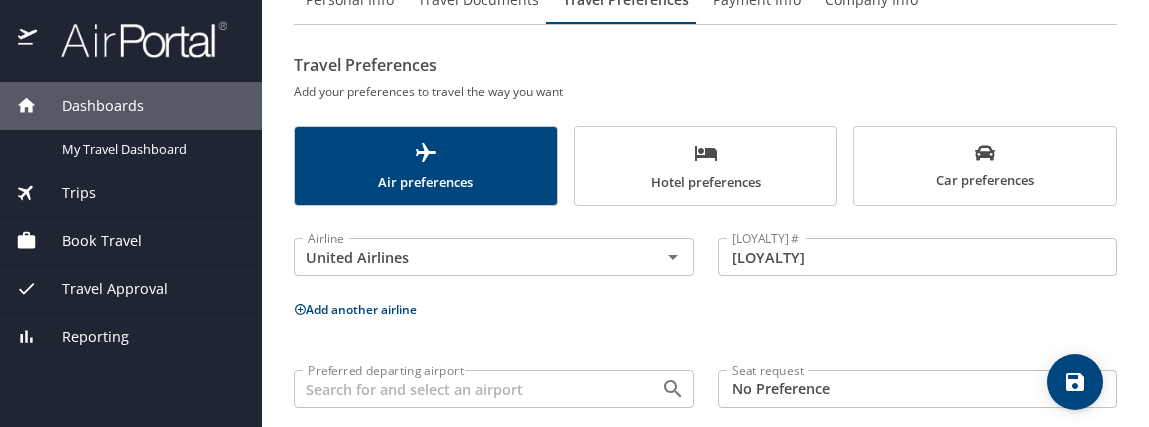 click on "Airline United Airlines Airline   Loyalty member # UE904217 Loyalty member #  Add another airline Preferred departing airport Preferred departing airport   Seat request No Preference NotApplicable Seat request   Meal request No Preference NotApplicable Meal request" at bounding box center (705, 352) 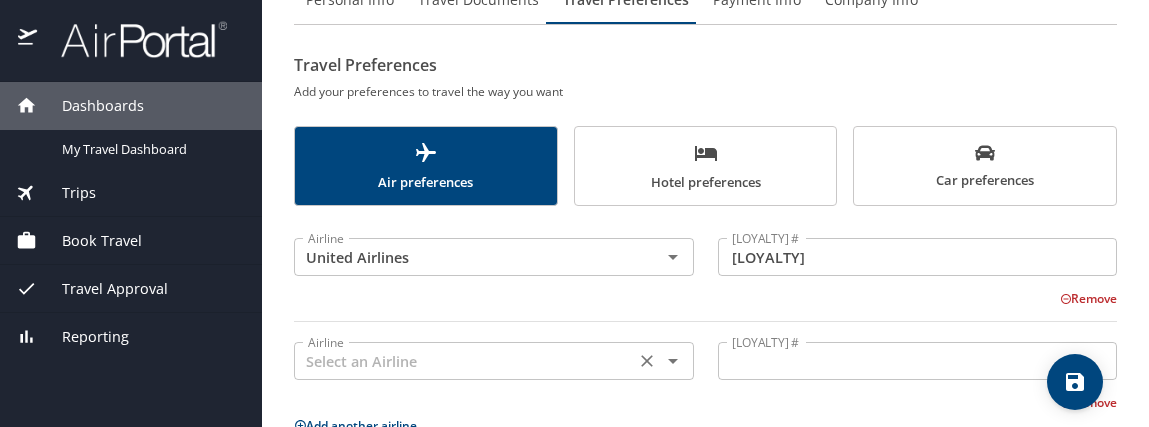click at bounding box center [464, 361] 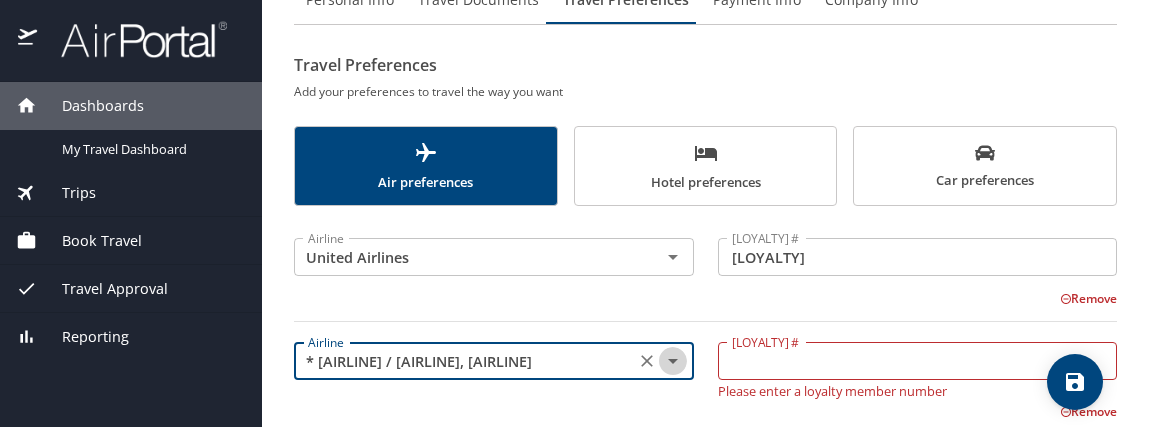 click at bounding box center [673, 361] 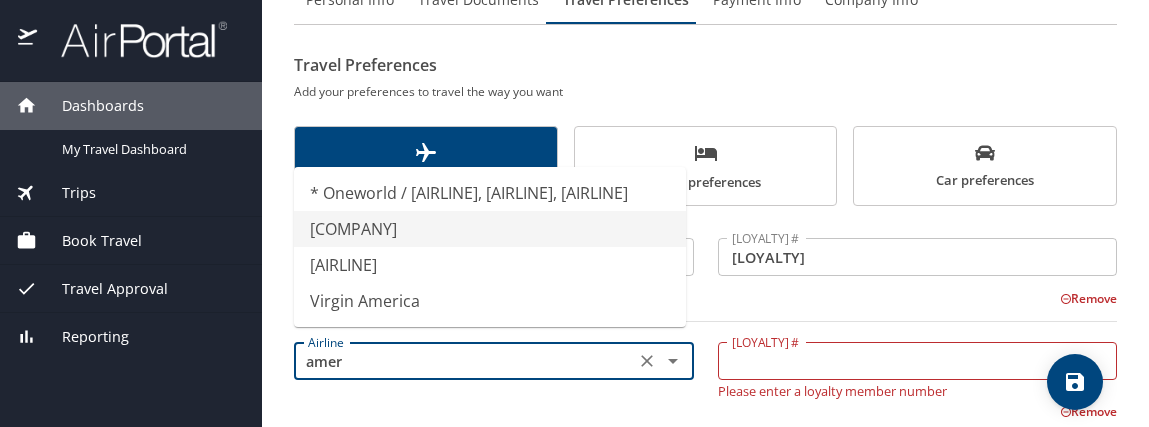 click on "American Airlines" at bounding box center [490, 229] 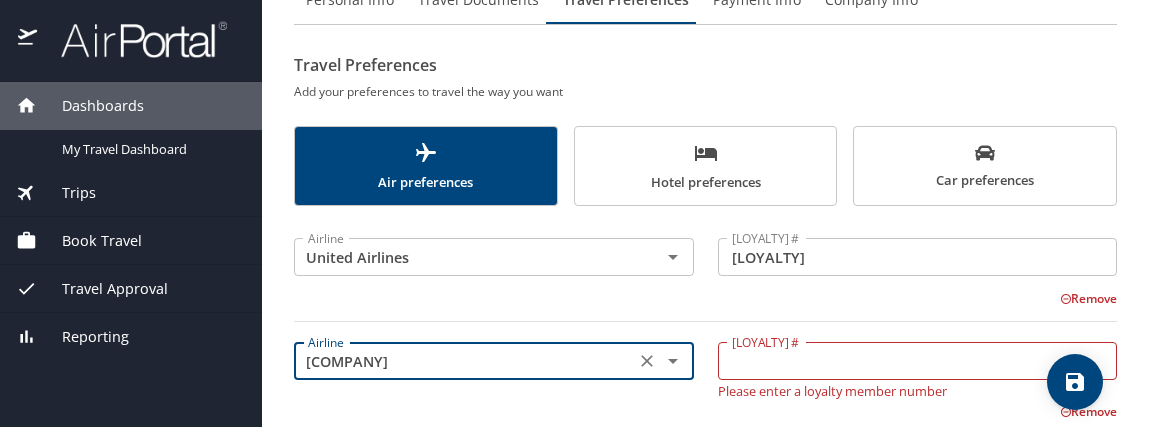 type on "American Airlines" 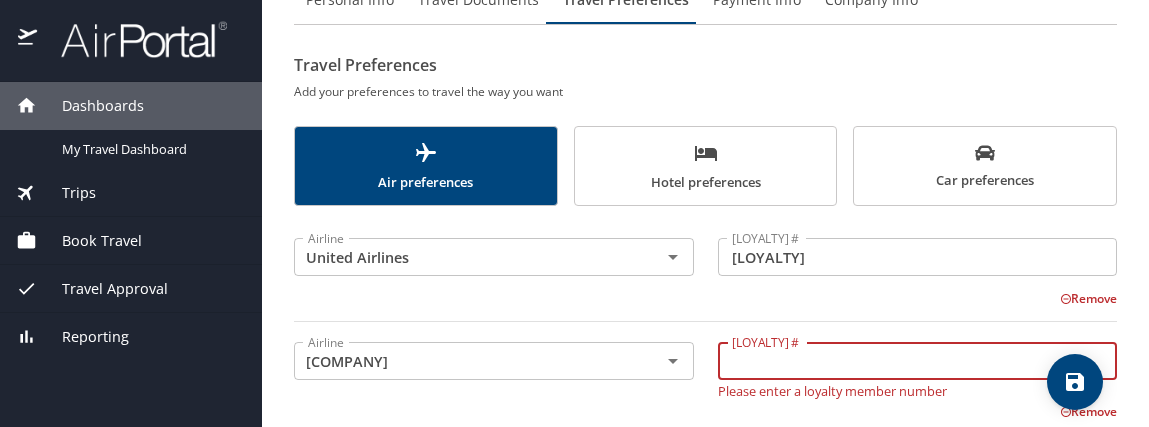 paste on "9U71FY8" 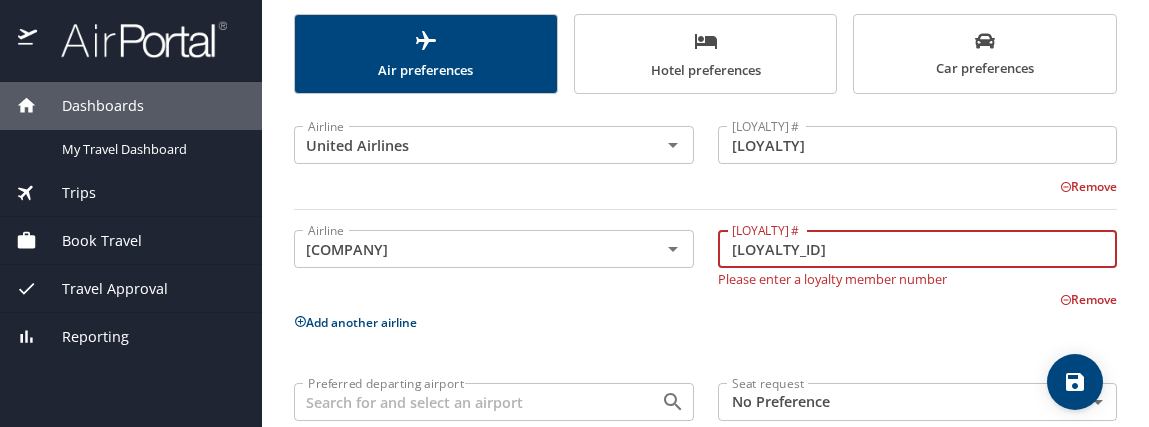 scroll, scrollTop: 304, scrollLeft: 0, axis: vertical 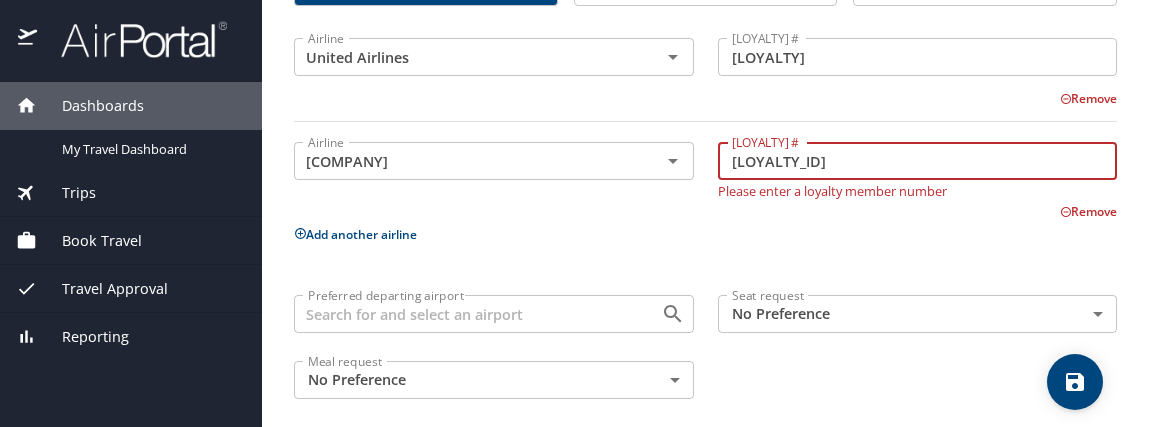 type on "9U71FY8" 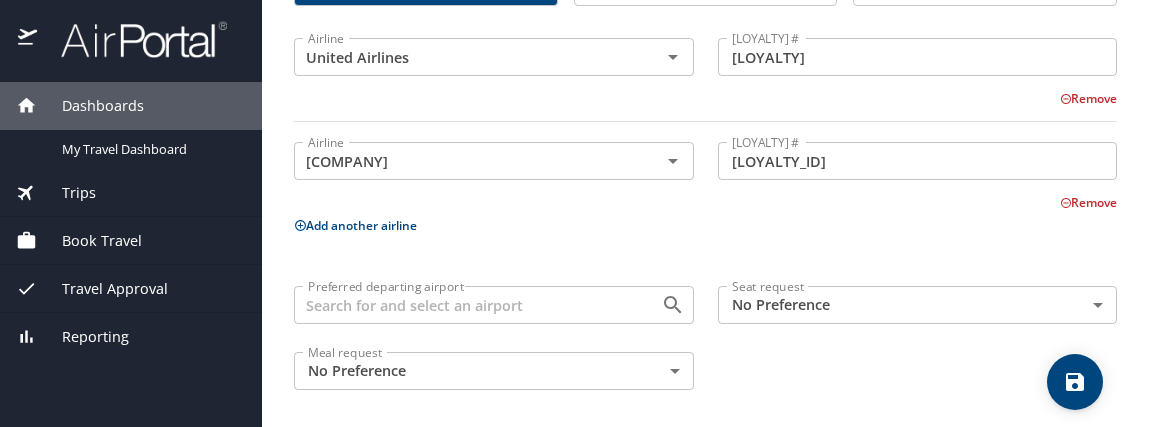 click at bounding box center (300, 225) 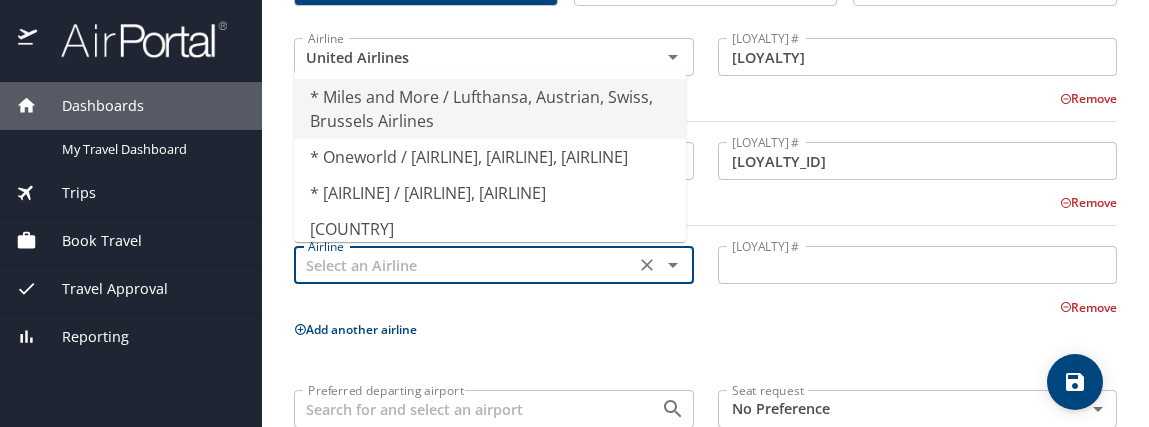 click at bounding box center (464, 265) 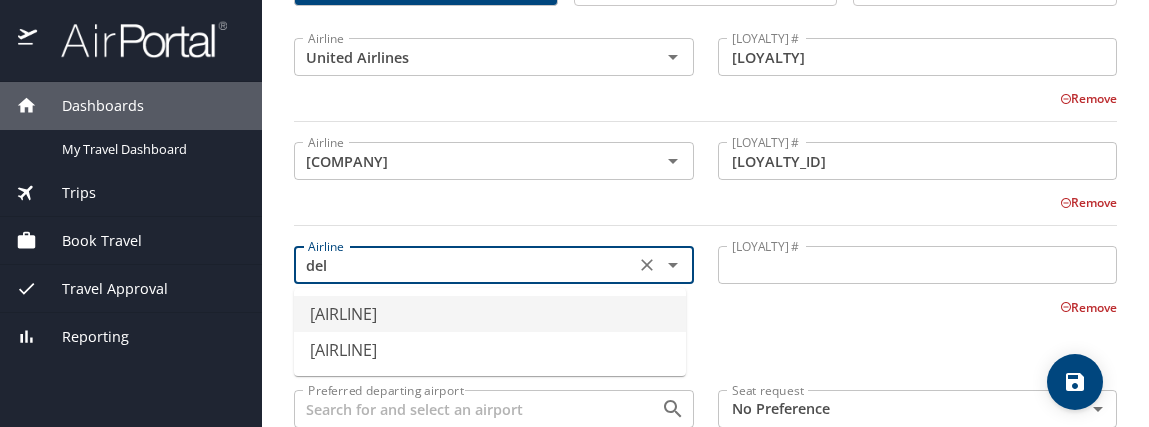click on "Delta Air Lines" at bounding box center (490, 314) 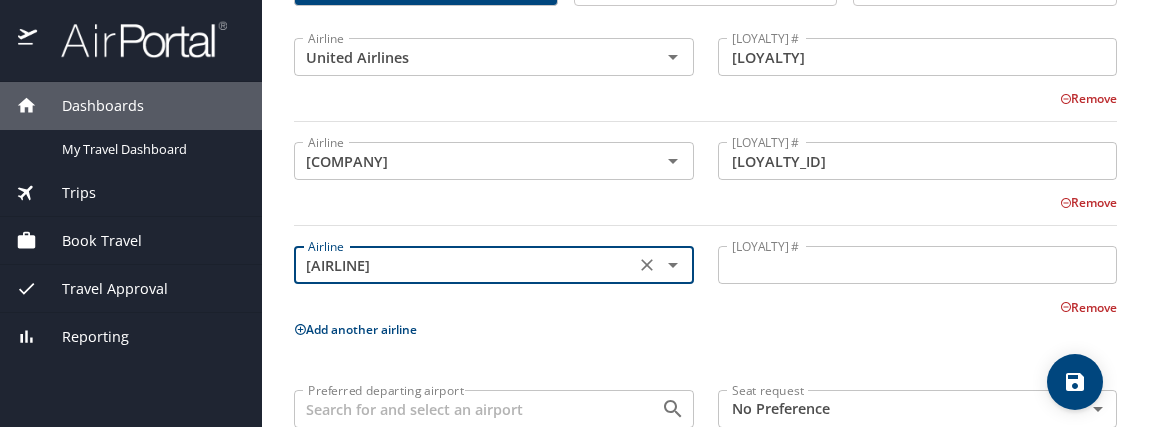 type on "Delta Air Lines" 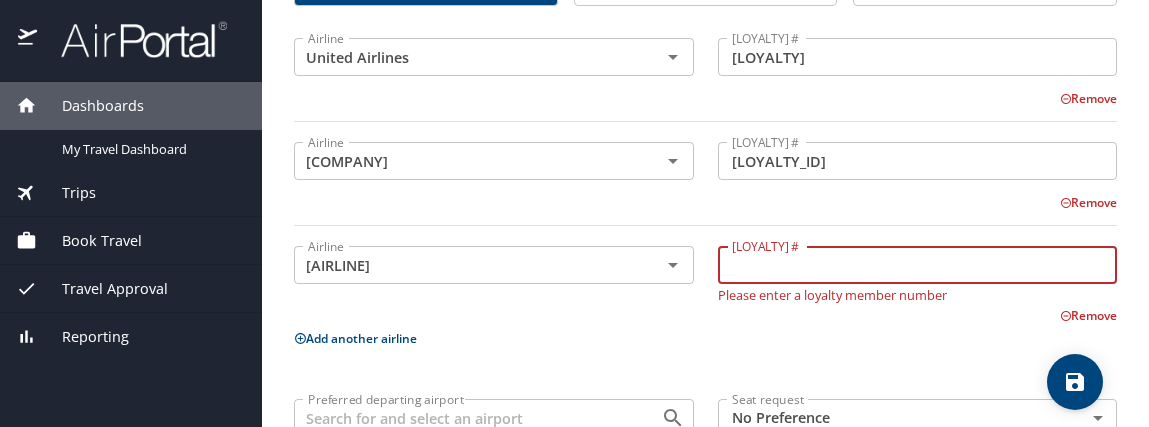 paste on "9118310110" 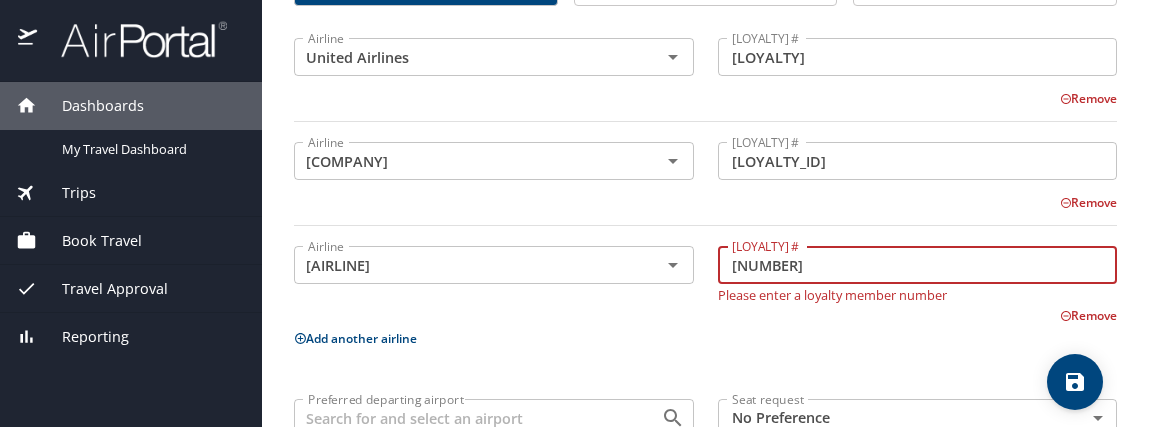 type on "9118310110" 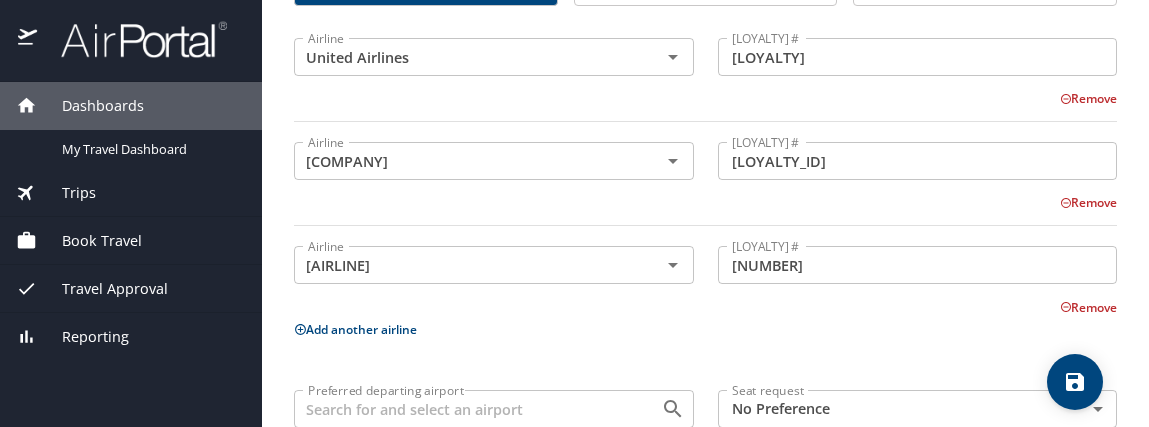 click on "Add another airline" at bounding box center [355, 329] 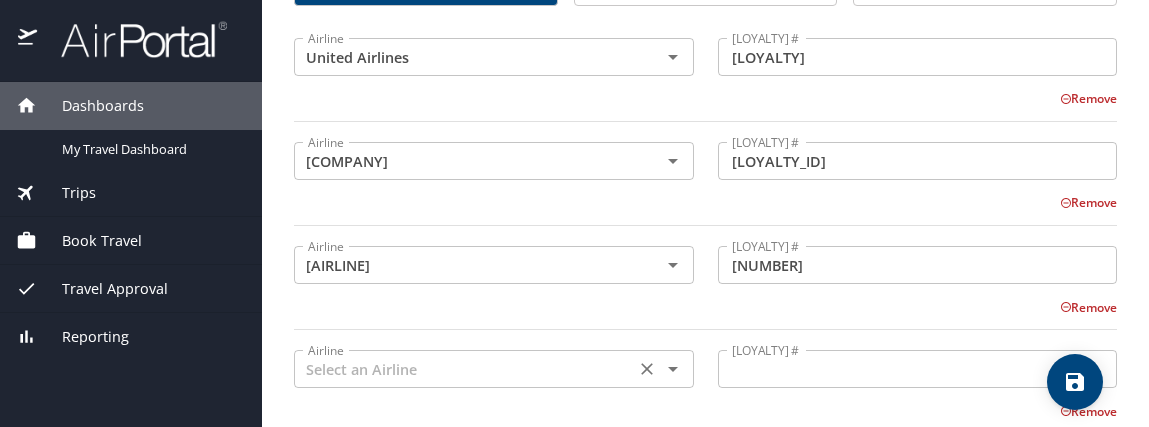 click at bounding box center [464, 369] 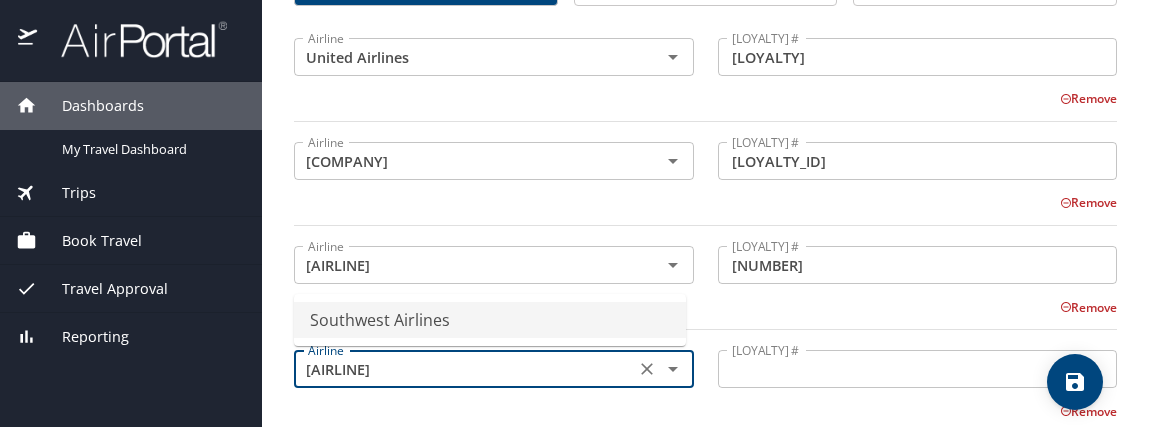 click on "Southwest Airlines" at bounding box center (490, 320) 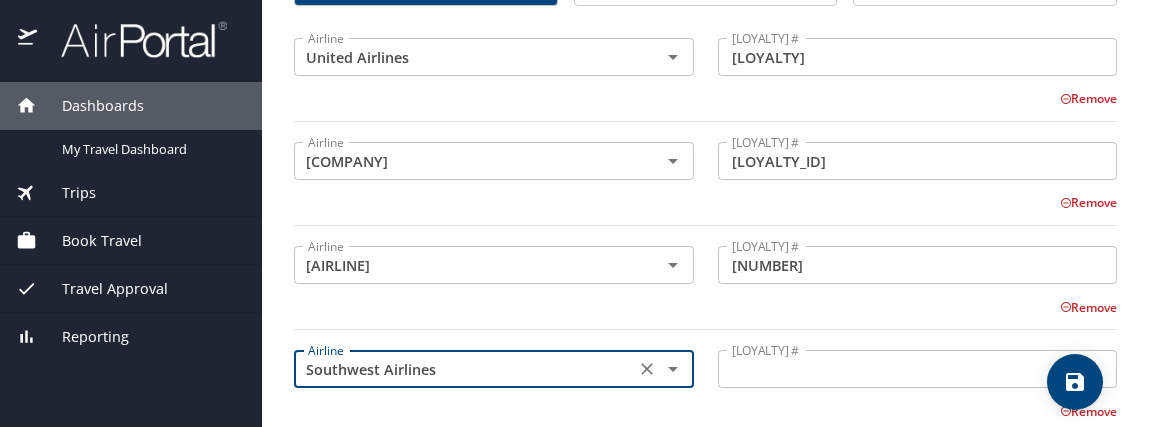 type on "Southwest Airlines" 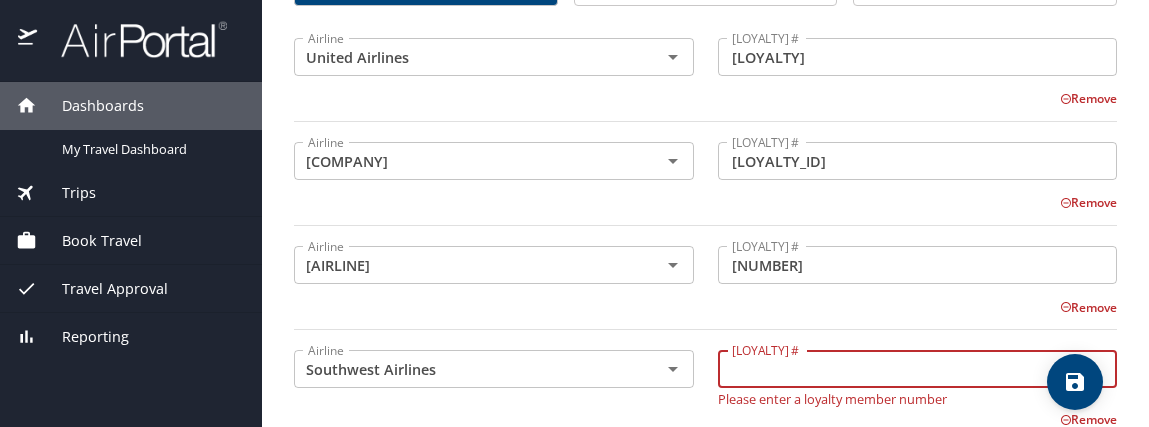 paste on "Southwest" 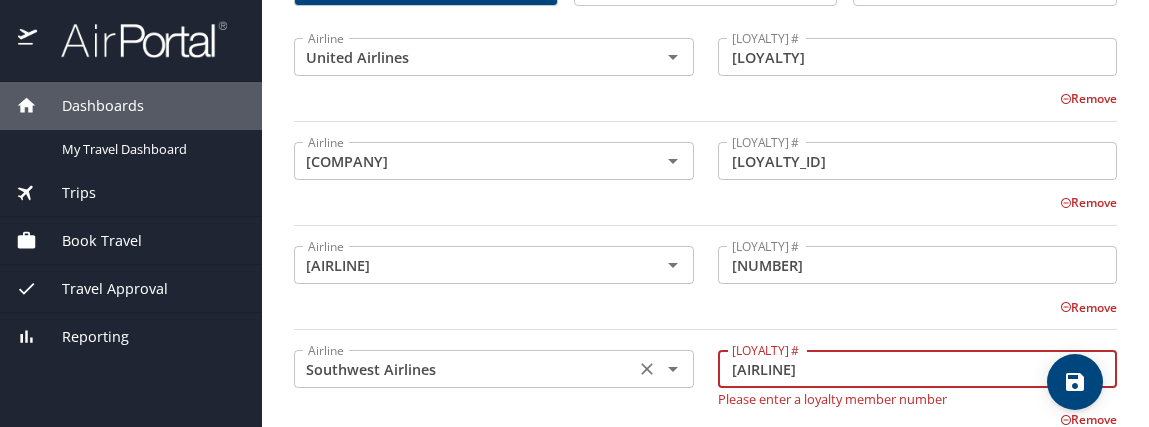drag, startPoint x: 796, startPoint y: 365, endPoint x: 661, endPoint y: 357, distance: 135.23683 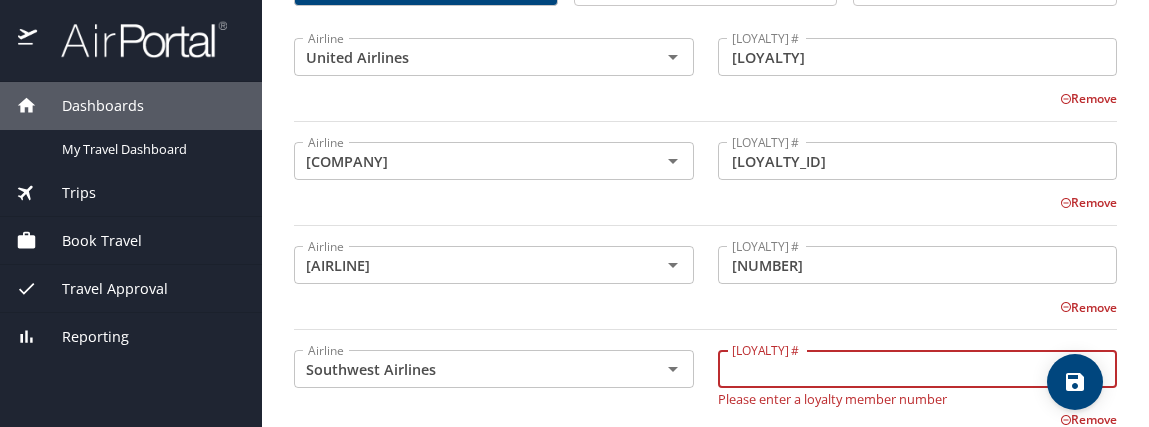paste on "22696337101" 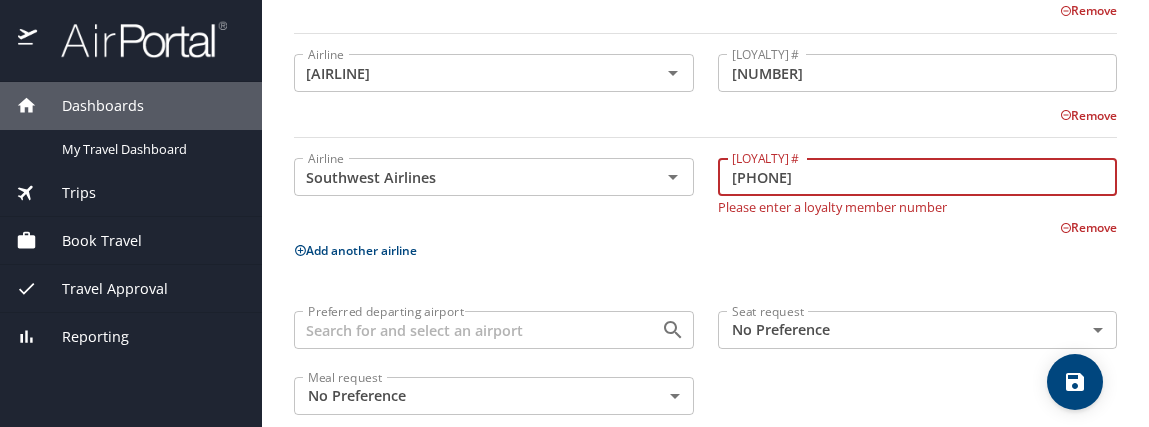 scroll, scrollTop: 504, scrollLeft: 0, axis: vertical 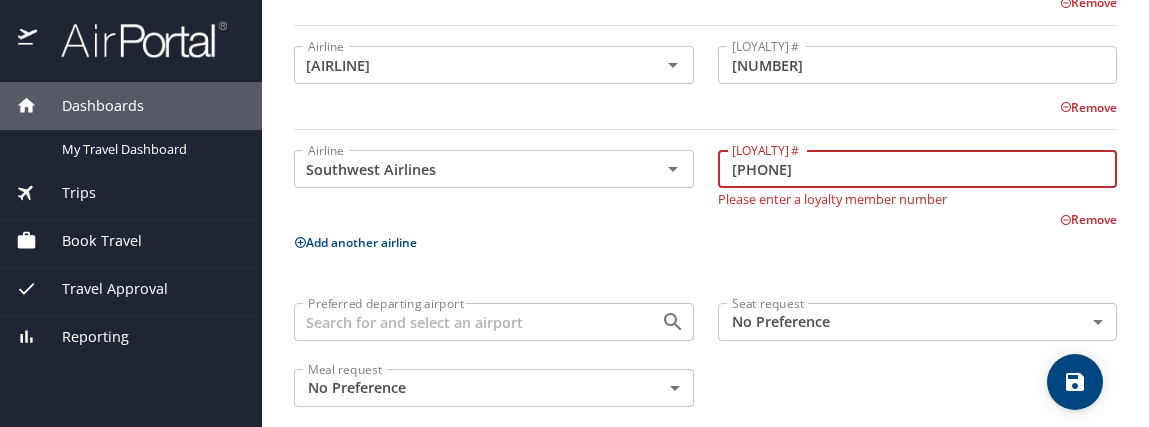 type on "22696337101" 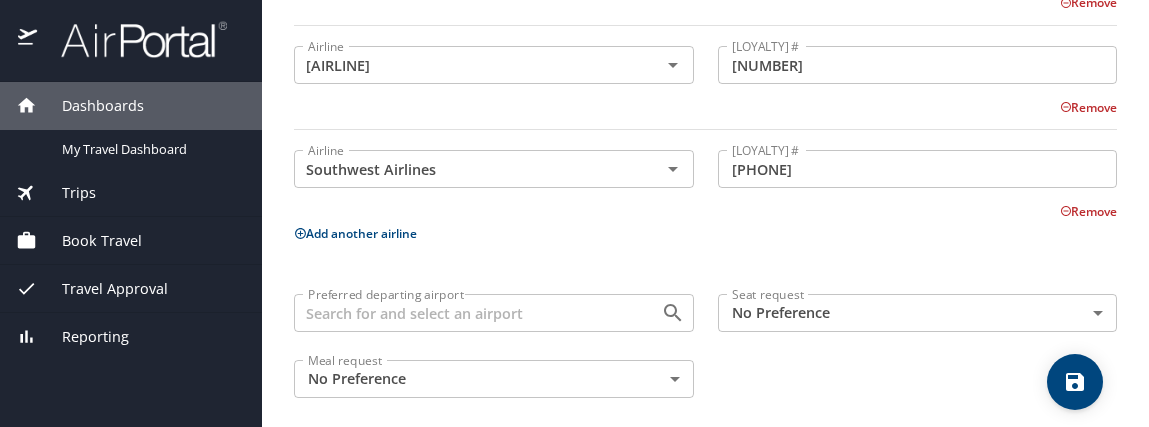 click on "Add another airline" at bounding box center (705, 233) 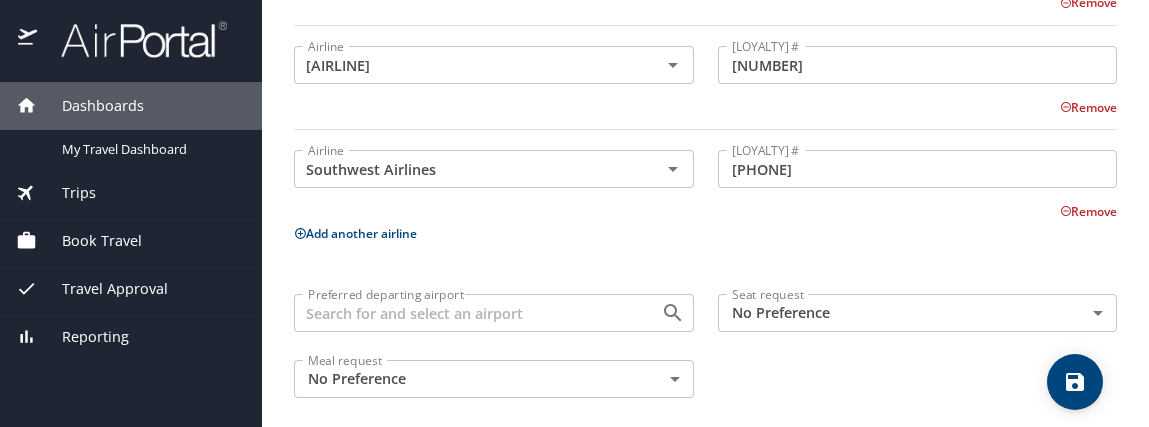 click on "Preferred departing airport" at bounding box center (464, 313) 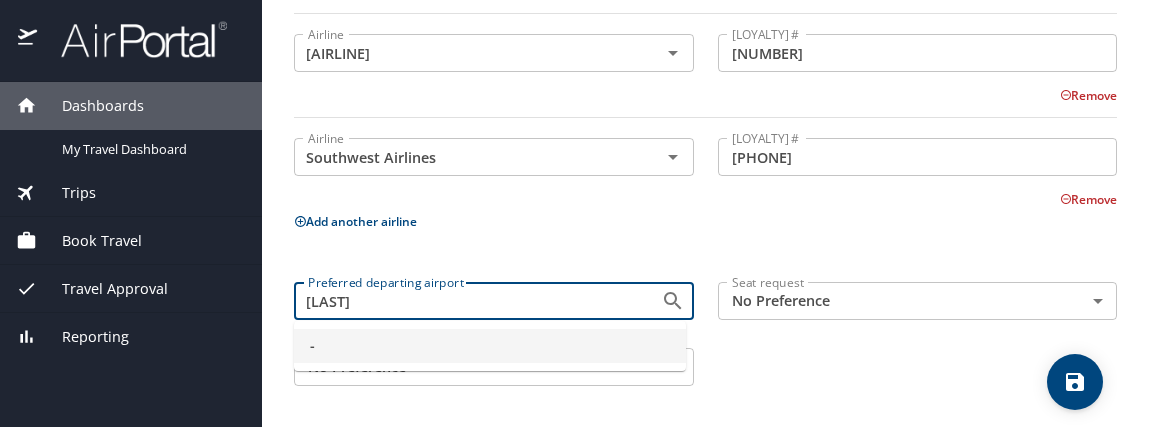 scroll, scrollTop: 519, scrollLeft: 0, axis: vertical 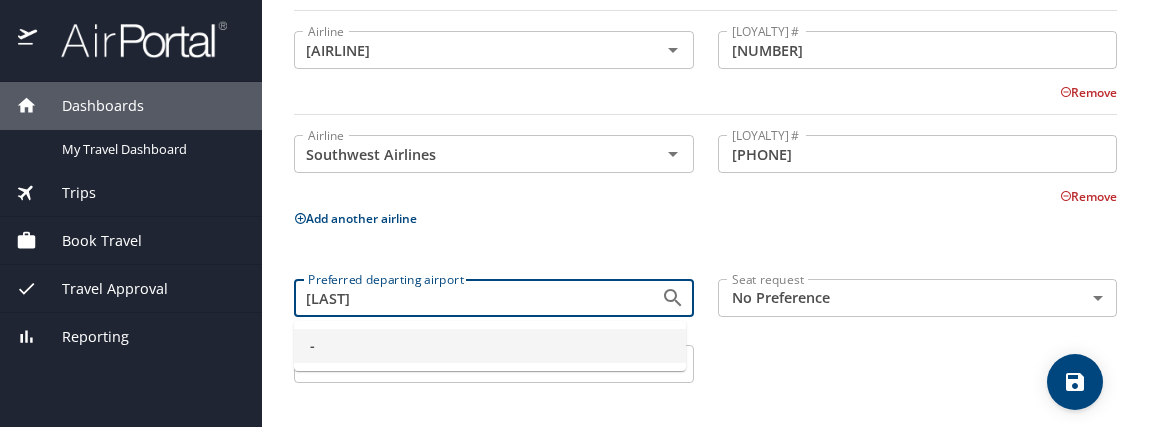 click on "klnk" at bounding box center [464, 298] 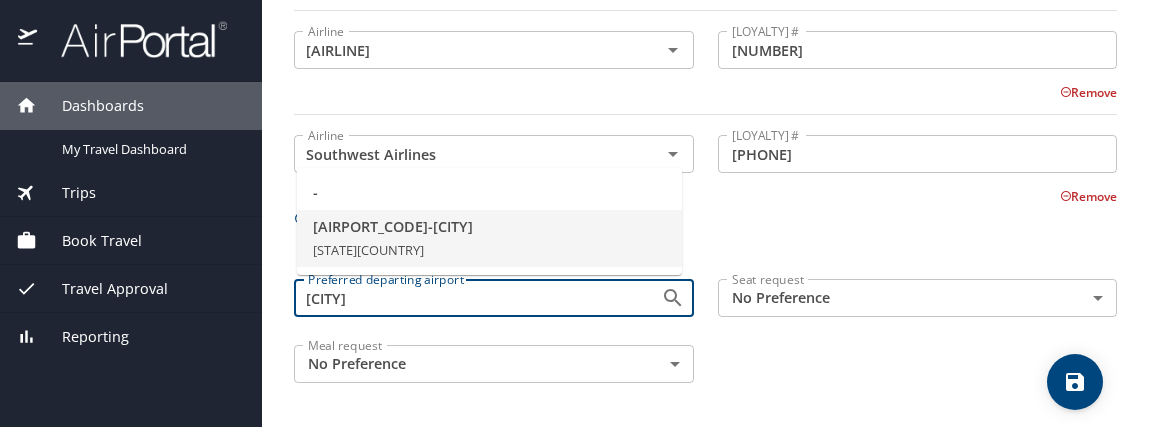 click on "LNK  -  Lincoln Nebraska,  United States of America" at bounding box center (489, 239) 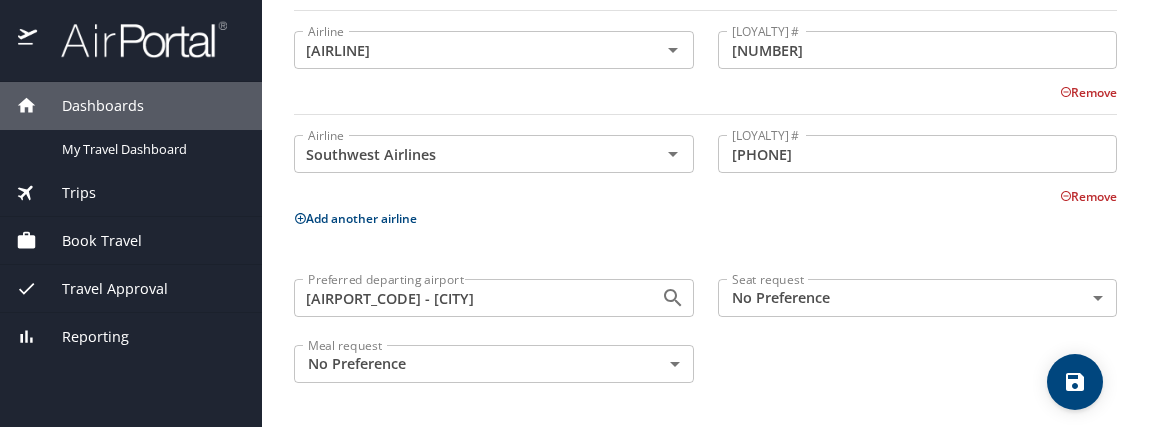click on "Dashboards My Travel Dashboard Trips Current / Future Trips Past Trips Trips Missing Hotel Book Travel Request Agent Booking Approval Request (Beta) Book/Manage Online Trips Travel Approval Pending Trip Approvals Approved Trips Canceled Trips Approvals (Beta) Reporting Travel profile Zachary Hartmann Personal Info Travel Documents Travel Preferences Payment Info Company Info Travel Preferences Add your preferences to travel the way you want Air preferences Hotel preferences Car preferences Airline United Airlines Airline   Loyalty member # UE904217 Loyalty member #  Remove Airline American Airlines Airline   Loyalty member # 9U71FY8 Loyalty member #  Remove Airline Delta Air Lines Airline   Loyalty member # 9118310110 Loyalty member #  Remove Airline Southwest Airlines Airline   Loyalty member # 22696337101 Loyalty member #  Remove  Add another airline Preferred departing airport LNK - Lincoln Preferred departing airport   Seat request No Preference NotApplicable Seat request   Meal request No Preference" at bounding box center (574, 213) 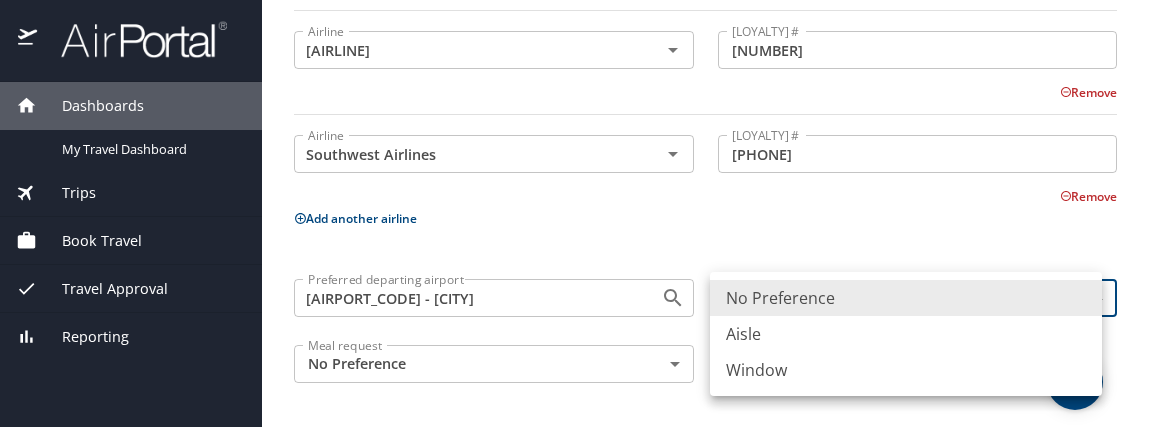 click on "Aisle" at bounding box center [906, 334] 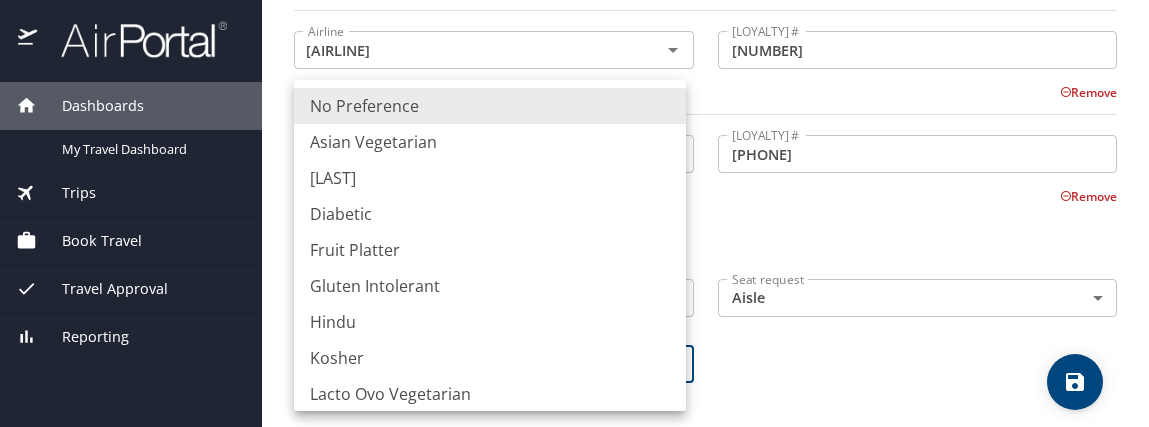click on "Dashboards My Travel Dashboard Trips Current / Future Trips Past Trips Trips Missing Hotel Book Travel Request Agent Booking Approval Request (Beta) Book/Manage Online Trips Travel Approval Pending Trip Approvals Approved Trips Canceled Trips Approvals (Beta) Reporting Travel profile Zachary Hartmann Personal Info Travel Documents Travel Preferences Payment Info Company Info Travel Preferences Add your preferences to travel the way you want Air preferences Hotel preferences Car preferences Airline United Airlines Airline   Loyalty member # UE904217 Loyalty member #  Remove Airline American Airlines Airline   Loyalty member # 9U71FY8 Loyalty member #  Remove Airline Delta Air Lines Airline   Loyalty member # 9118310110 Loyalty member #  Remove Airline Southwest Airlines Airline   Loyalty member # 22696337101 Loyalty member #  Remove  Add another airline Preferred departing airport LNK - Lincoln Preferred departing airport   Seat request Aisle Aisle Seat request   Meal request No Preference NotApplicable Bland" at bounding box center (574, 213) 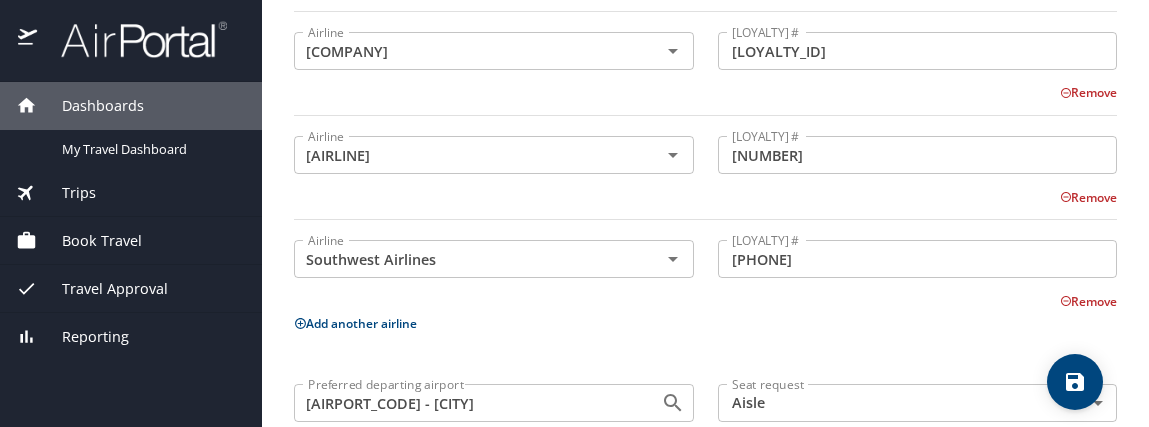 scroll, scrollTop: 519, scrollLeft: 0, axis: vertical 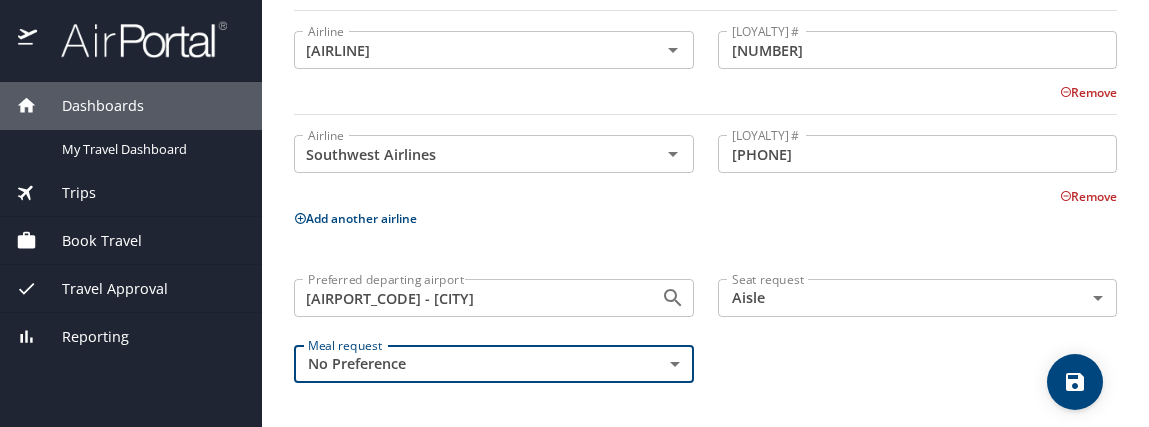 click on "Personal Info Travel Documents Travel Preferences Payment Info Company Info Travel Preferences Add your preferences to travel the way you want Air preferences Hotel preferences Car preferences Airline United Airlines Airline   Loyalty member # UE904217 Loyalty member #  Remove Airline American Airlines Airline   Loyalty member # 9U71FY8 Loyalty member #  Remove Airline Delta Air Lines Airline   Loyalty member # 9118310110 Loyalty member #  Remove Airline Southwest Airlines Airline   Loyalty member # 22696337101 Loyalty member #  Remove  Add another airline Preferred departing airport LNK - Lincoln Preferred departing airport   Seat request Aisle Aisle Seat request   Meal request No Preference NotApplicable Meal request" at bounding box center [705, -14] 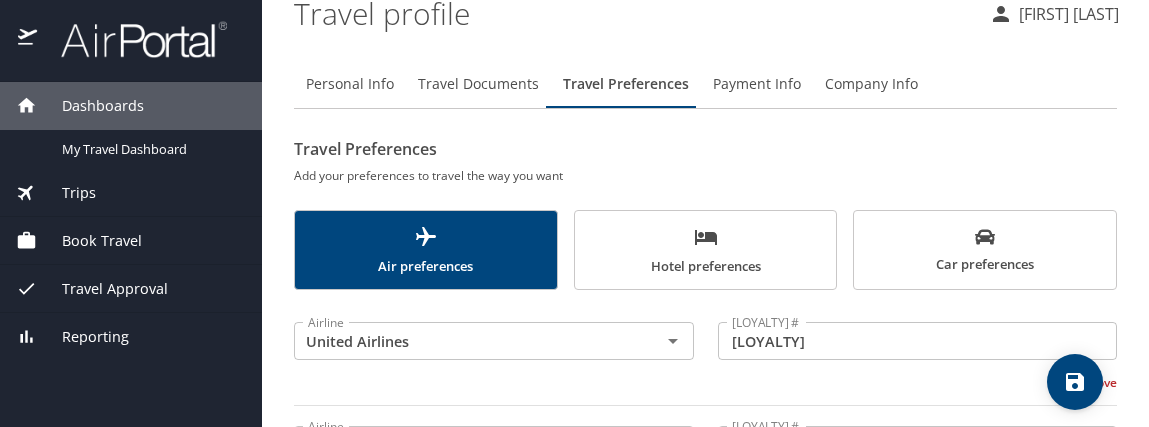 scroll, scrollTop: 19, scrollLeft: 0, axis: vertical 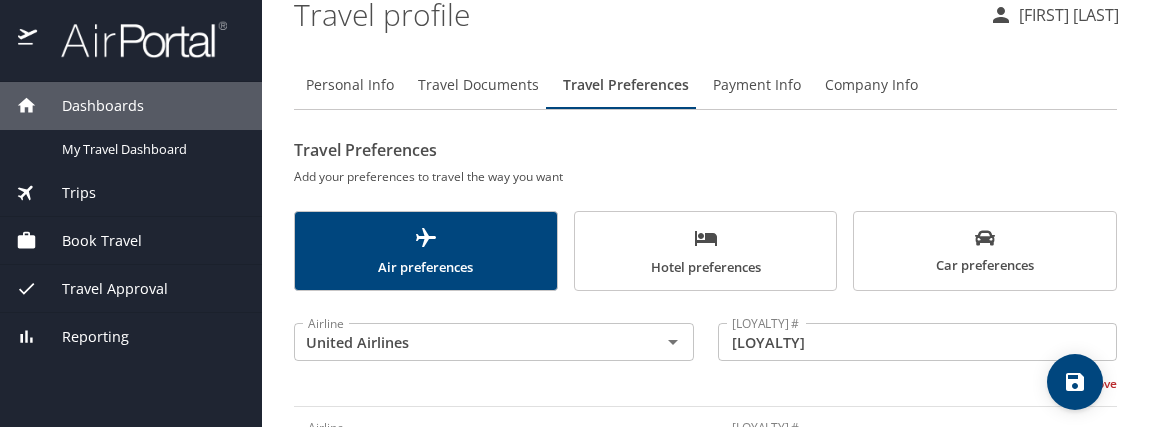 click on "Hotel preferences" at bounding box center [706, 252] 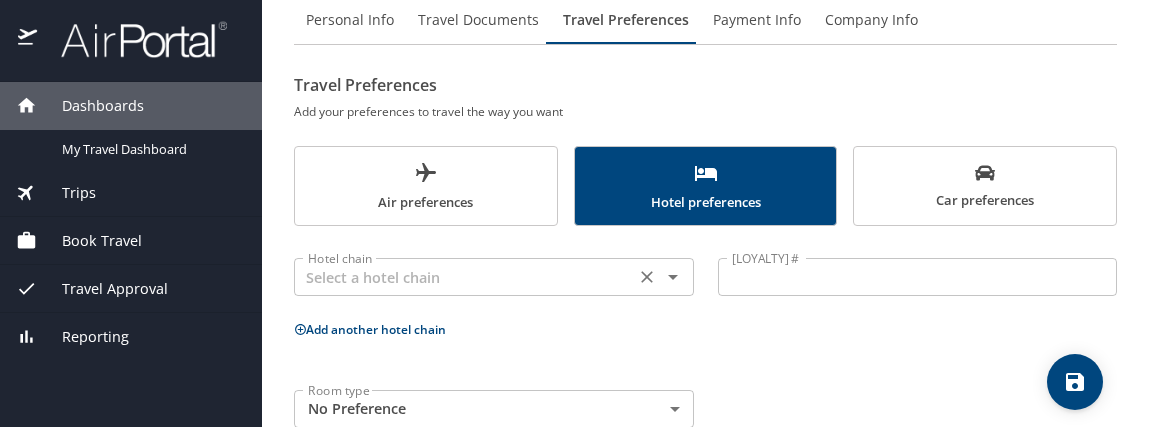 scroll, scrollTop: 129, scrollLeft: 0, axis: vertical 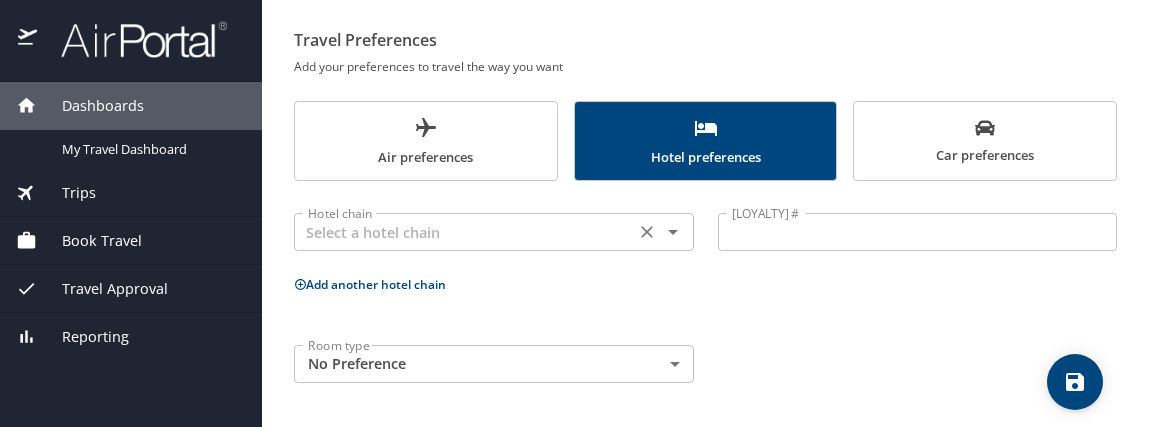click at bounding box center [464, 232] 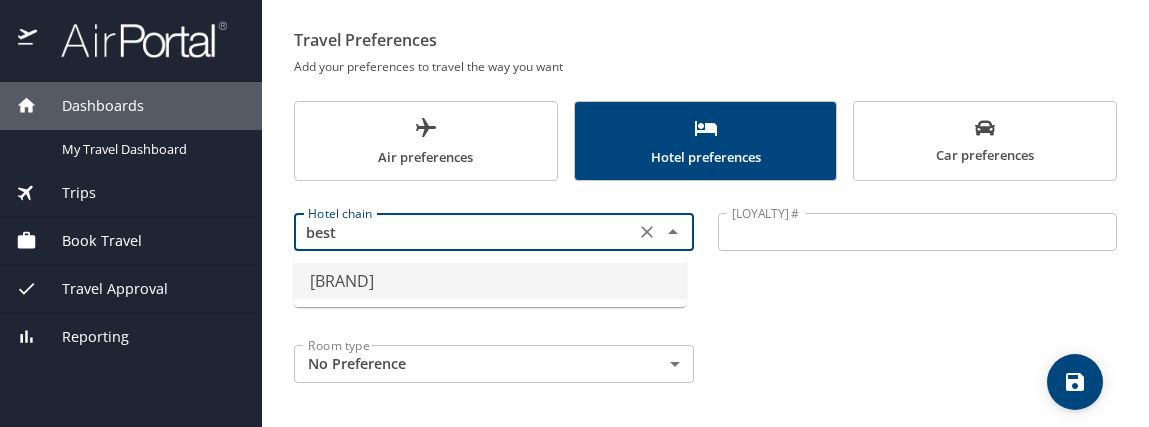 click on "BEST WESTERN" at bounding box center [490, 281] 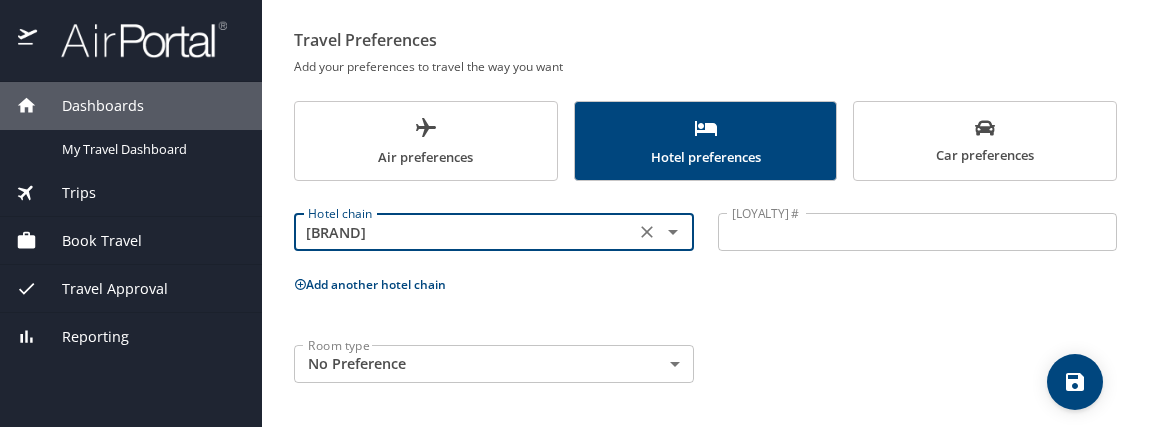type on "BEST WESTERN" 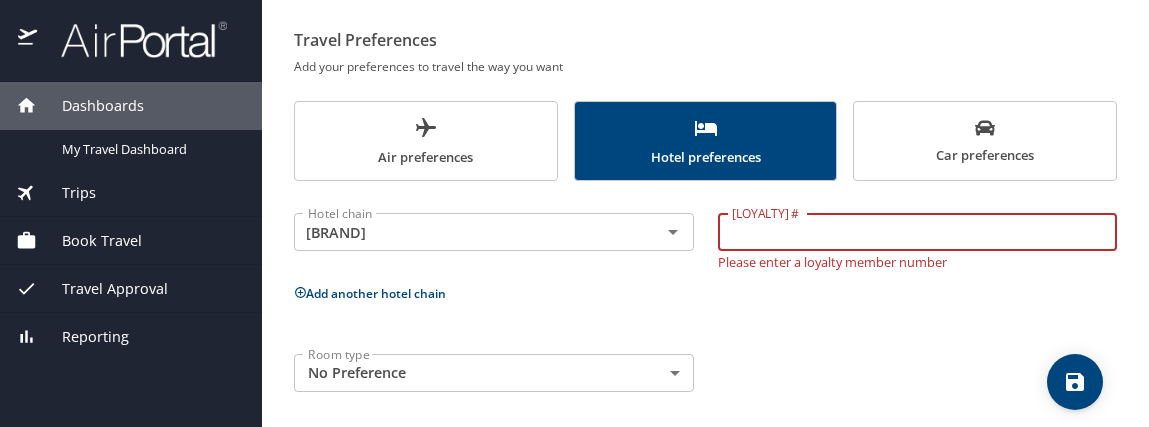 paste on "6006637482057445" 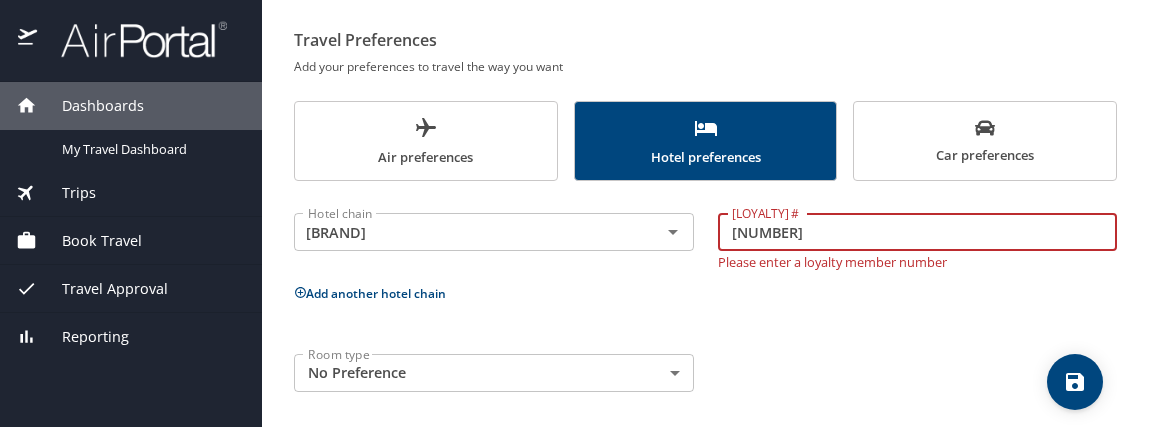type on "6006637482057445" 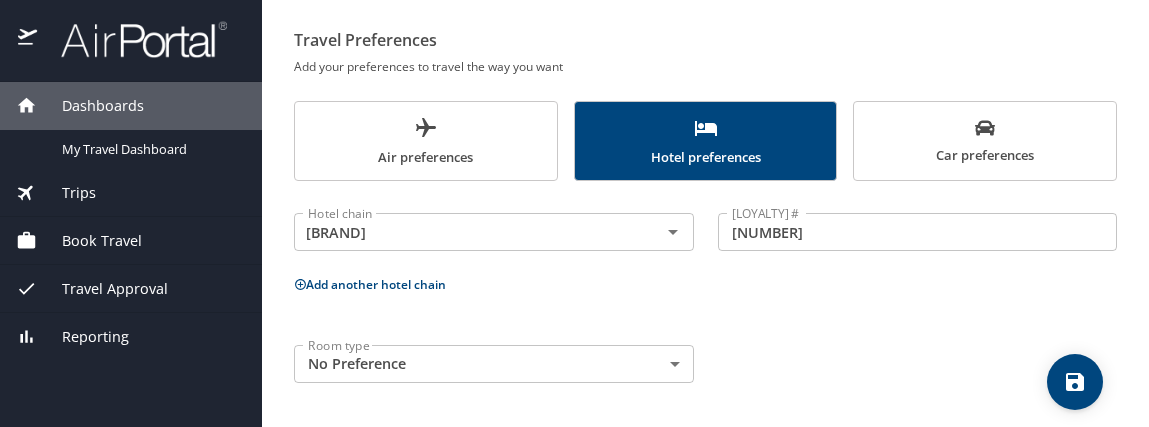 click on "Add another hotel chain" at bounding box center (705, 284) 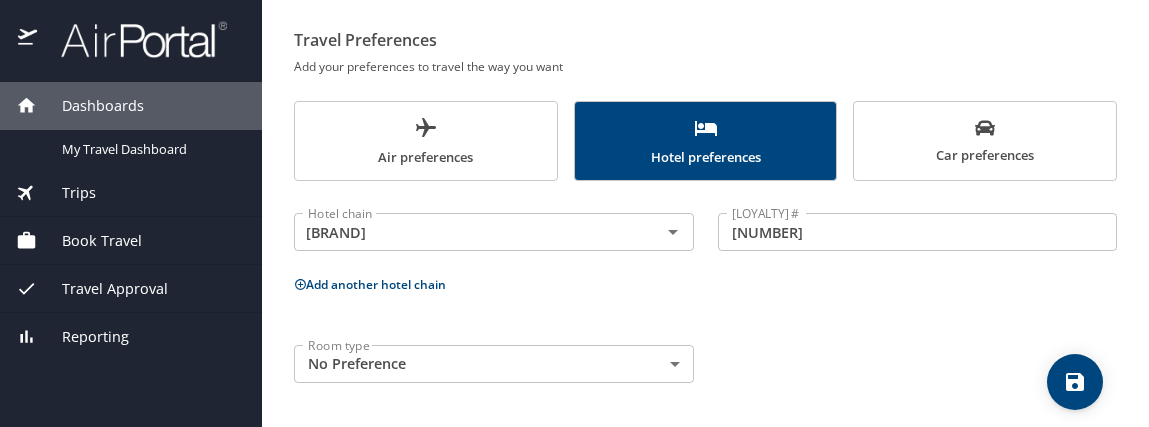 click at bounding box center [300, 284] 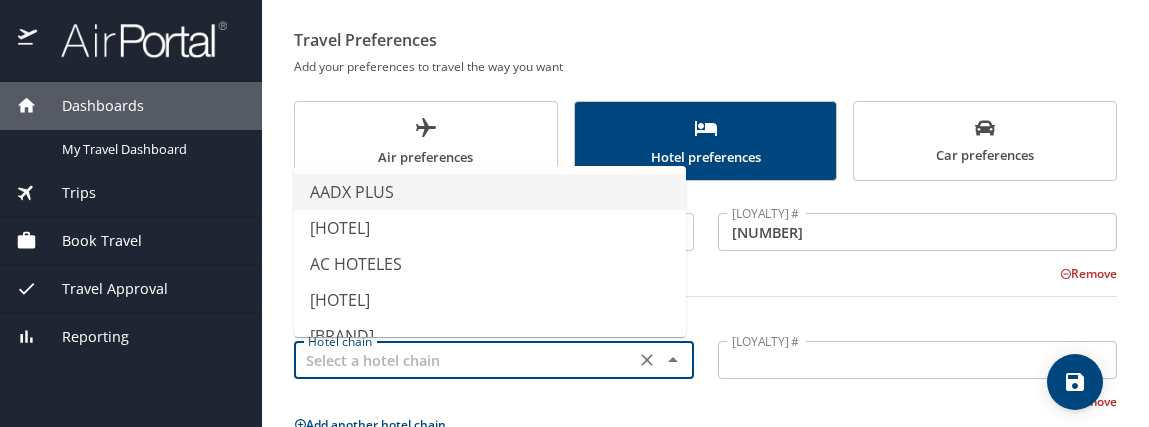 click at bounding box center [464, 360] 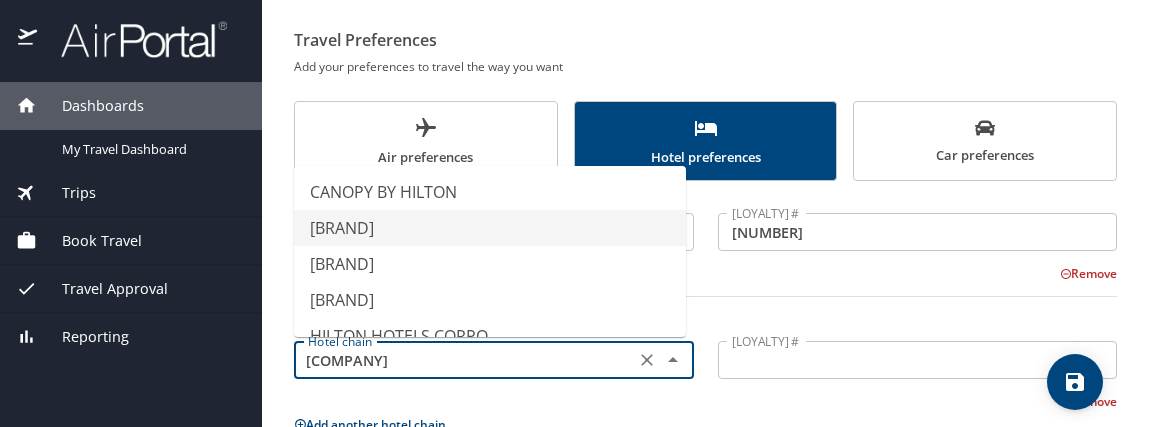 click on "HILTON (ALL BRANDS)" at bounding box center (490, 228) 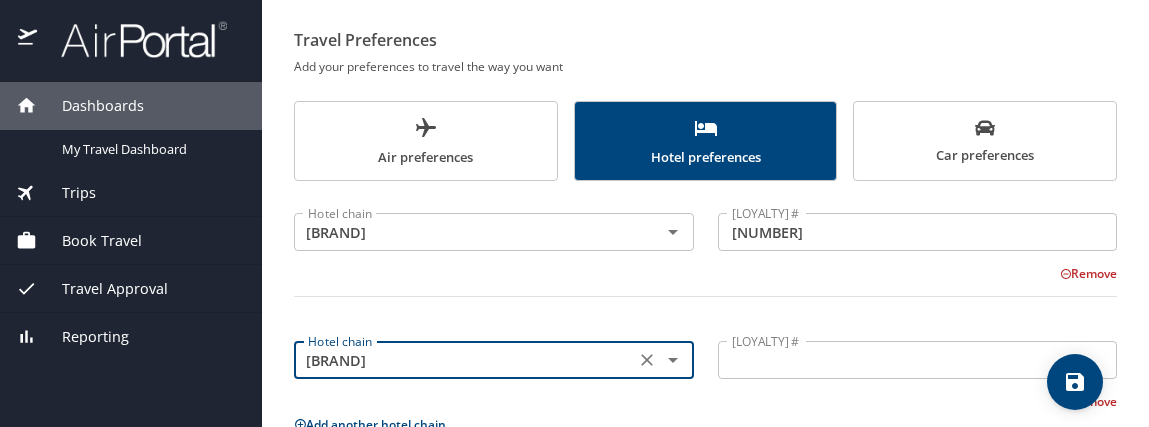 type on "HILTON (ALL BRANDS)" 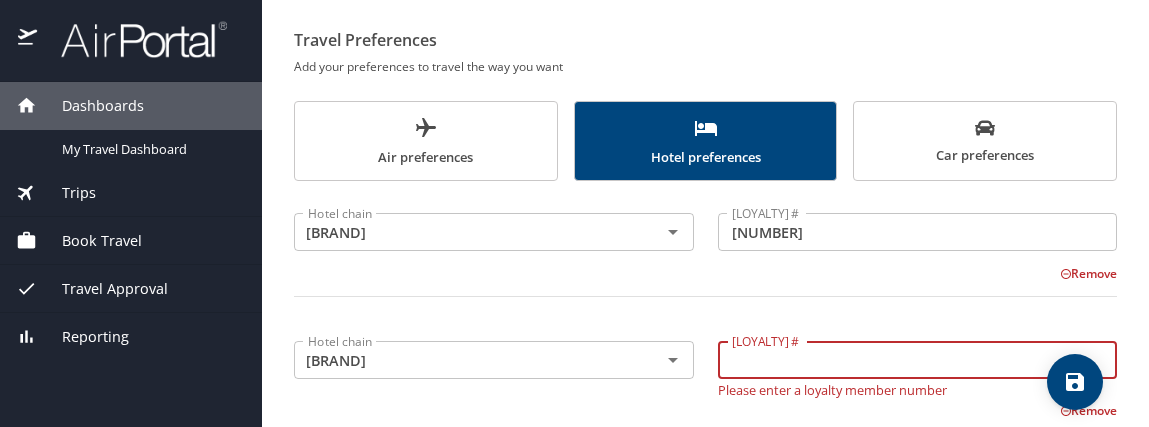 paste on "768687154" 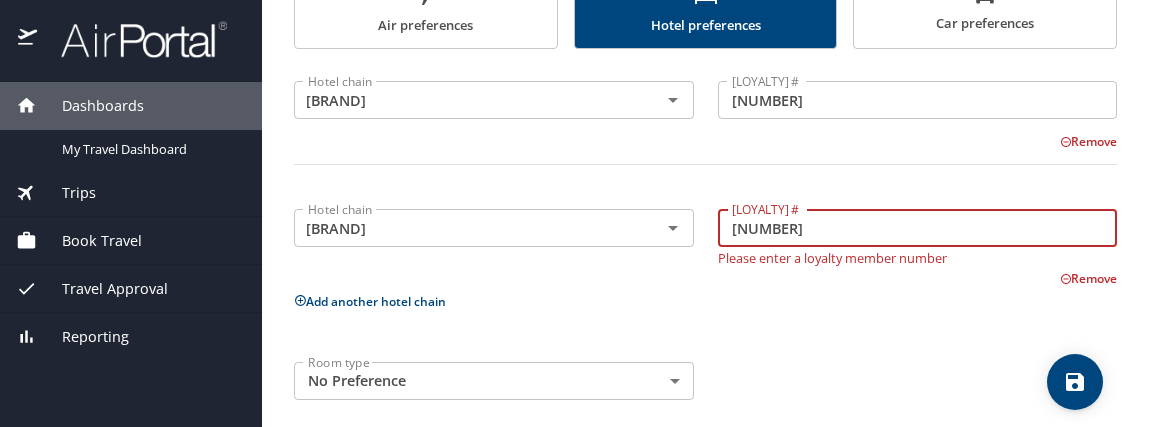 scroll, scrollTop: 278, scrollLeft: 0, axis: vertical 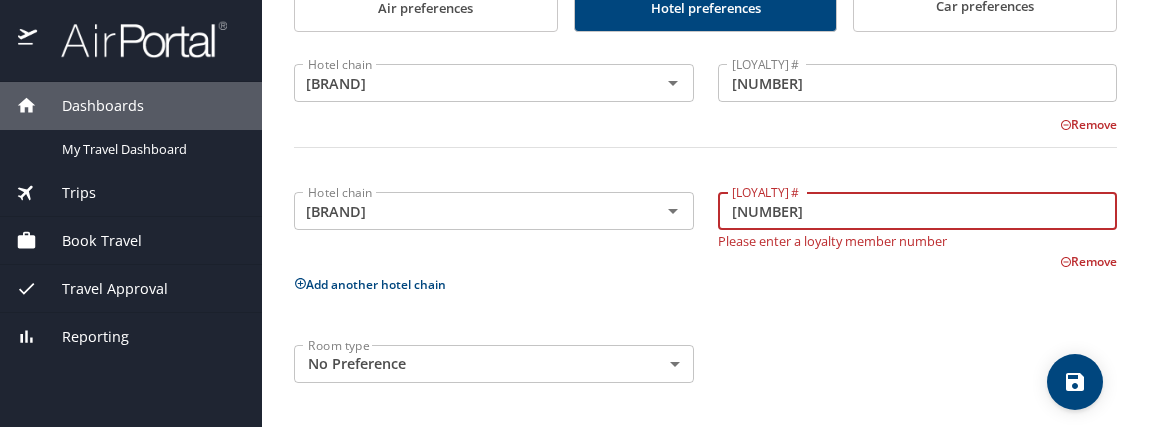 type on "768687154" 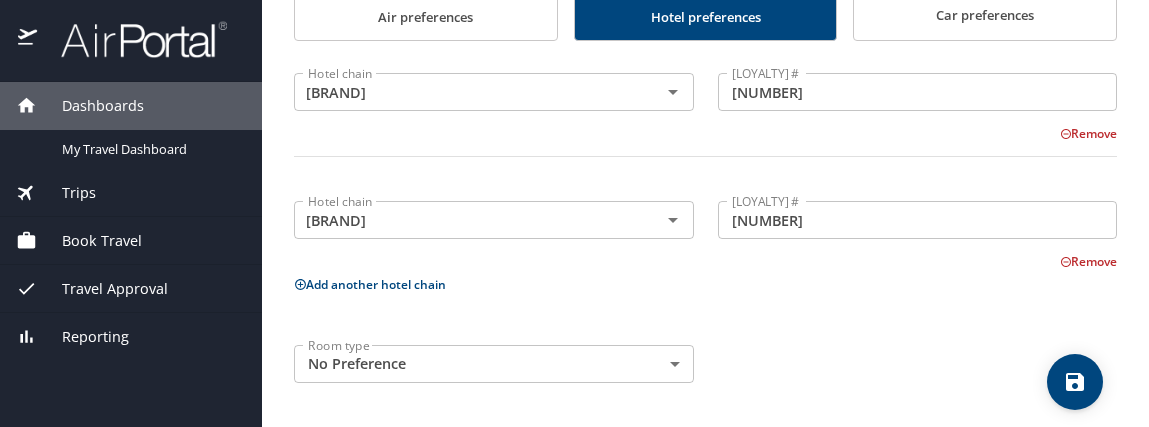 click on "Add another hotel chain" at bounding box center (705, 284) 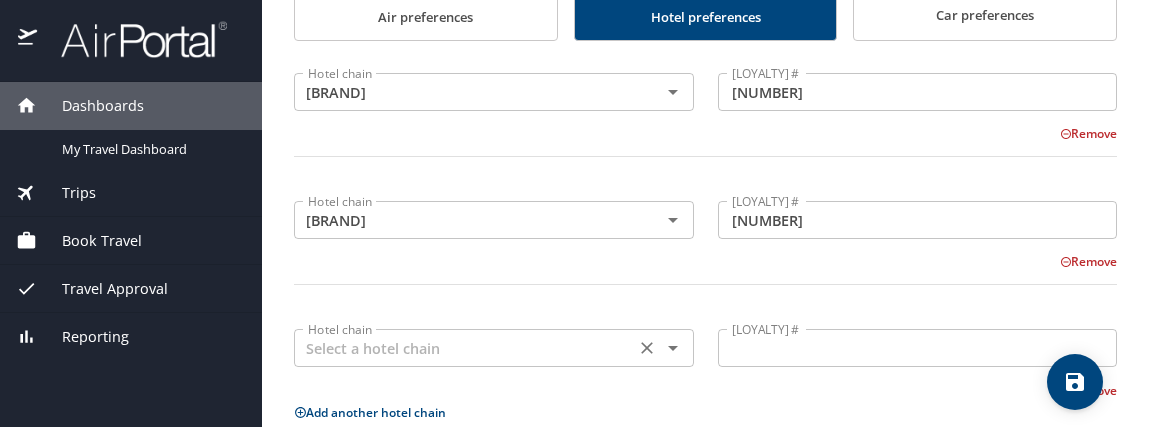 type 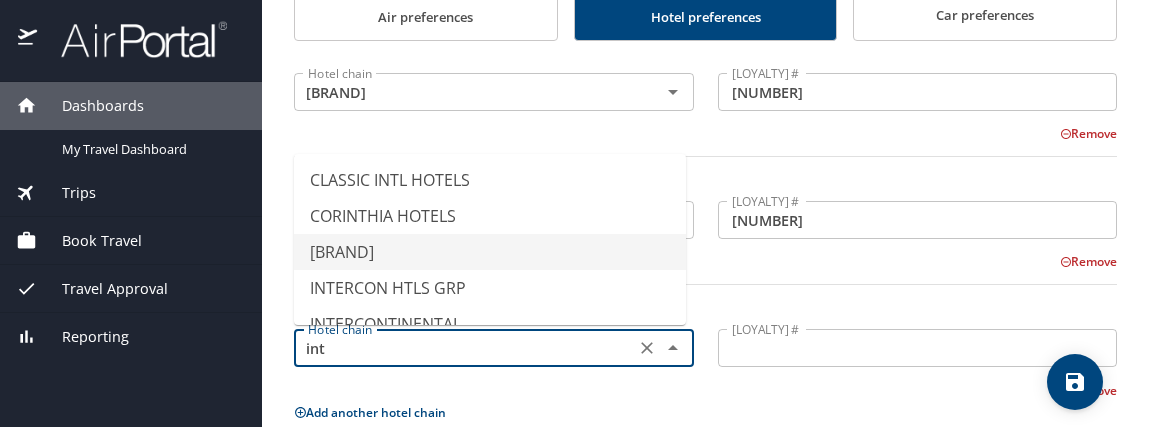 scroll, scrollTop: 100, scrollLeft: 0, axis: vertical 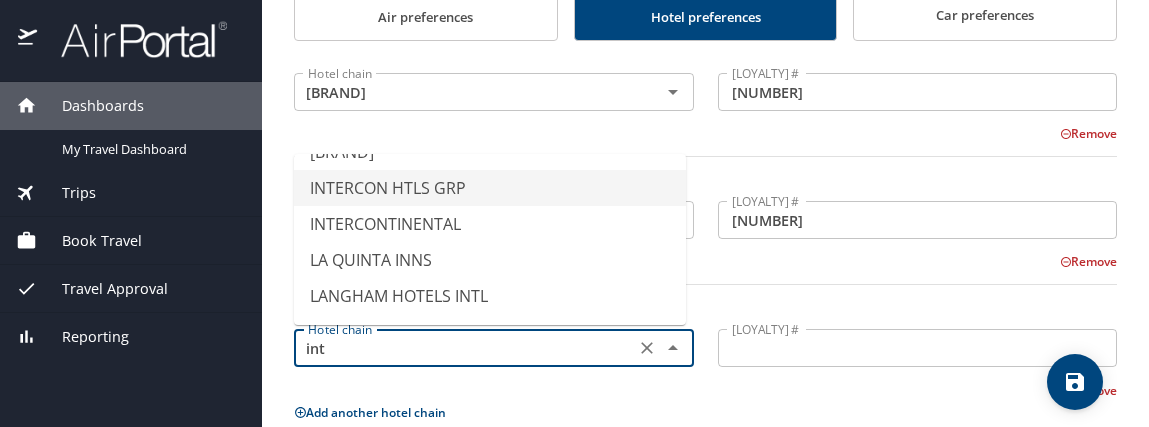 click on "INTERCON HTLS GRP" at bounding box center [490, 188] 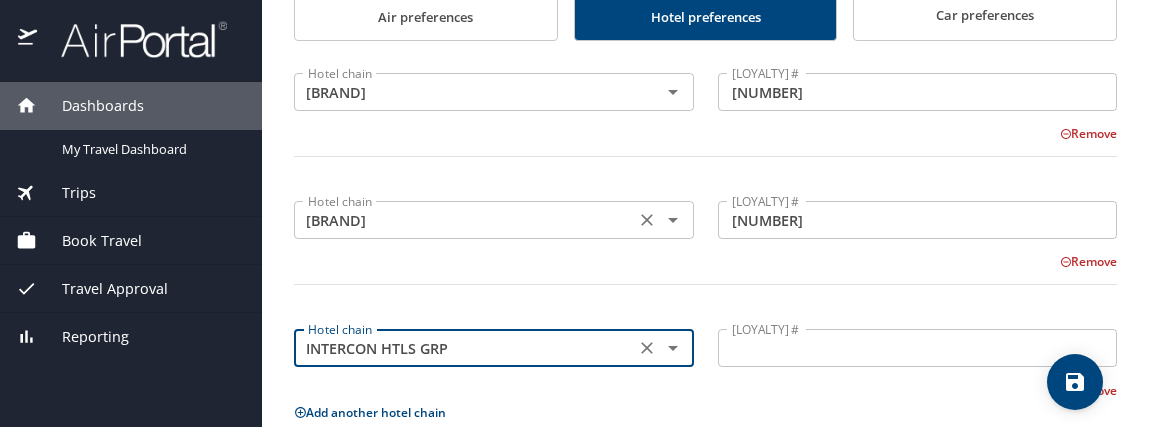 type on "INTERCON HTLS GRP" 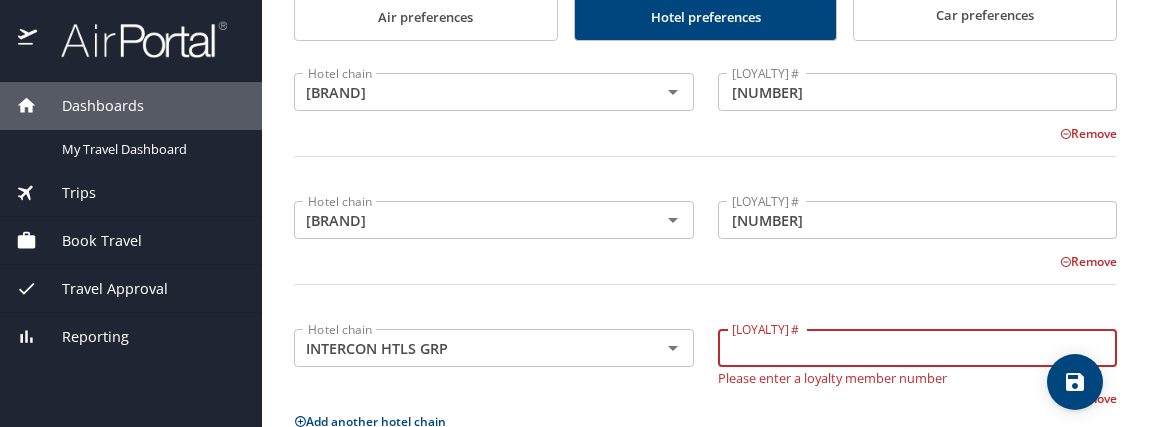 paste on "988338779" 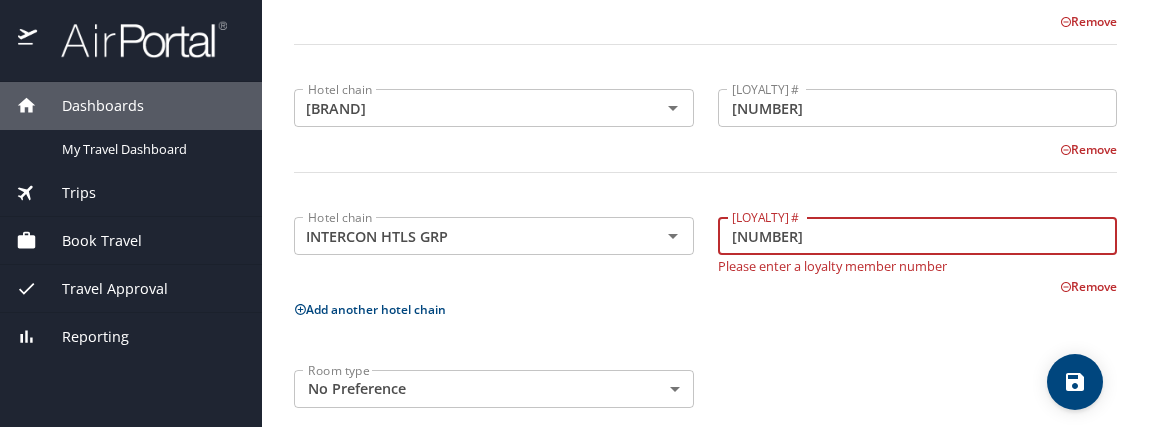 scroll, scrollTop: 406, scrollLeft: 0, axis: vertical 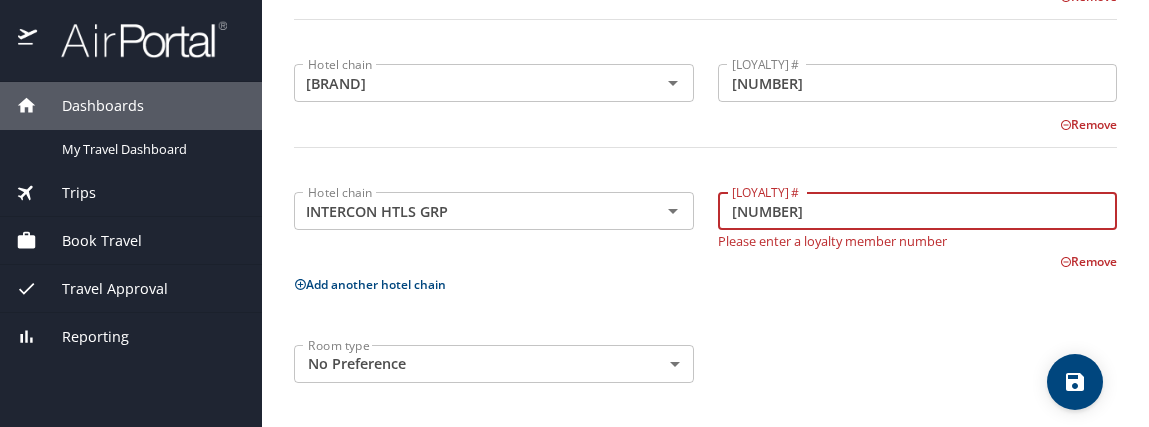 type on "988338779" 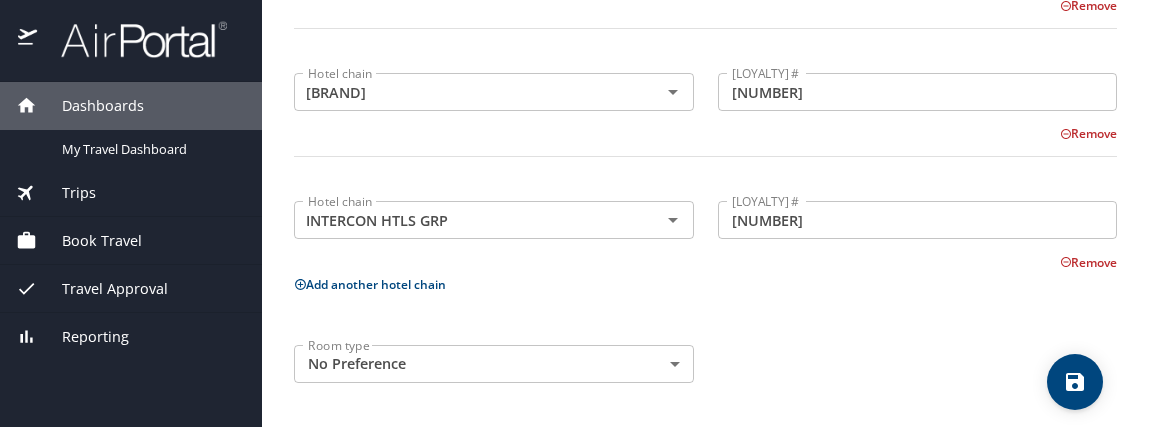 click on "Add another hotel chain" at bounding box center [370, 284] 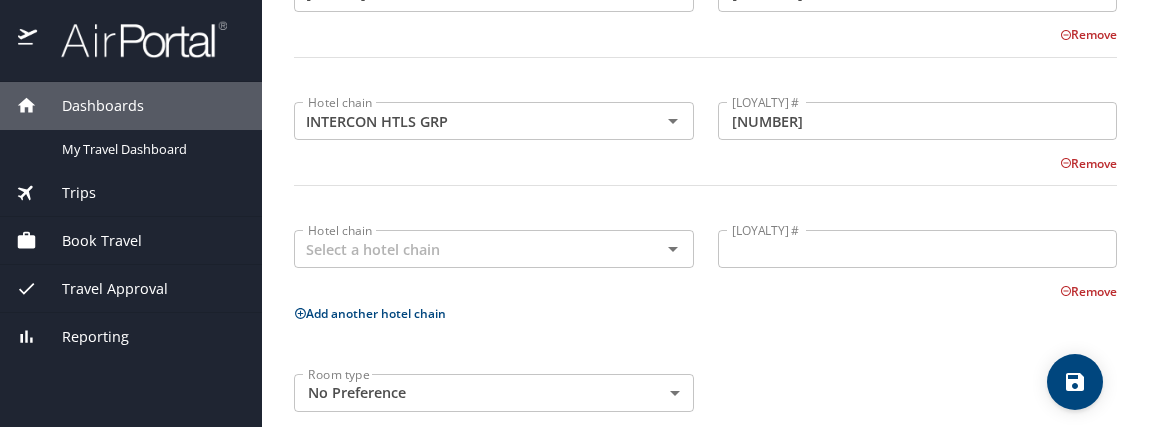 scroll, scrollTop: 497, scrollLeft: 0, axis: vertical 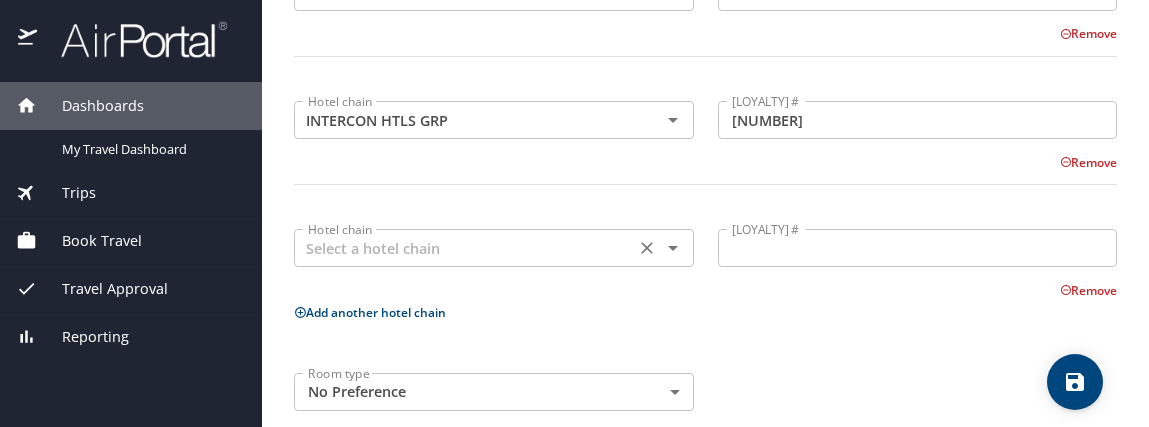 click at bounding box center [464, 248] 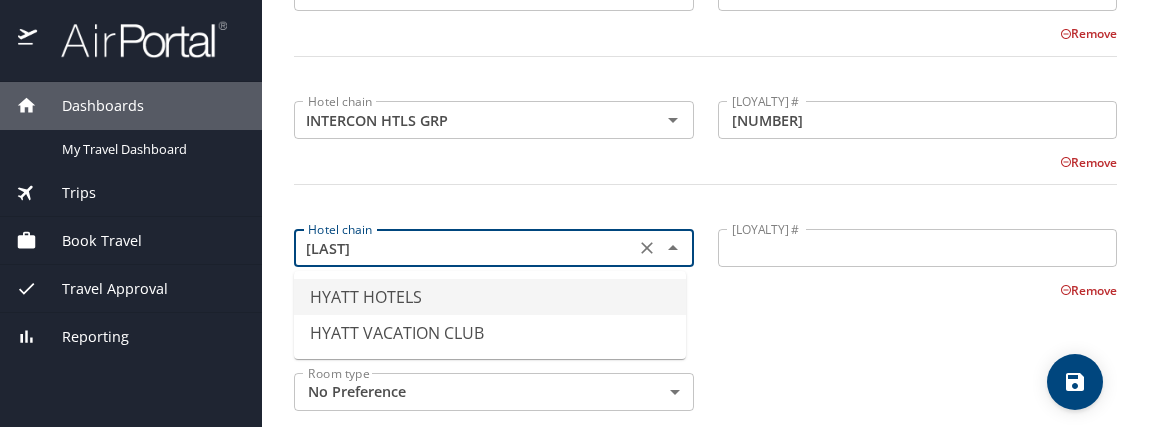 click on "HYATT HOTELS" at bounding box center [490, 297] 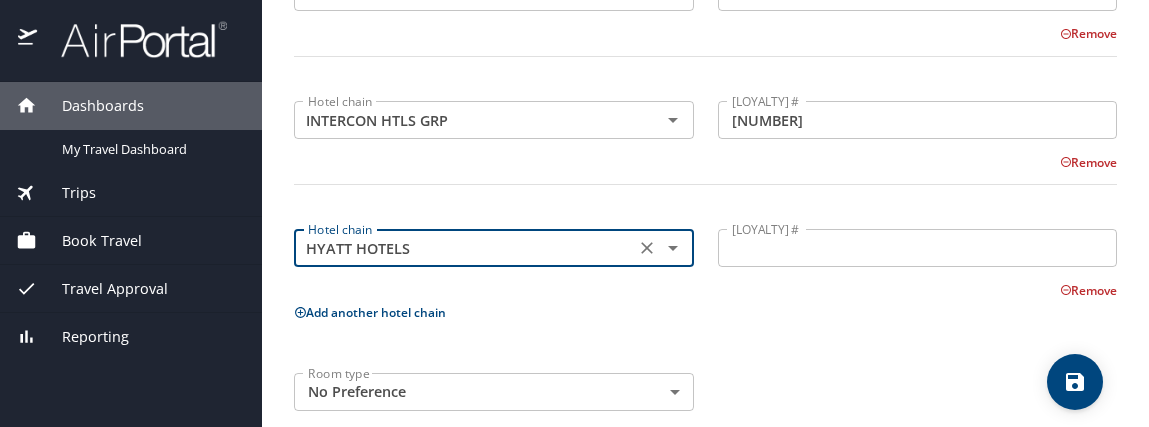 type on "HYATT HOTELS" 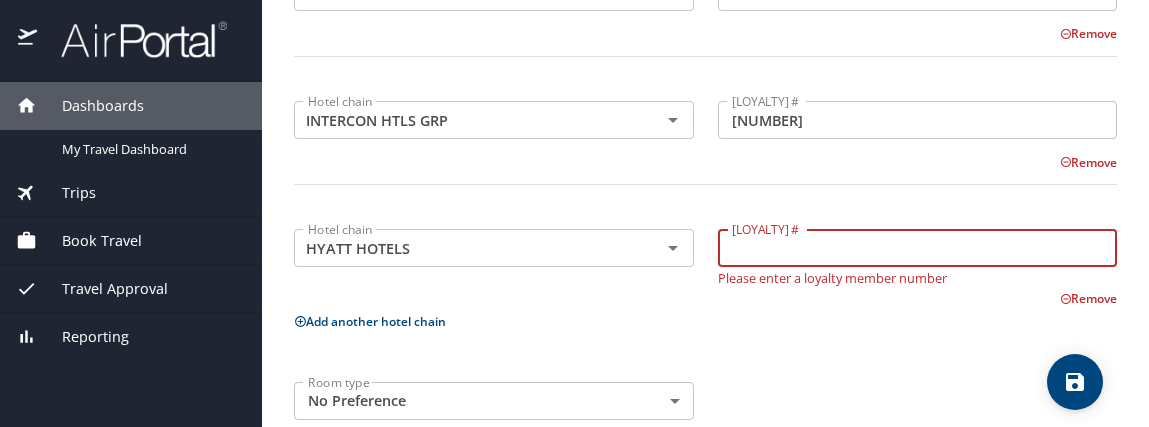 paste on "548924271A" 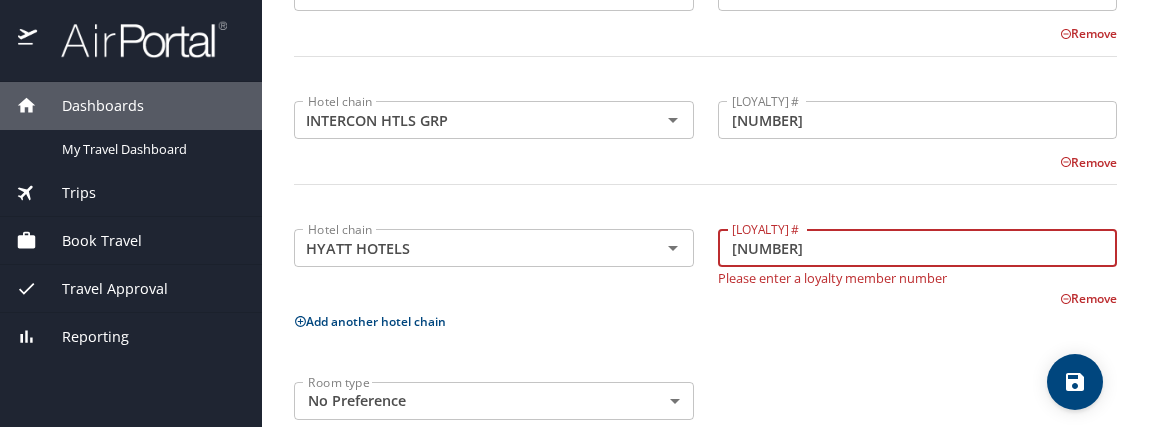 type on "548924271A" 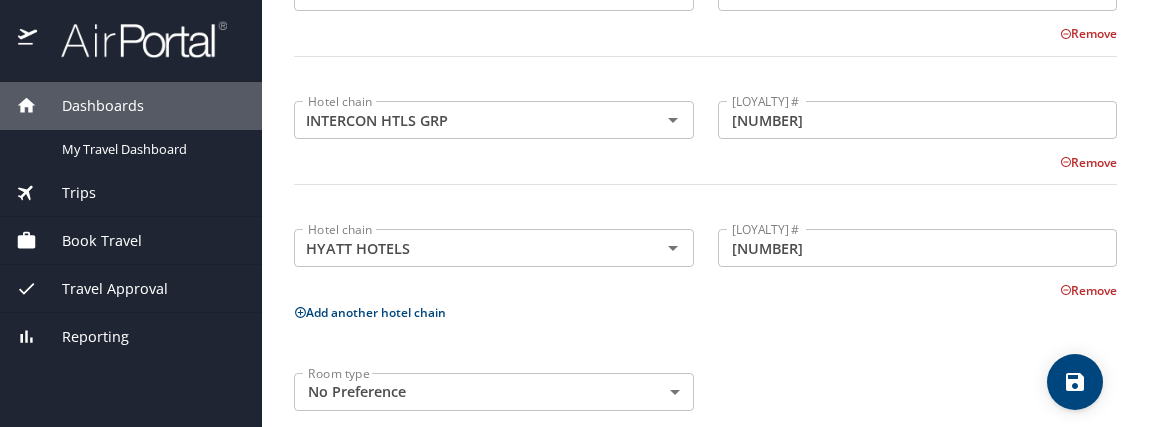 click on "Add another hotel chain" at bounding box center (705, 312) 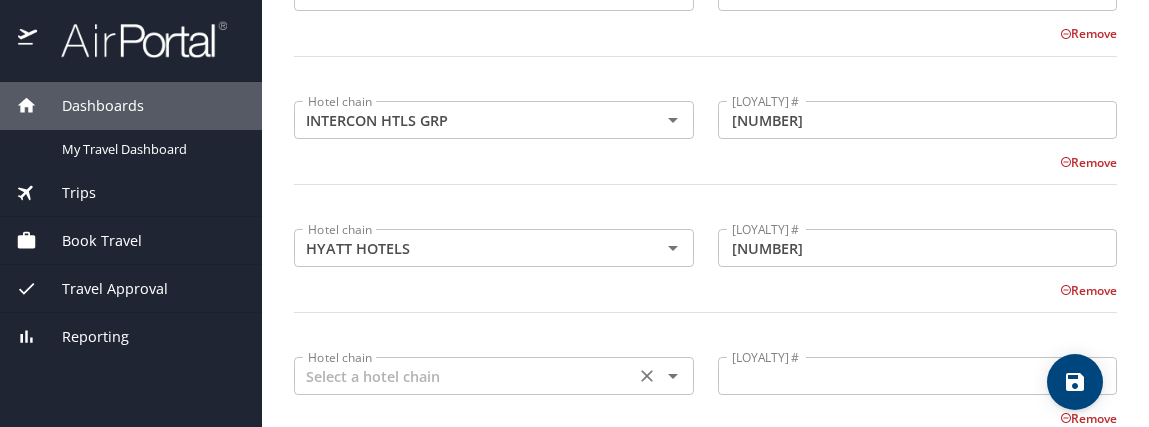 click at bounding box center [464, 376] 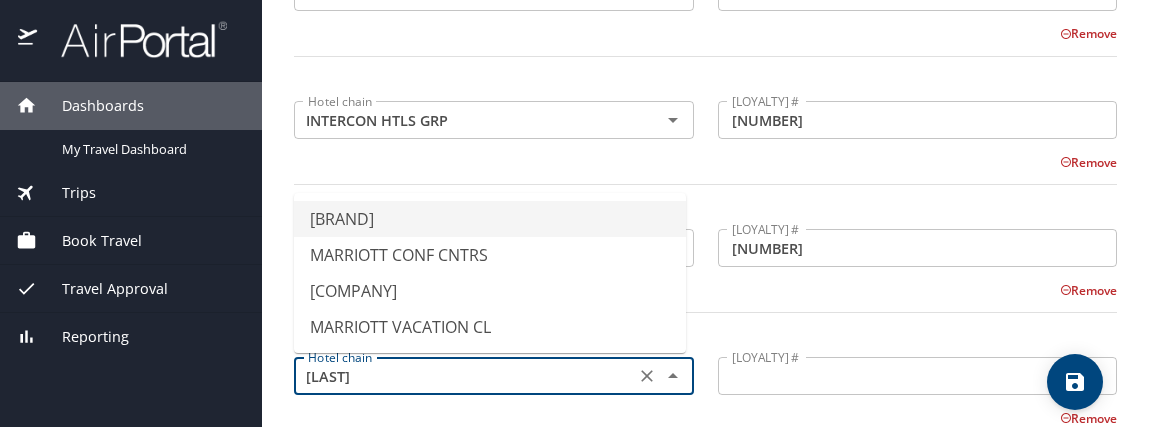 click on "MARRIOTT (ALL BRANDS)" at bounding box center [490, 219] 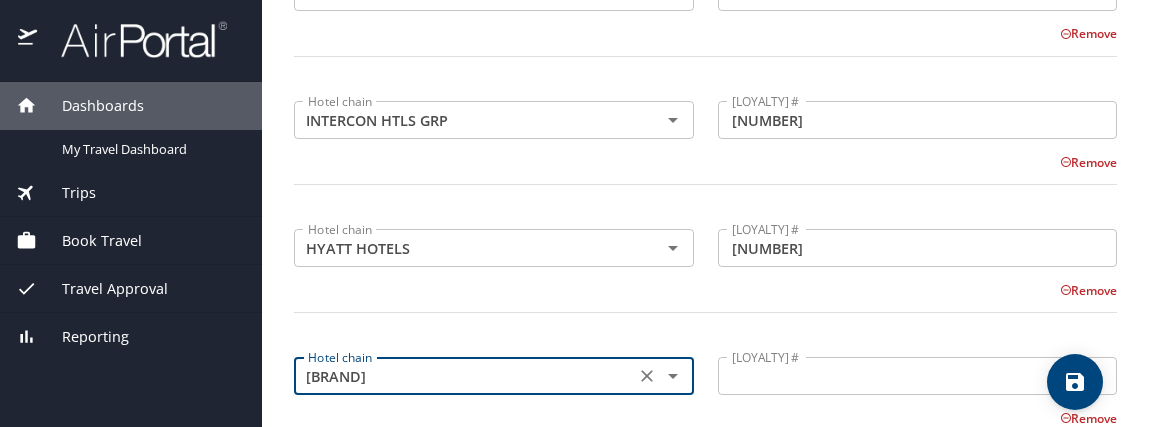 type on "MARRIOTT (ALL BRANDS)" 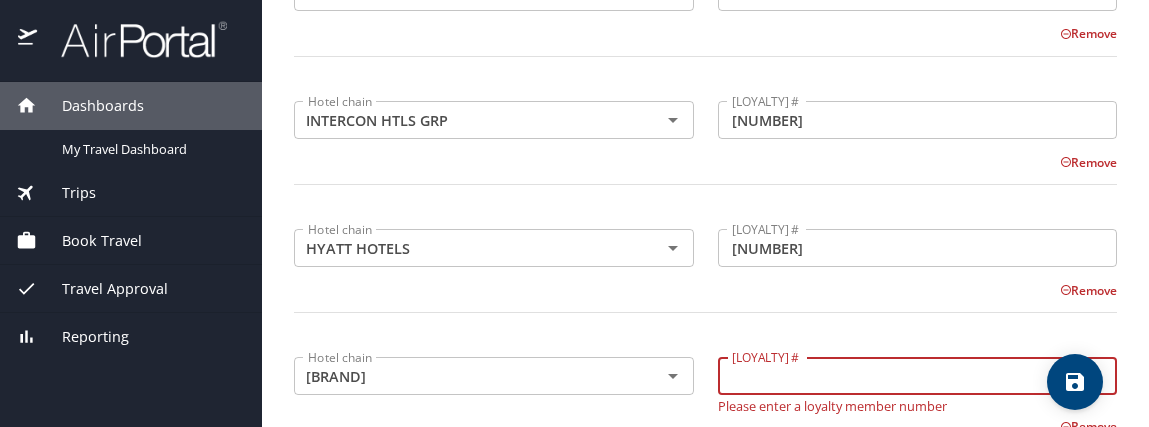 paste on "526378864" 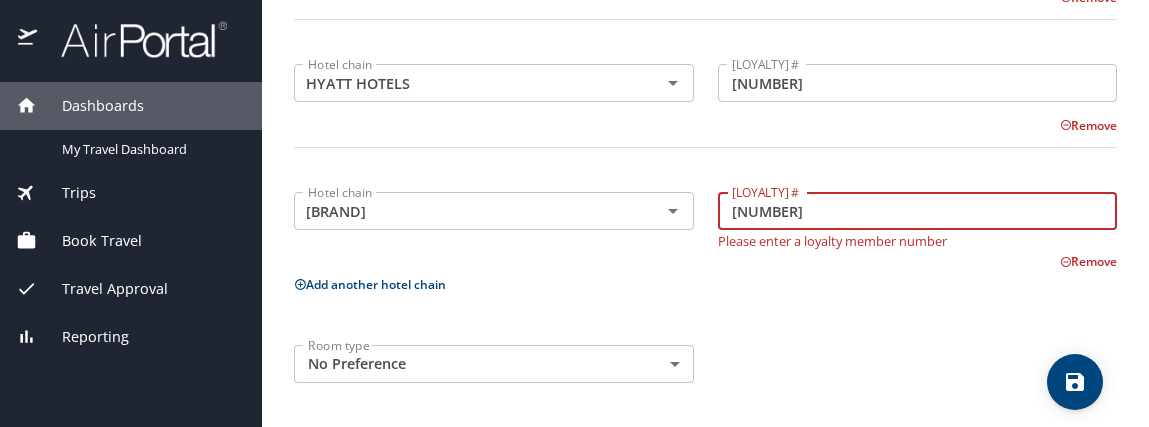 type on "526378864" 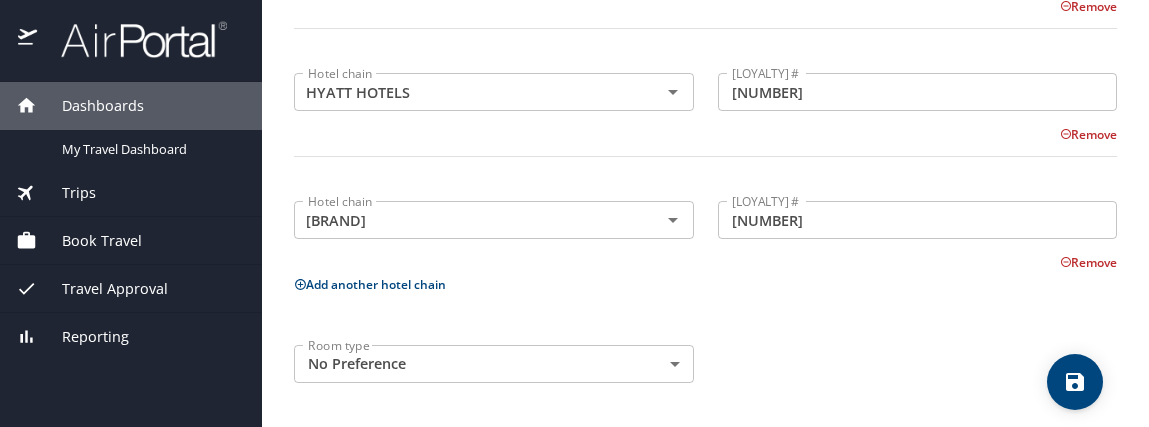 click on "Dashboards My Travel Dashboard Trips Current / Future Trips Past Trips Trips Missing Hotel Book Travel Request Agent Booking Approval Request (Beta) Book/Manage Online Trips Travel Approval Pending Trip Approvals Approved Trips Canceled Trips Approvals (Beta) Reporting Travel profile Zachary Hartmann Personal Info Travel Documents Travel Preferences Payment Info Company Info Travel Preferences Add your preferences to travel the way you want Air preferences Hotel preferences Car preferences Hotel chain BEST WESTERN Hotel chain   Loyalty member # 6006637482057445 Loyalty member #  Remove Hotel chain HILTON (ALL BRANDS) Hotel chain   Loyalty member # 768687154 Loyalty member #  Remove Hotel chain INTERCON HTLS GRP Hotel chain   Loyalty member # 988338779 Loyalty member #  Remove Hotel chain HYATT HOTELS Hotel chain   Loyalty member # 548924271A Loyalty member #  Remove Hotel chain MARRIOTT (ALL BRANDS) Hotel chain   Loyalty member # 526378864 Loyalty member #  Remove  Add another hotel chain   Room type Sign out" at bounding box center (574, 213) 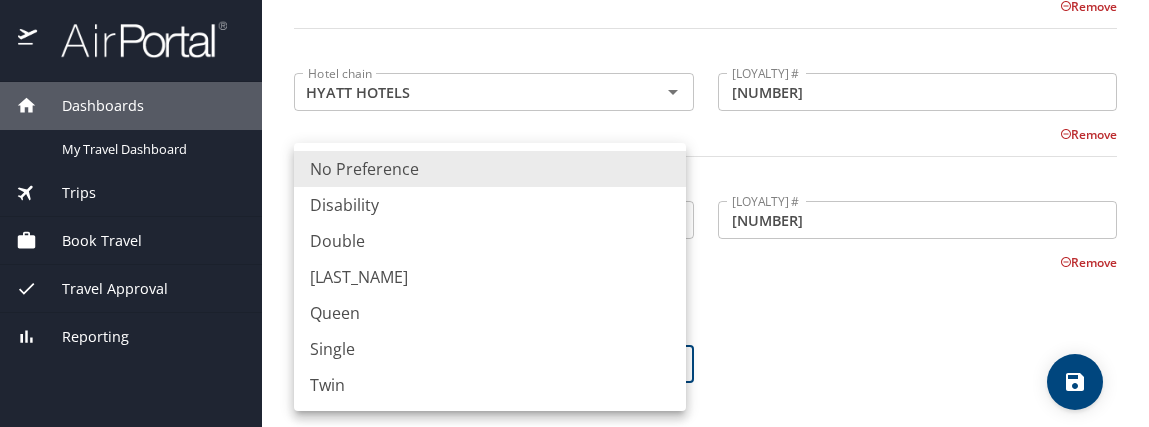 click on "King" at bounding box center [490, 277] 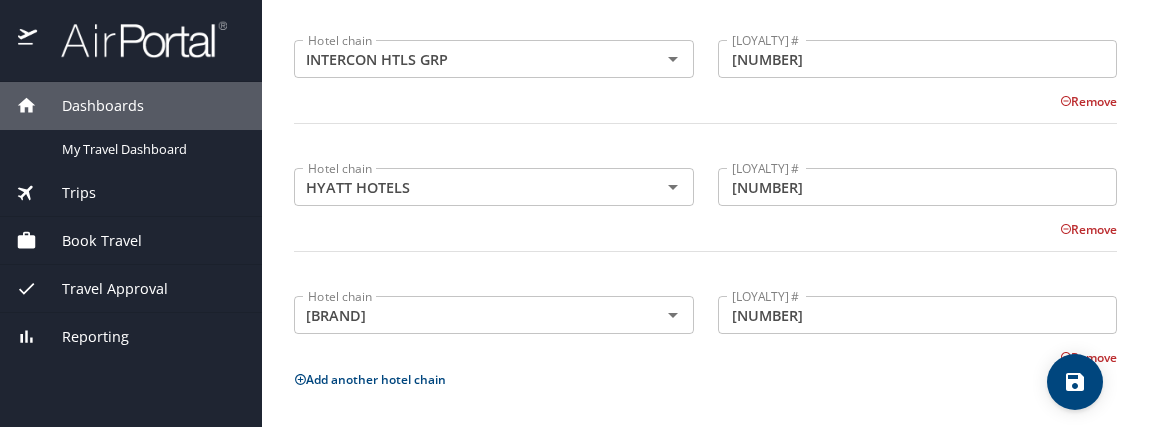 scroll, scrollTop: 653, scrollLeft: 0, axis: vertical 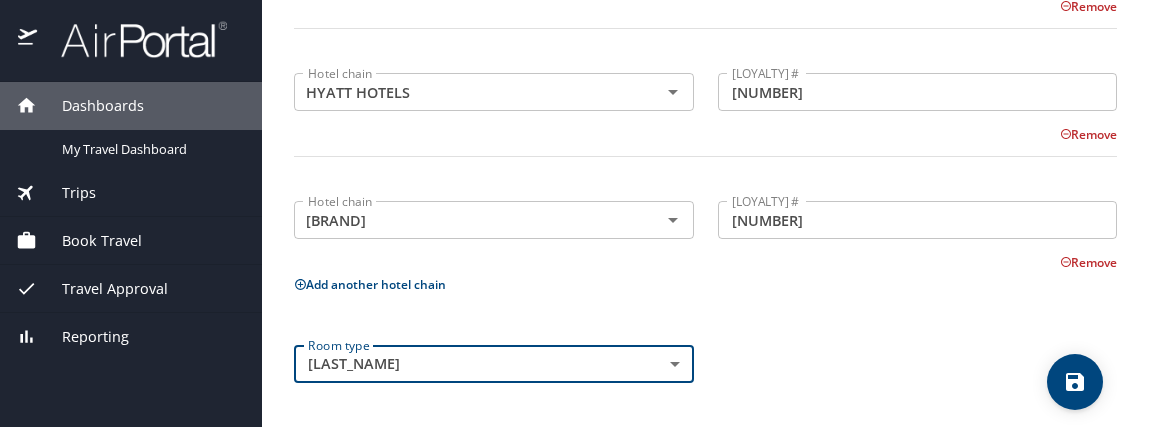 click at bounding box center (1075, 382) 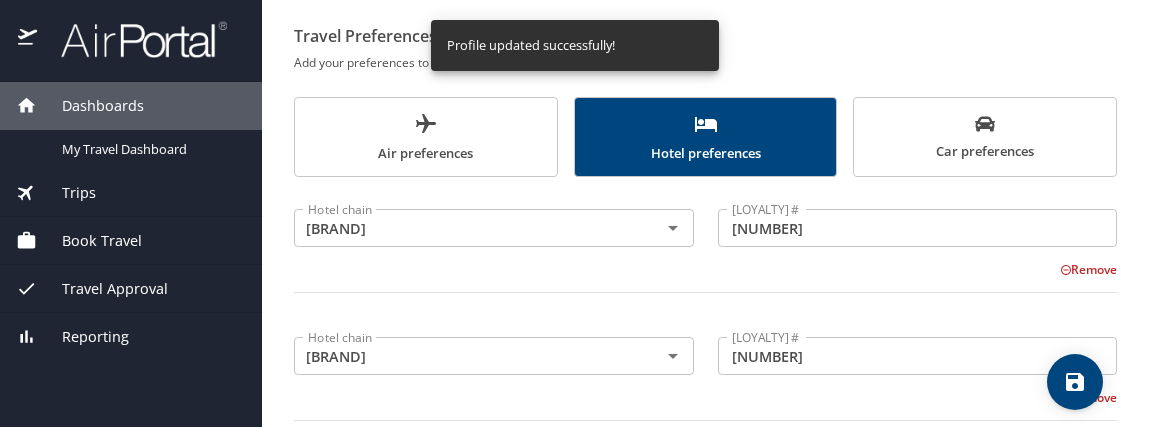 scroll, scrollTop: 0, scrollLeft: 0, axis: both 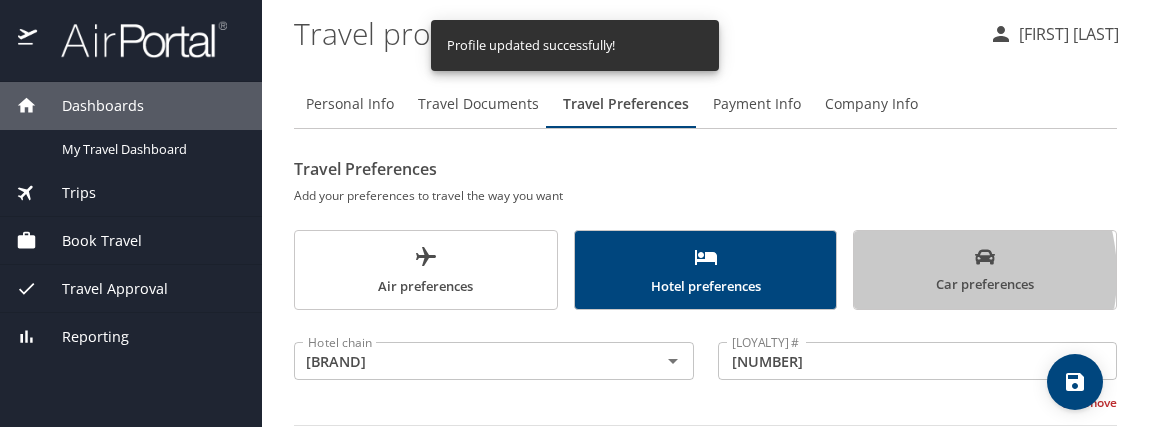 click on "Car preferences" at bounding box center (985, 271) 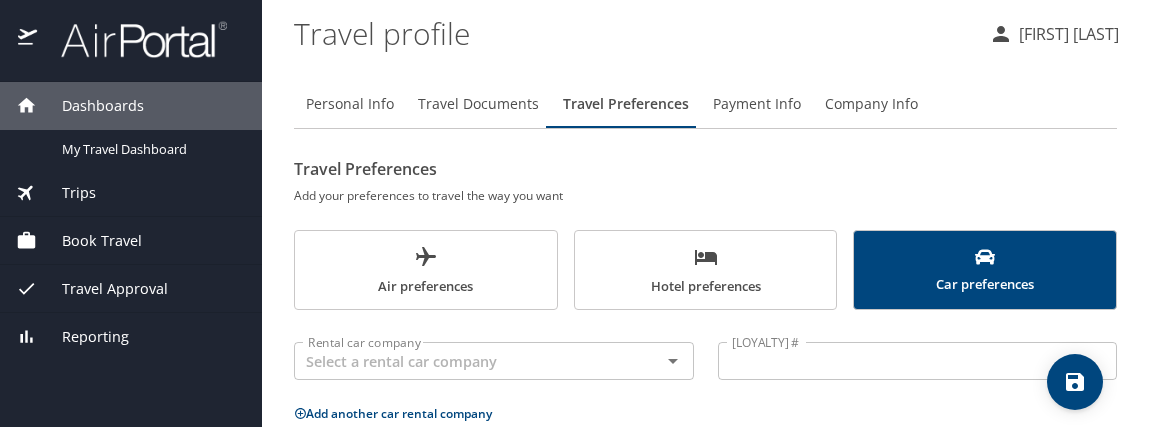scroll, scrollTop: 100, scrollLeft: 0, axis: vertical 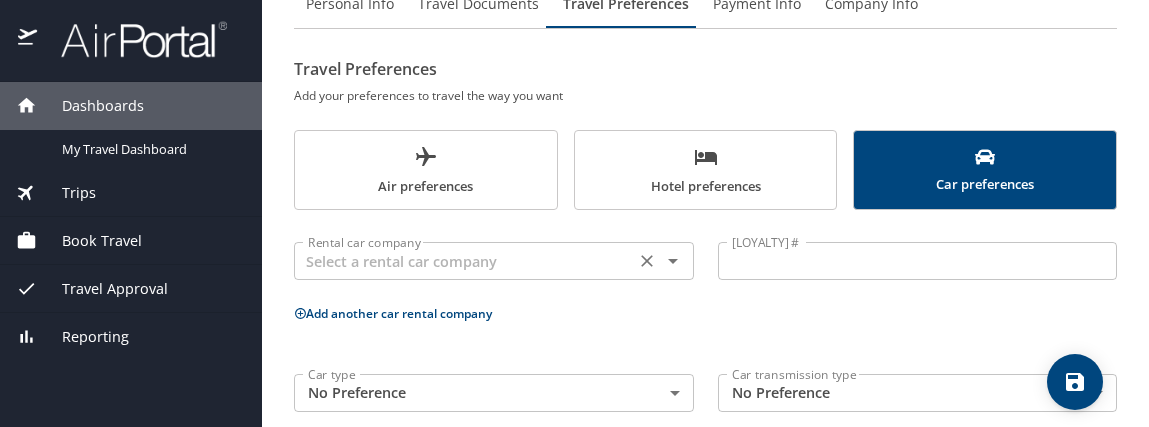 click at bounding box center (464, 261) 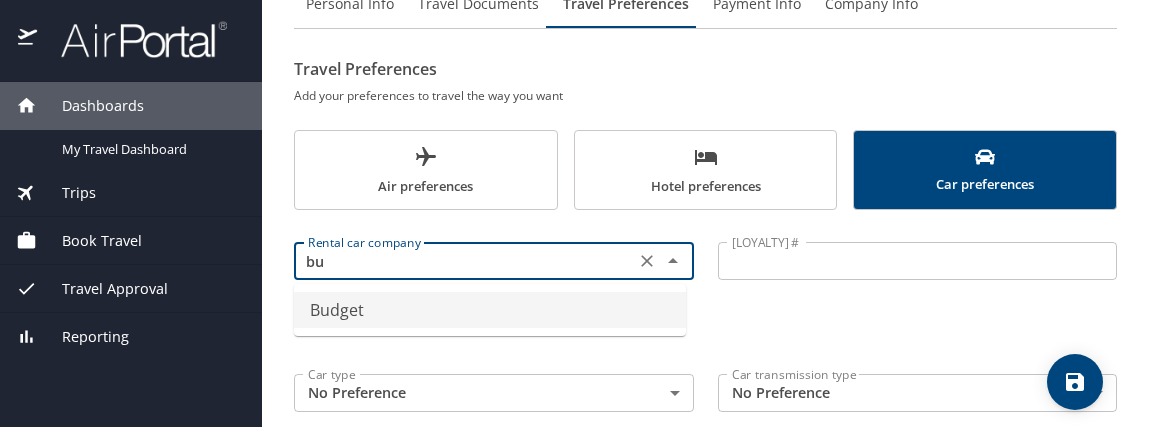 click on "Budget" at bounding box center (490, 310) 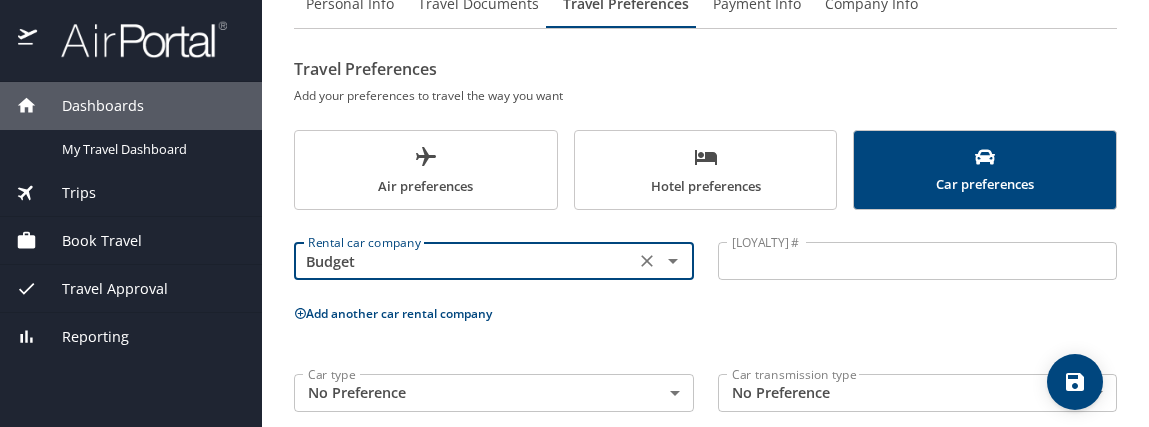 type on "Budget" 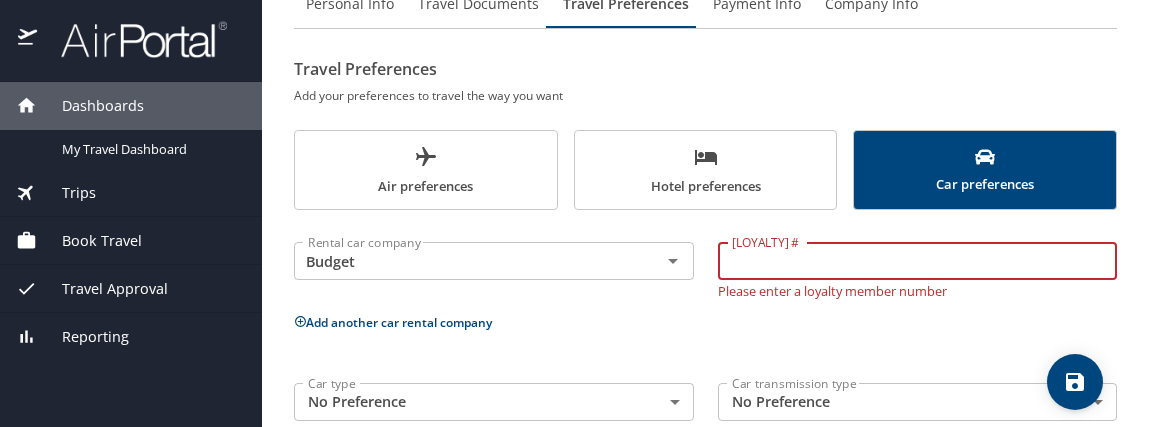 paste on "U7N06S" 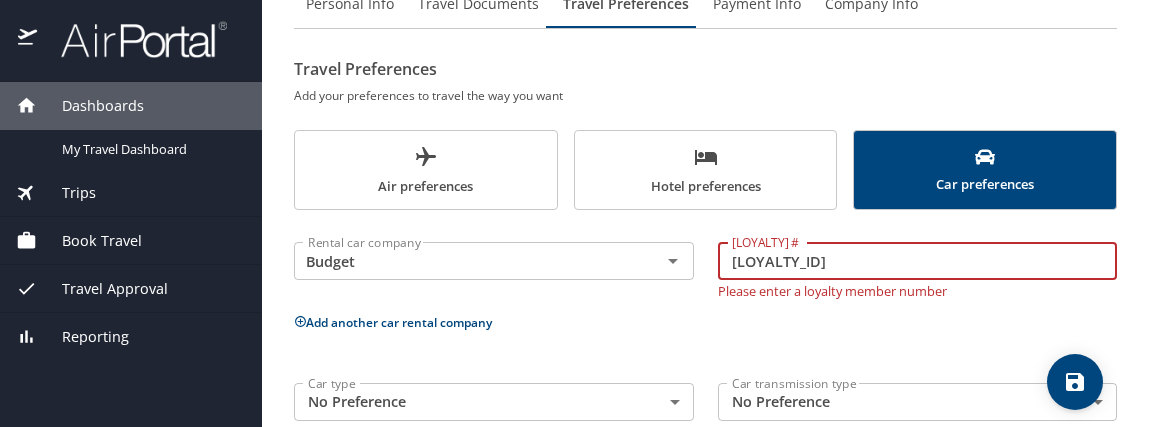 type on "U7N06S" 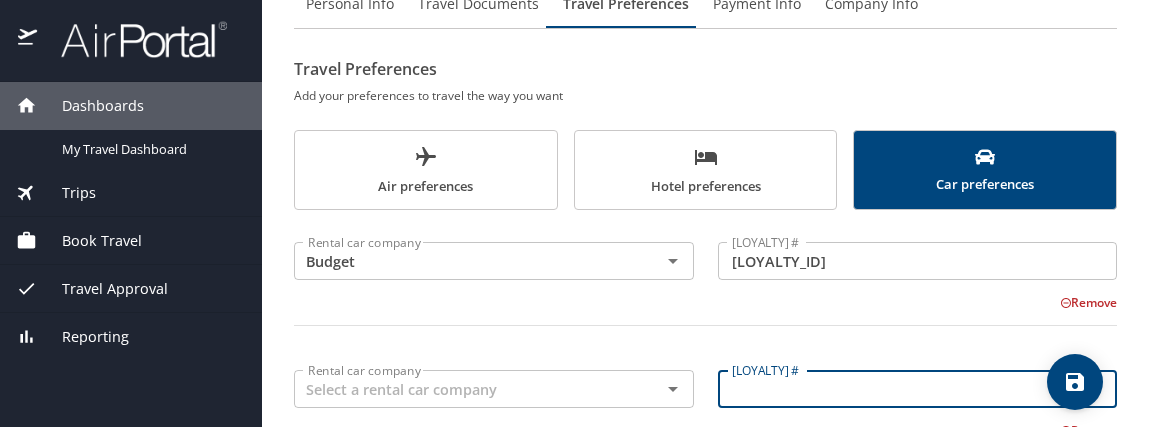 paste on "66965984" 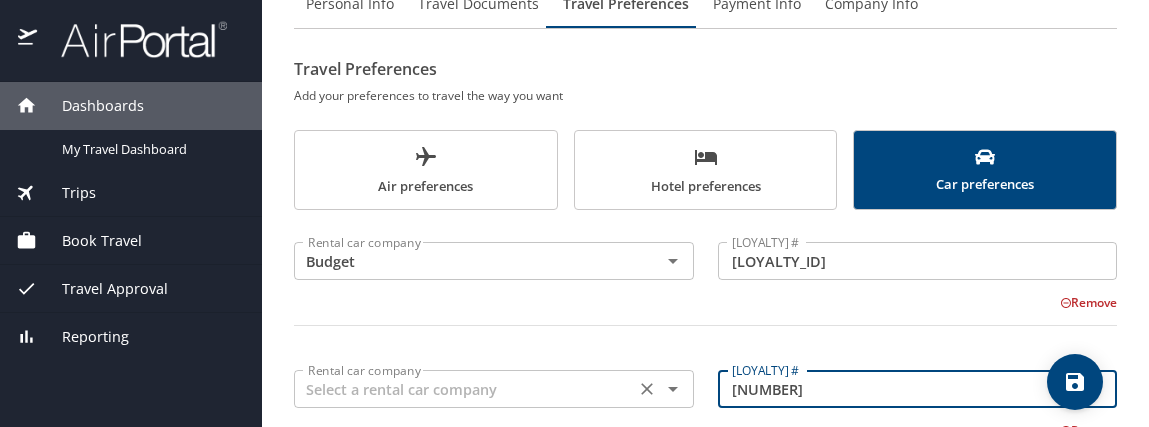 type on "66965984" 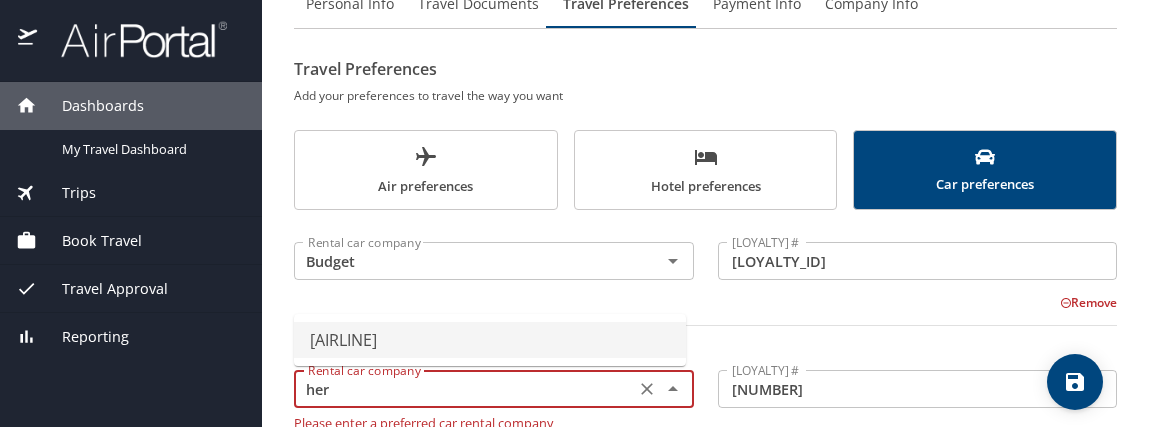 click on "Hertz" at bounding box center [490, 340] 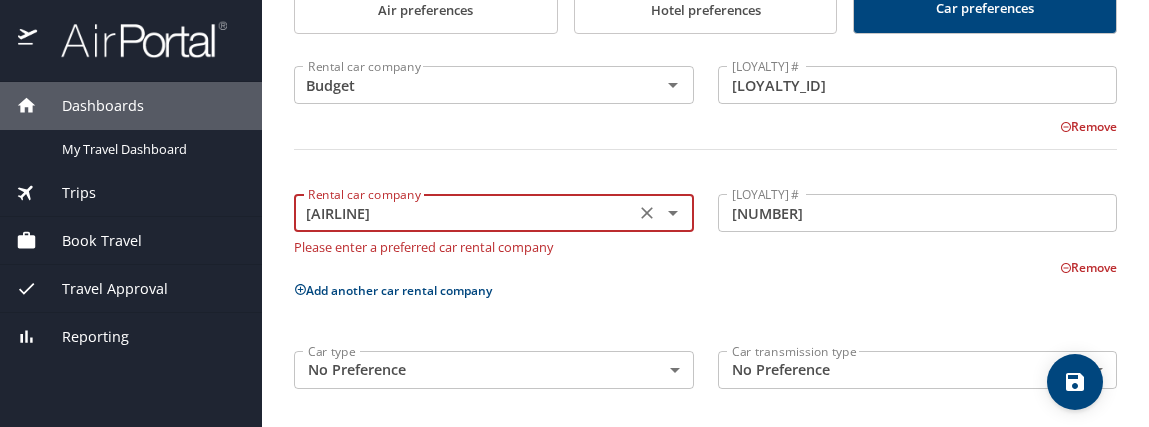 scroll, scrollTop: 282, scrollLeft: 0, axis: vertical 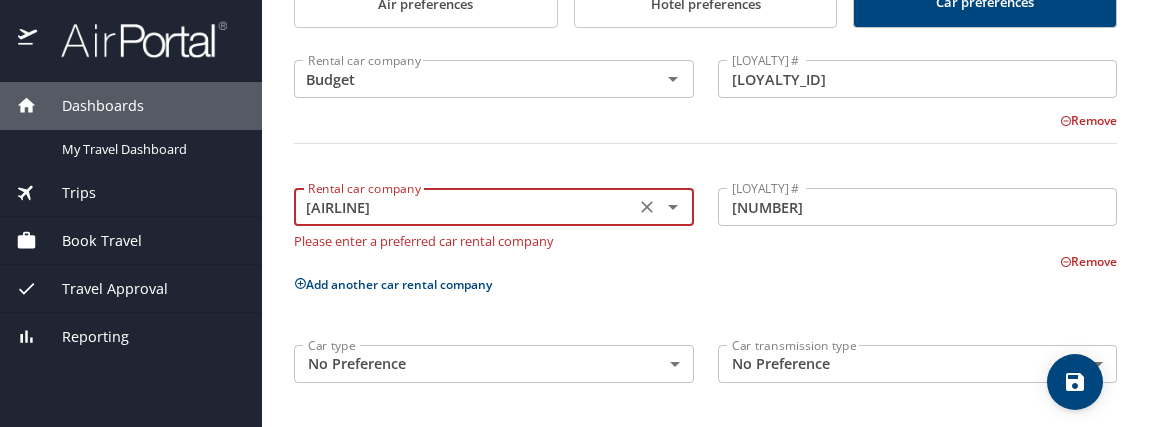 type on "Hertz" 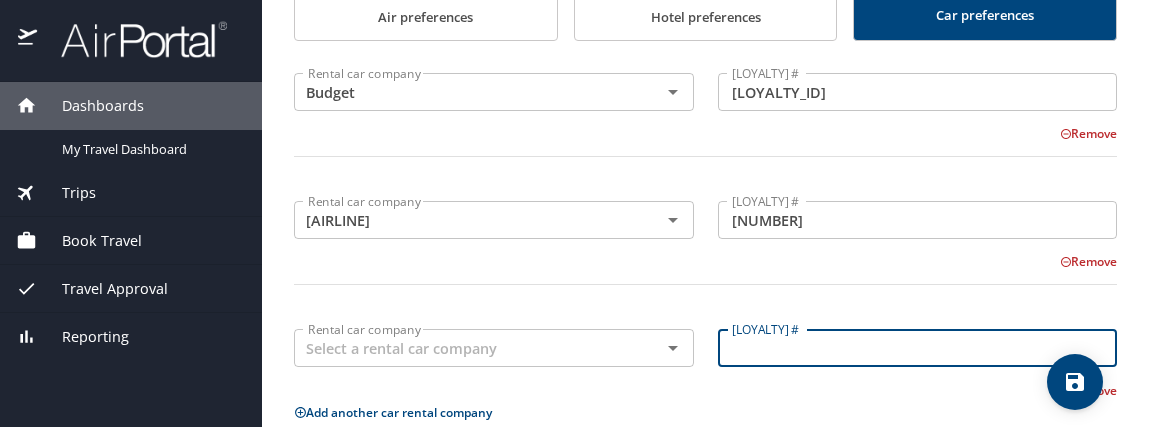 paste on "TBDW4Y7" 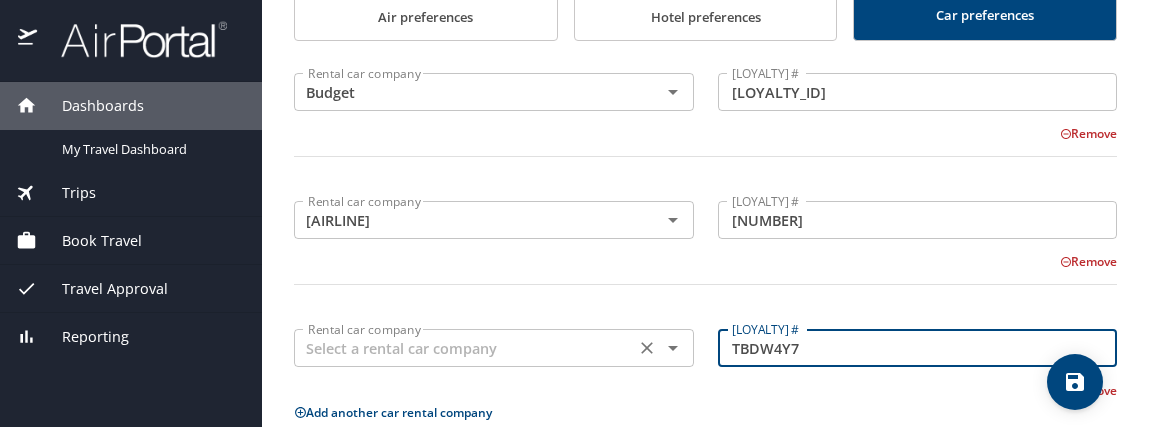 type on "TBDW4Y7" 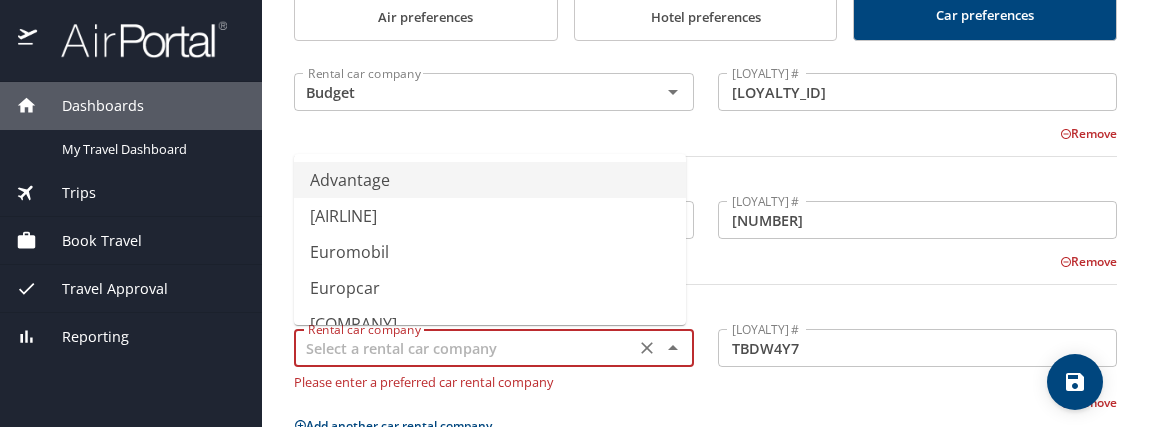 click at bounding box center (464, 348) 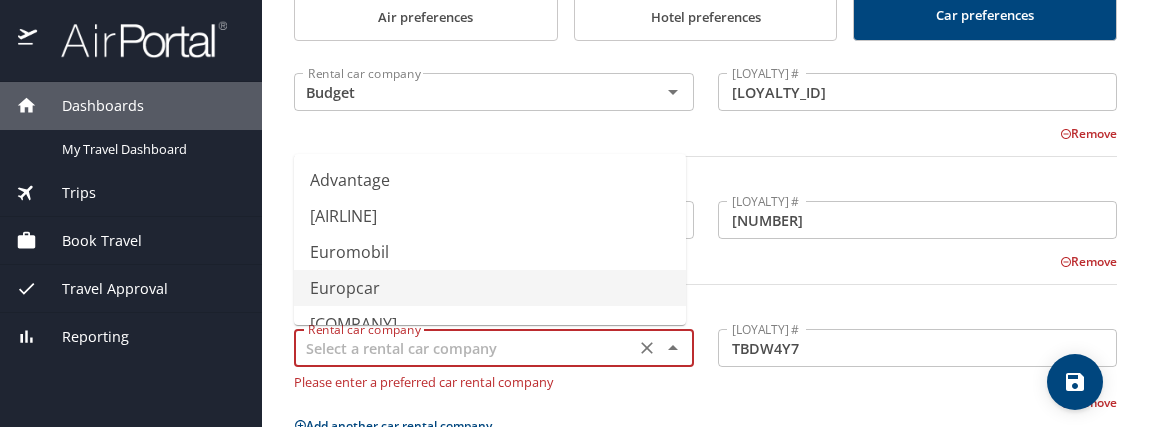 scroll, scrollTop: 100, scrollLeft: 0, axis: vertical 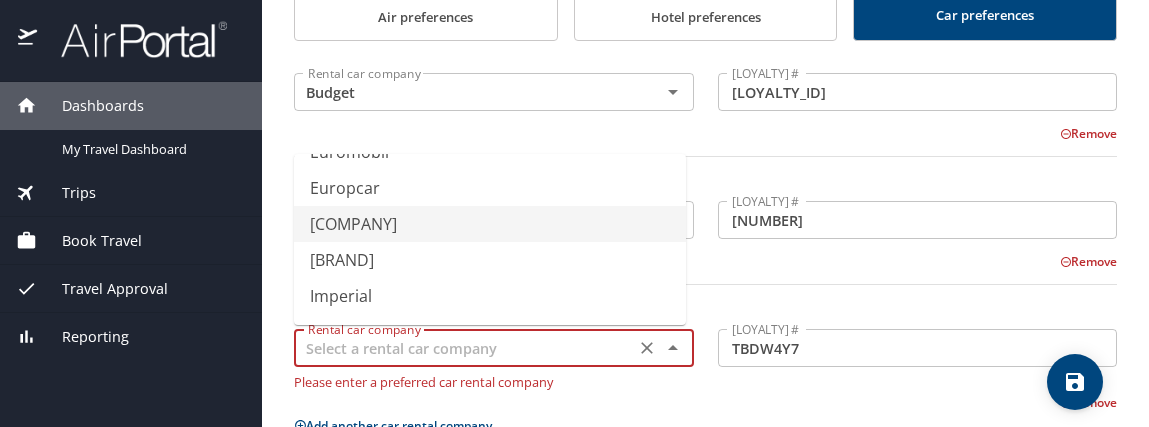 click on "Enterprise" at bounding box center (490, 224) 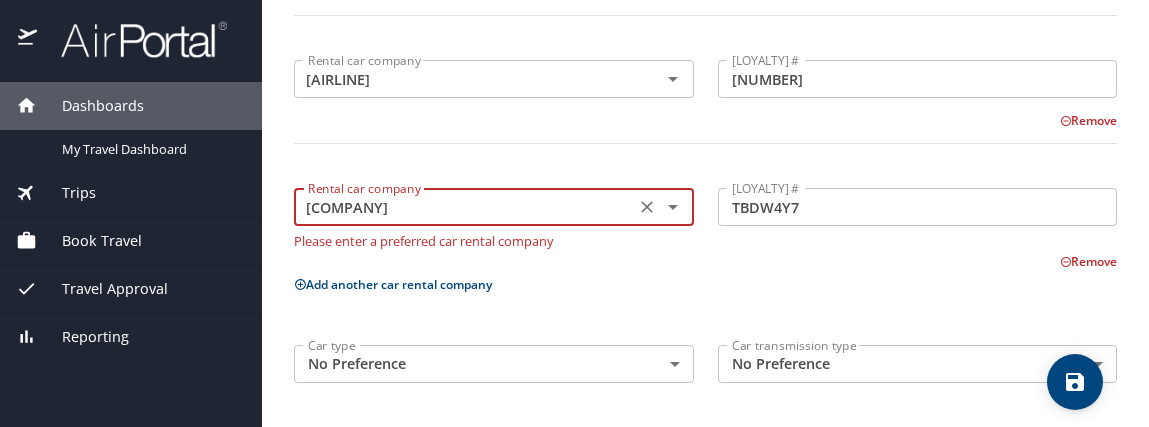 click on "Add another car rental company" at bounding box center [393, 284] 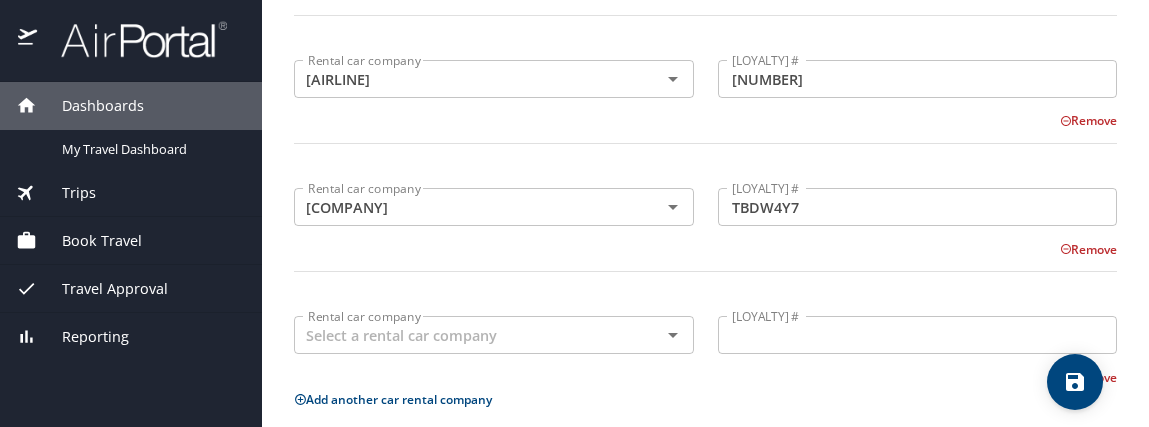 scroll, scrollTop: 397, scrollLeft: 0, axis: vertical 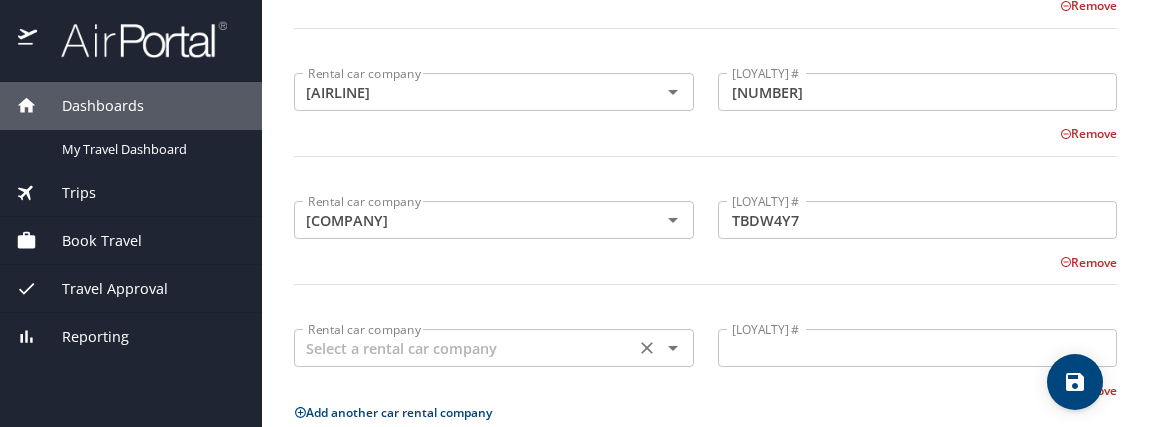 click at bounding box center (464, 348) 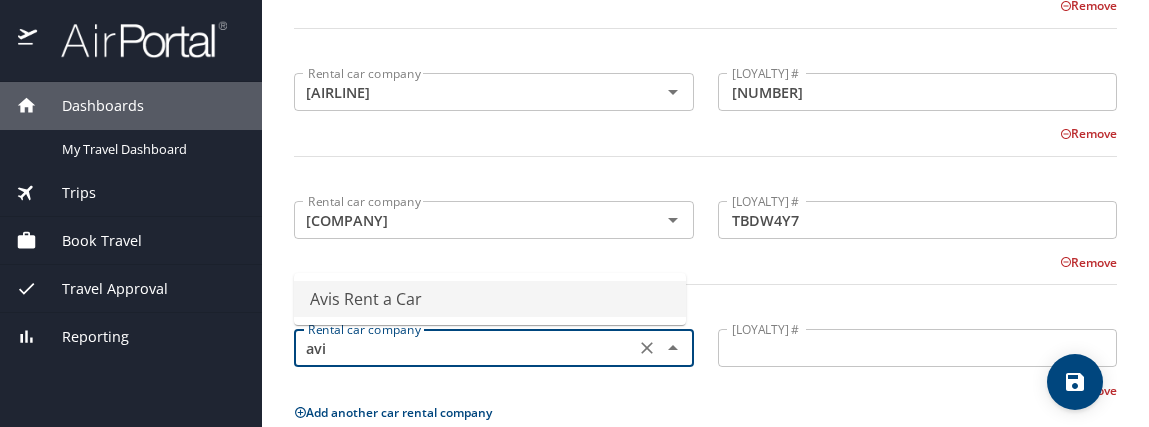 click on "Avis Rent a Car" at bounding box center [490, 299] 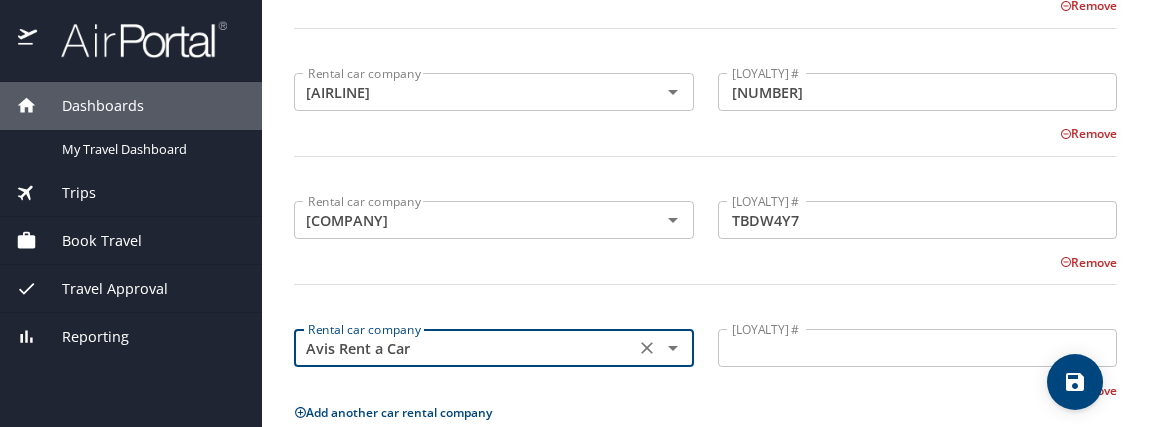 type on "Avis Rent a Car" 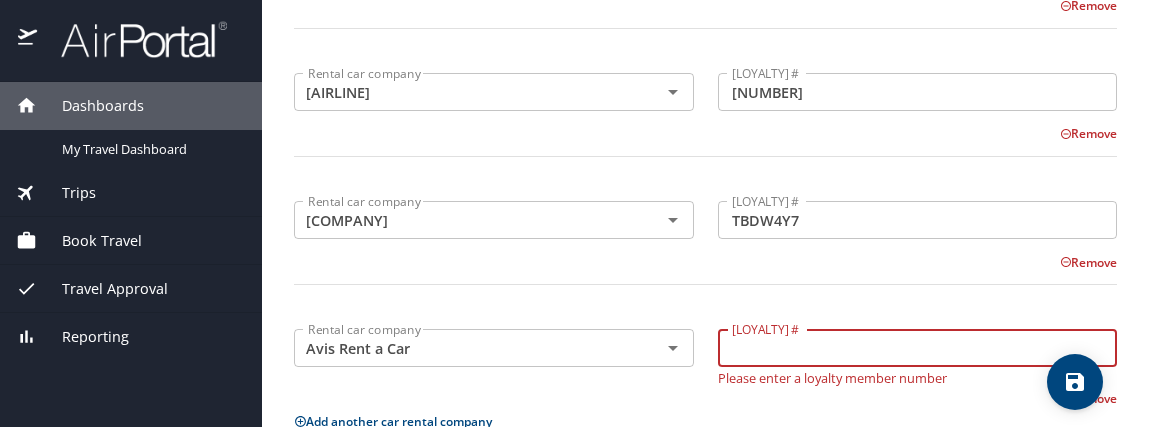 paste on "3YP987" 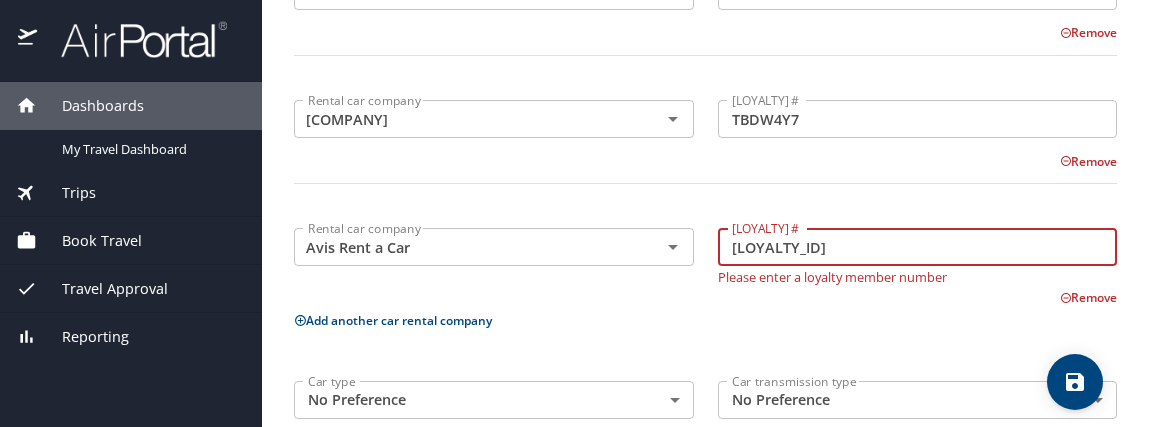 scroll, scrollTop: 534, scrollLeft: 0, axis: vertical 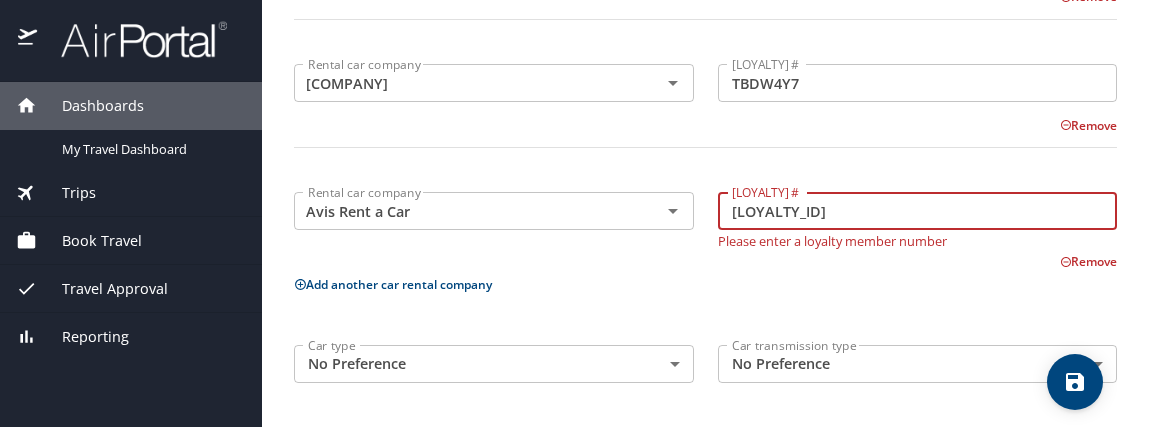 type on "3YP987" 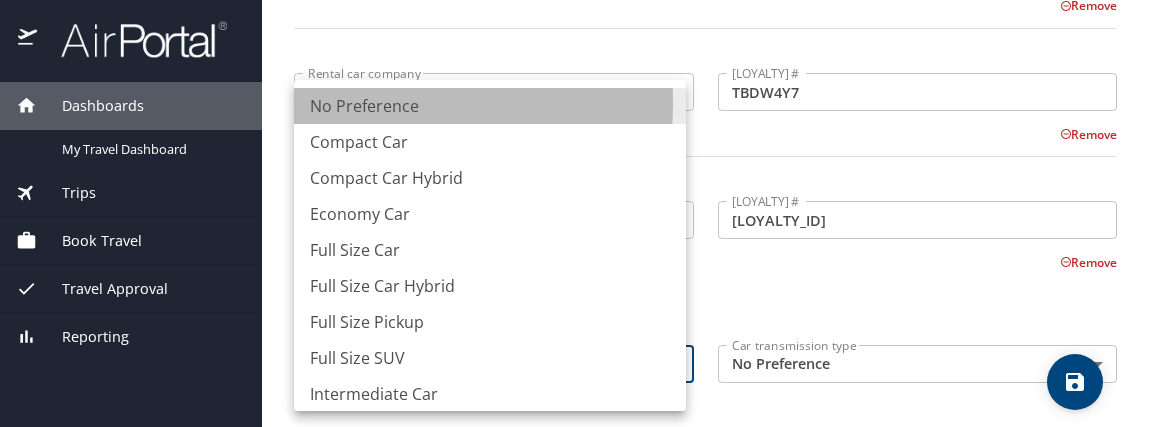 click on "No Preference" at bounding box center [490, 106] 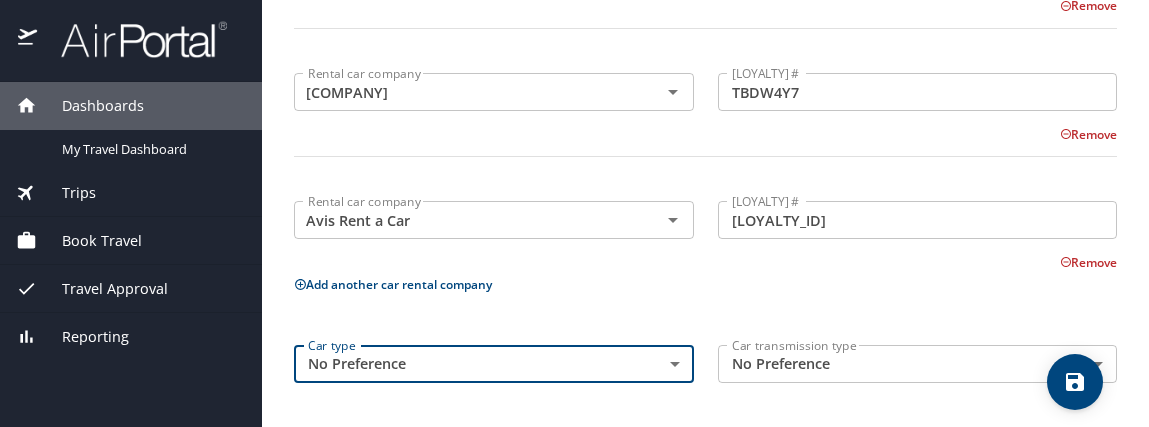 click on "Dashboards My Travel Dashboard Trips Current / Future Trips Past Trips Trips Missing Hotel Book Travel Request Agent Booking Approval Request (Beta) Book/Manage Online Trips Travel Approval Pending Trip Approvals Approved Trips Canceled Trips Approvals (Beta) Reporting Travel profile Zachary Hartmann Personal Info Travel Documents Travel Preferences Payment Info Company Info Travel Preferences Add your preferences to travel the way you want Air preferences Hotel preferences Car preferences Rental car company Budget Rental car company   Loyalty member # U7N06S Loyalty member #  Remove Rental car company Hertz Rental car company   Loyalty member # 66965984 Loyalty member #  Remove Rental car company Enterprise Rental car company   Loyalty member # TBDW4Y7 Loyalty member #  Remove Rental car company Avis Rent a Car Rental car company   Loyalty member # 3YP987 Loyalty member #  Remove  Add another car rental company   Car type No Preference NotApplicable Car type   Car transmission type No Preference My settings" at bounding box center (574, 213) 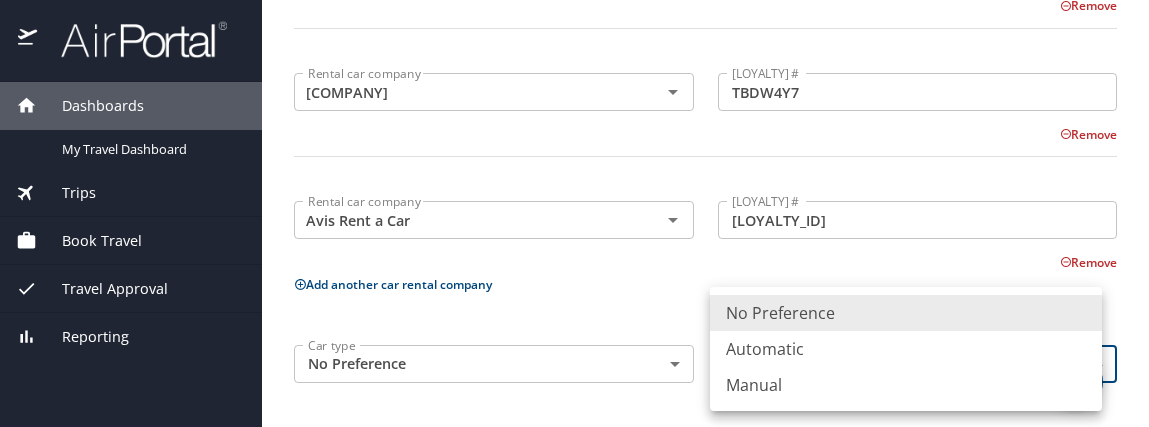 click on "Automatic" at bounding box center (906, 349) 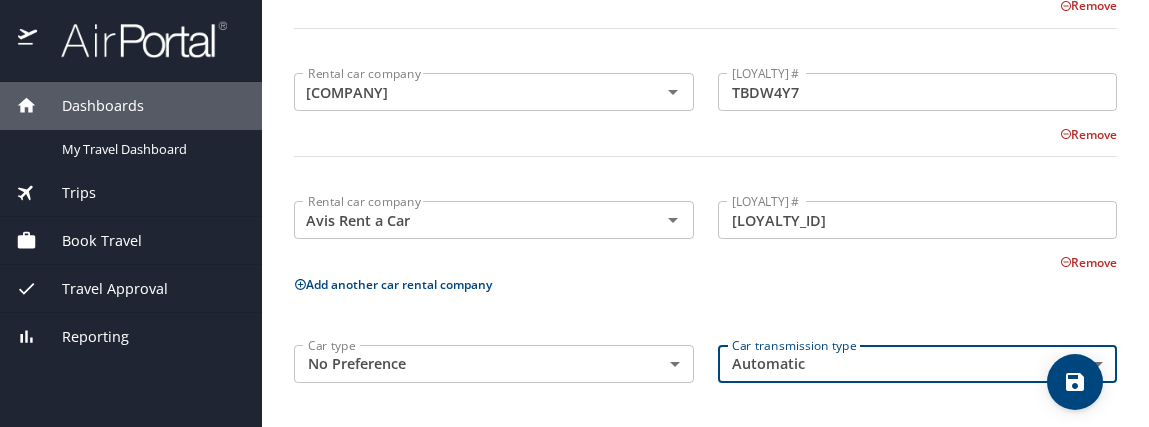 click at bounding box center (1075, 382) 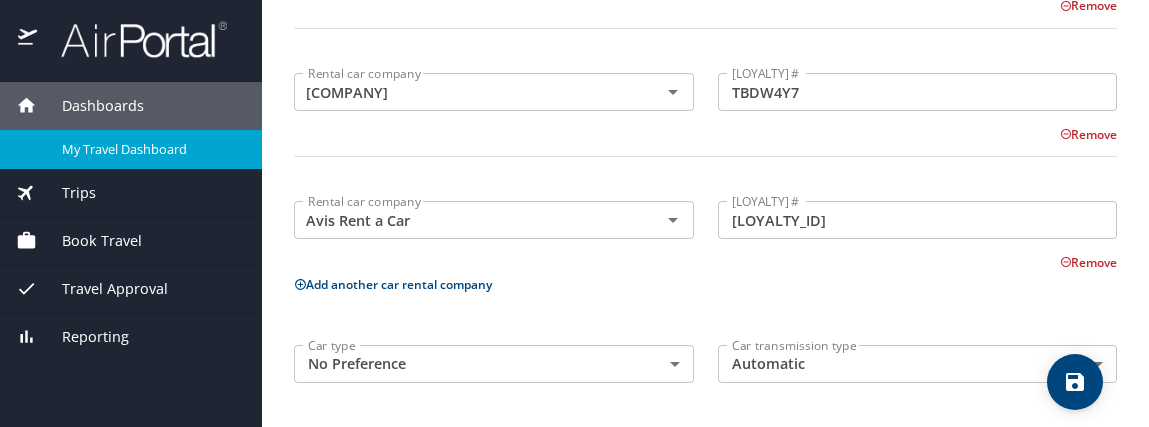 click on "My Travel Dashboard" at bounding box center [150, 149] 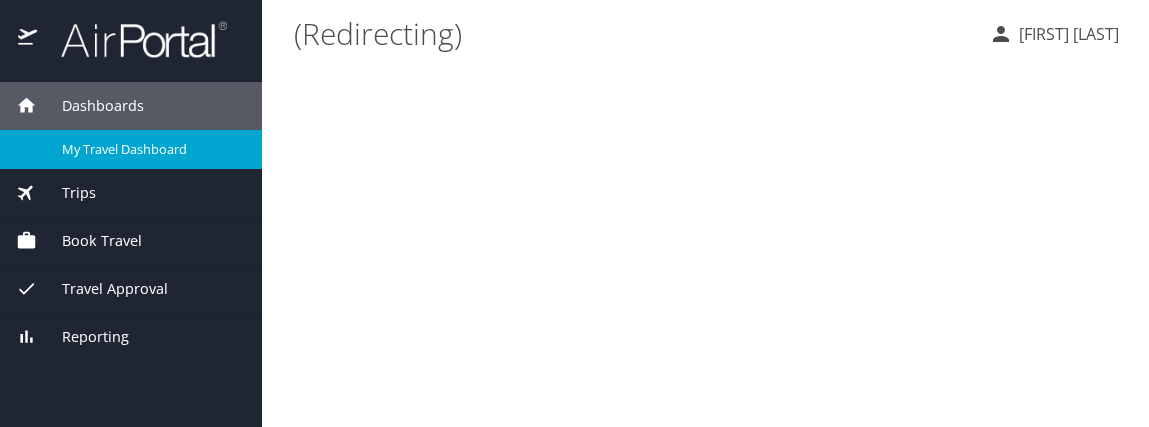 scroll, scrollTop: 0, scrollLeft: 0, axis: both 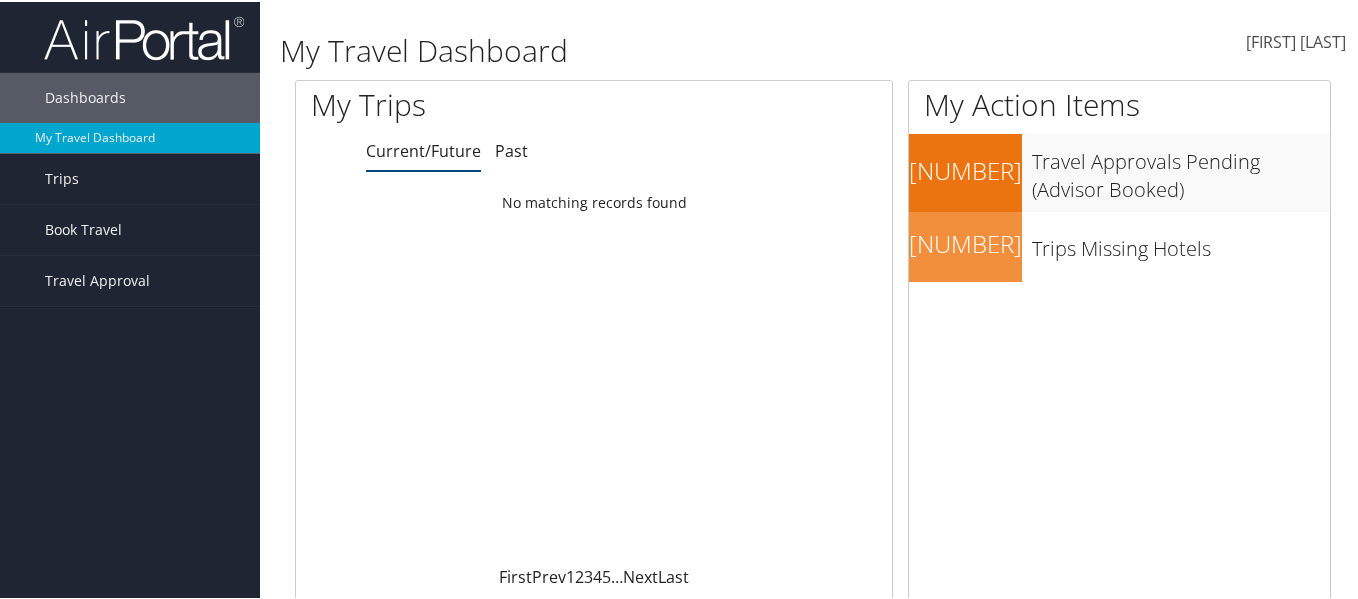 click on "[FIRST] [LAST]" at bounding box center (1296, 40) 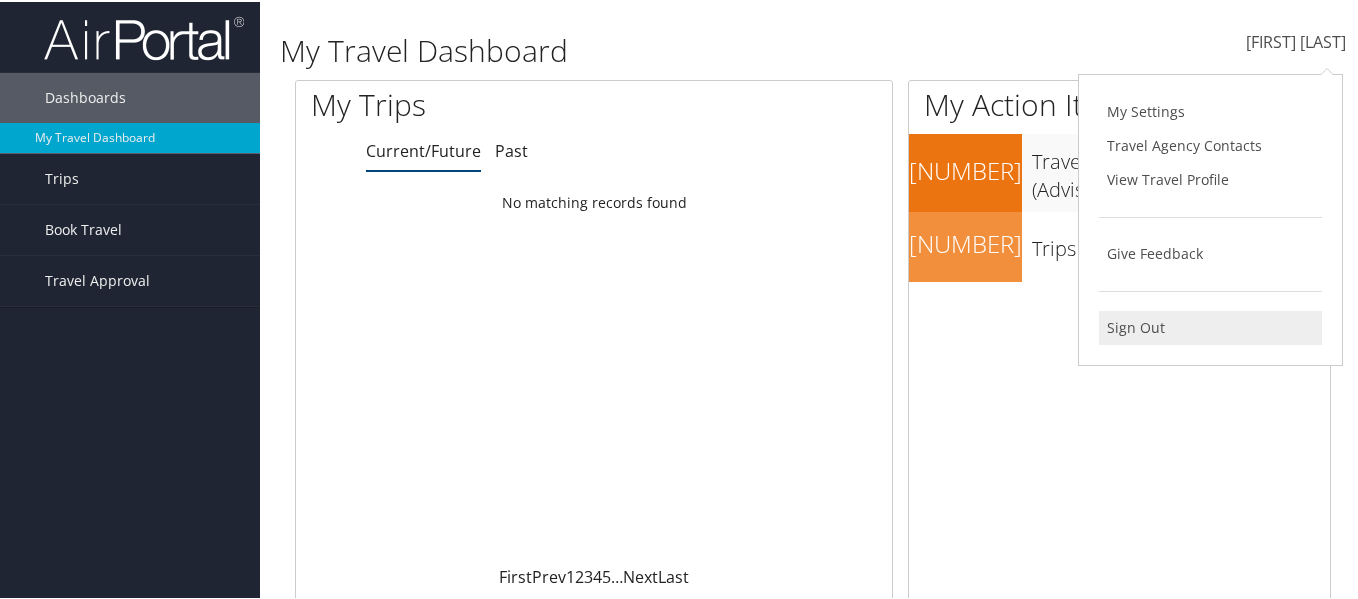 click on "Sign Out" at bounding box center [1210, 326] 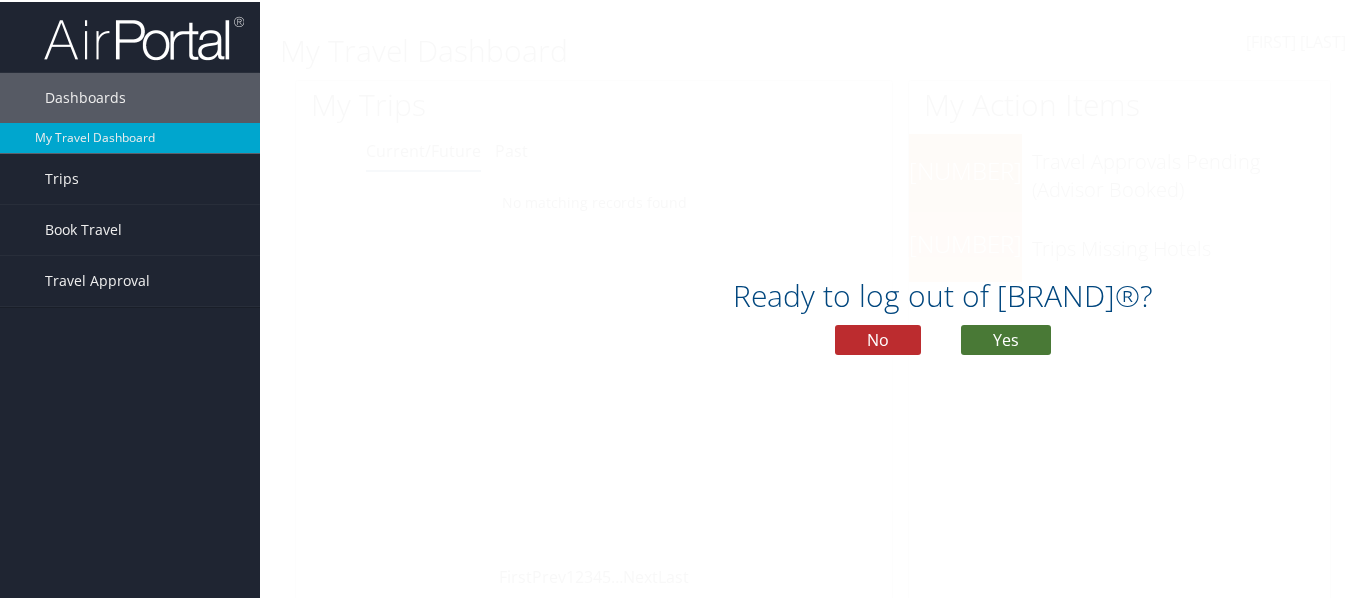 click on "Yes" at bounding box center [1006, 338] 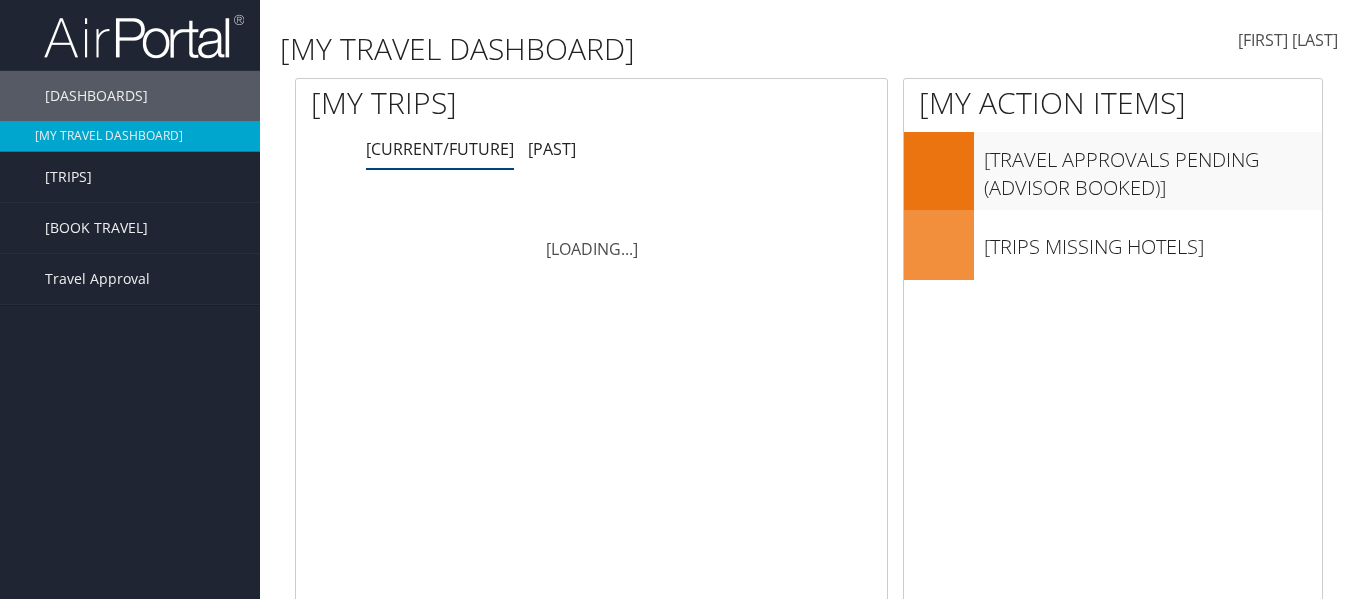 scroll, scrollTop: 0, scrollLeft: 0, axis: both 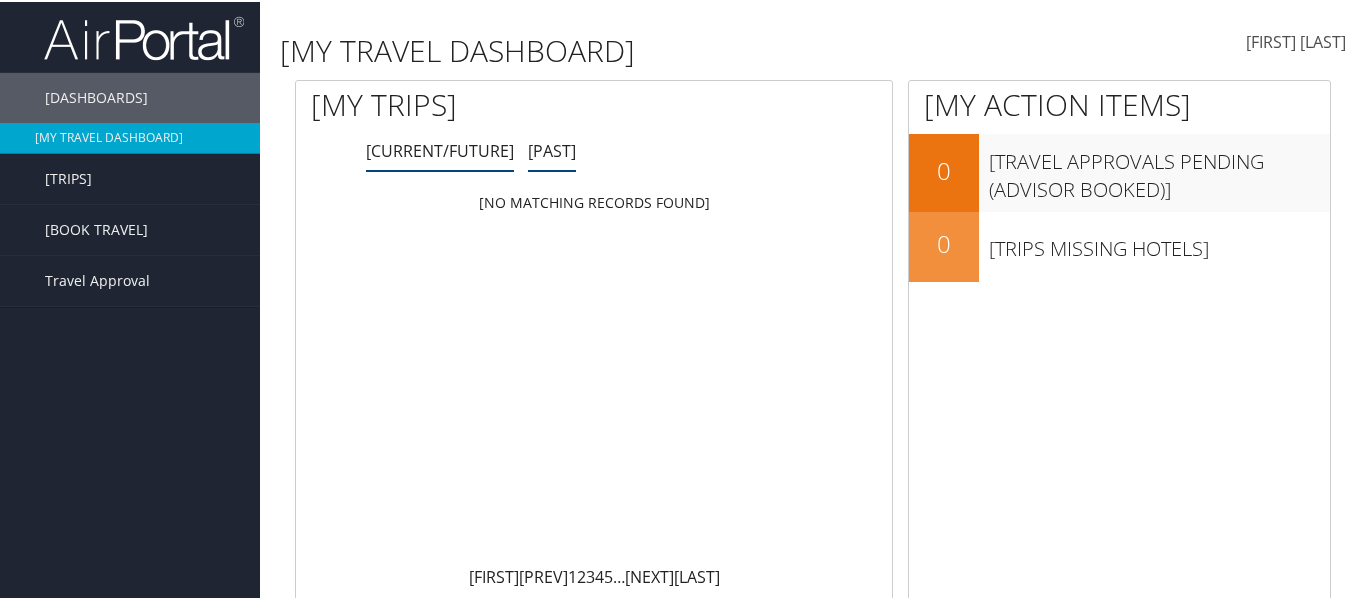 click on "Past" at bounding box center [440, 149] 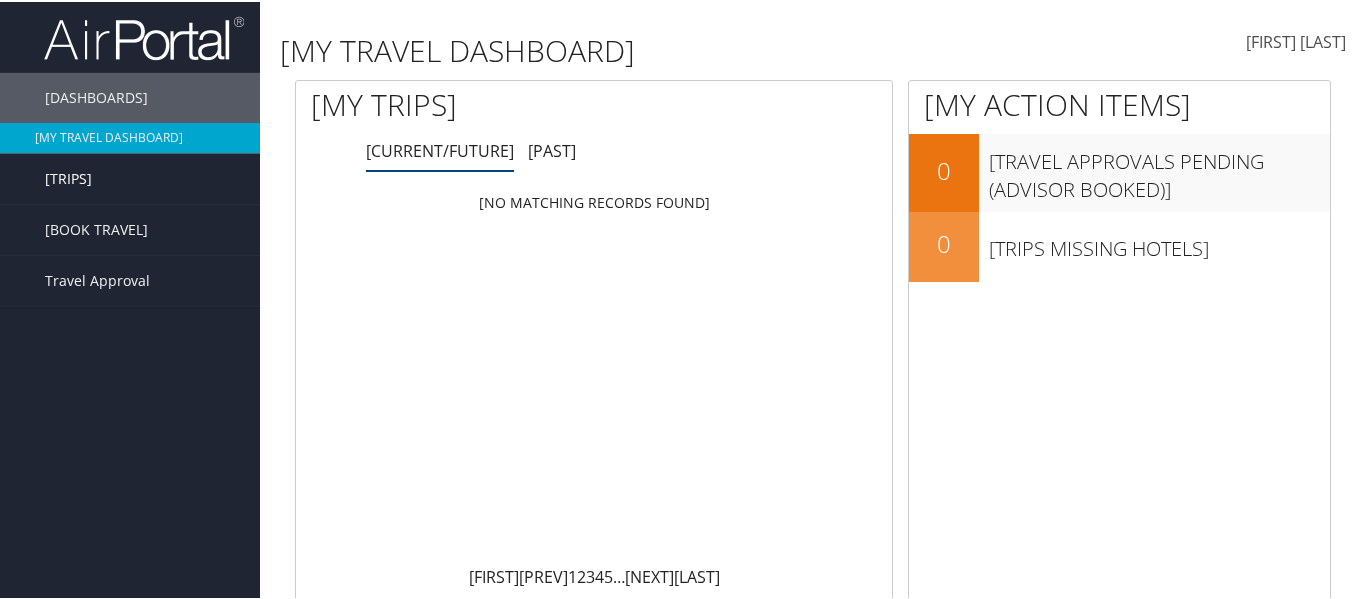 click on "Trips" at bounding box center (130, 177) 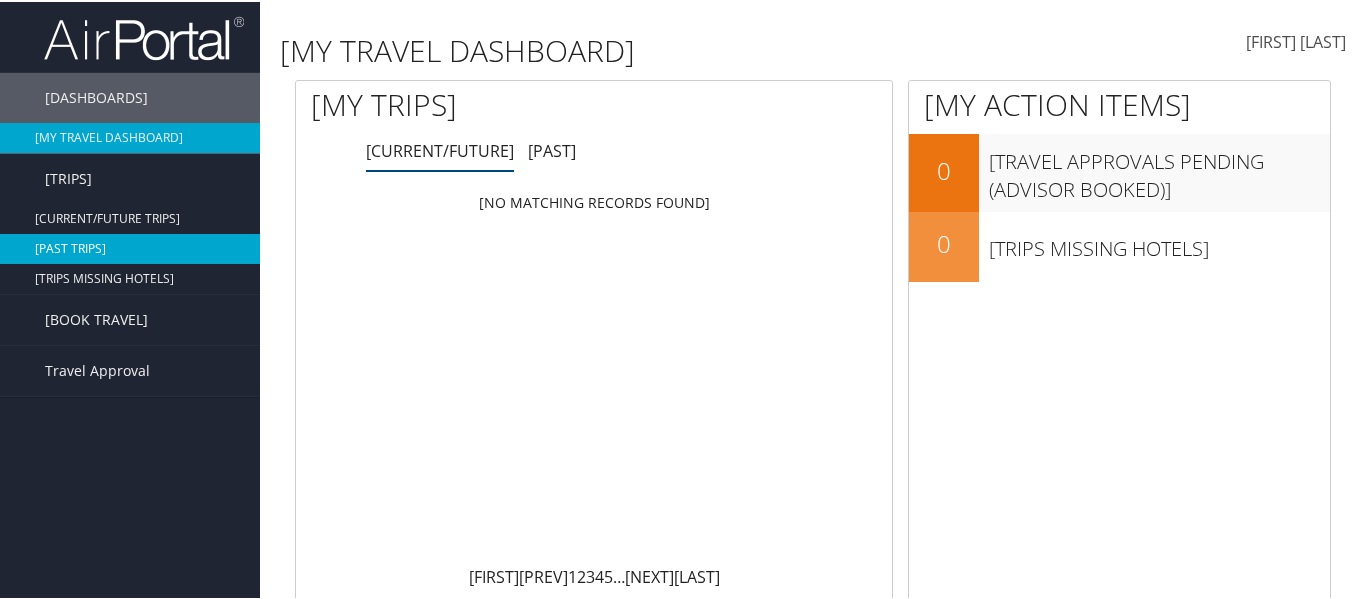 click on "Past Trips" at bounding box center (130, 247) 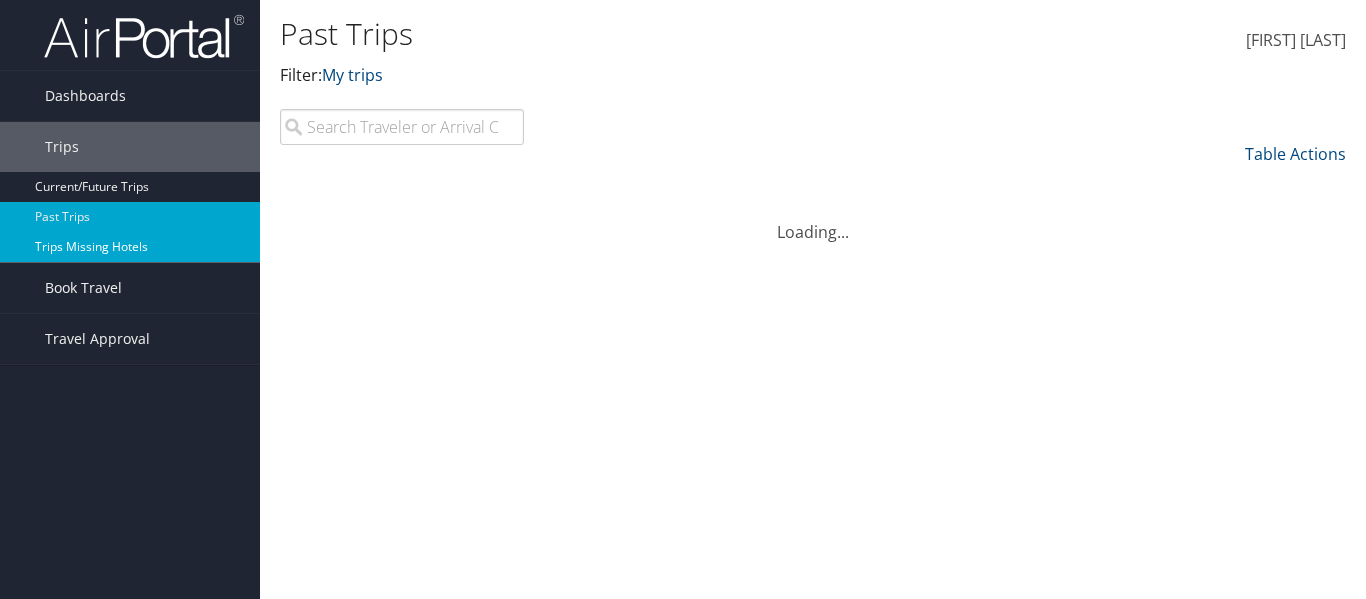 scroll, scrollTop: 0, scrollLeft: 0, axis: both 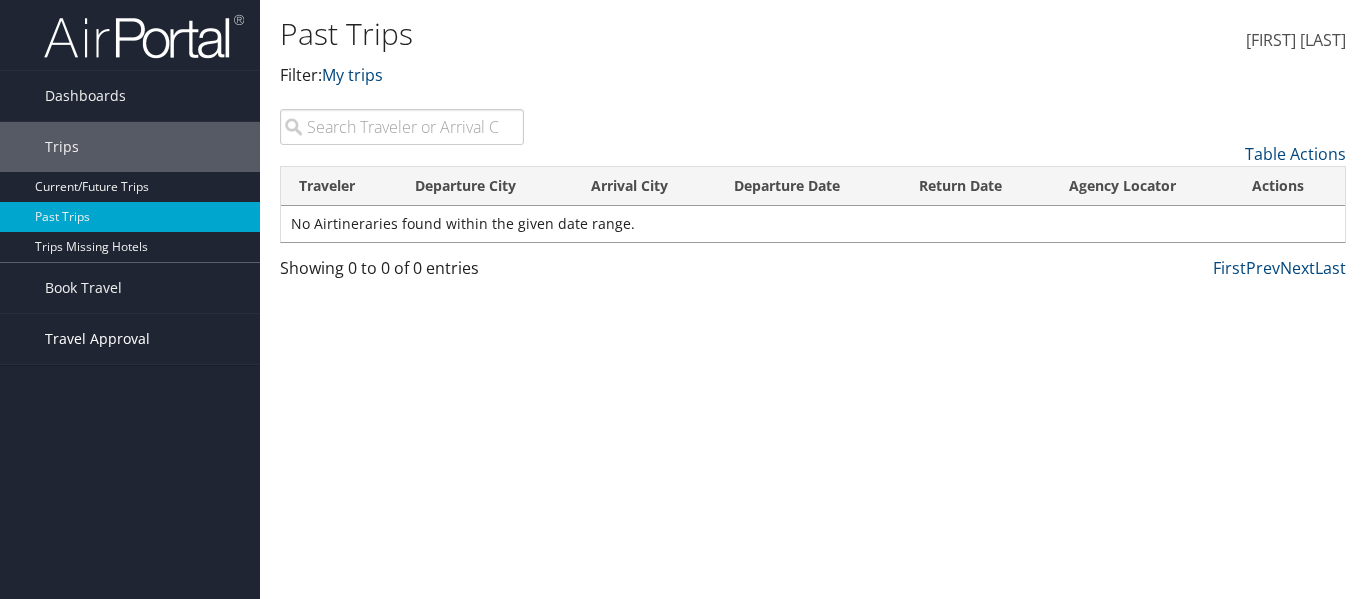 click on "Travel Approval" at bounding box center [97, 339] 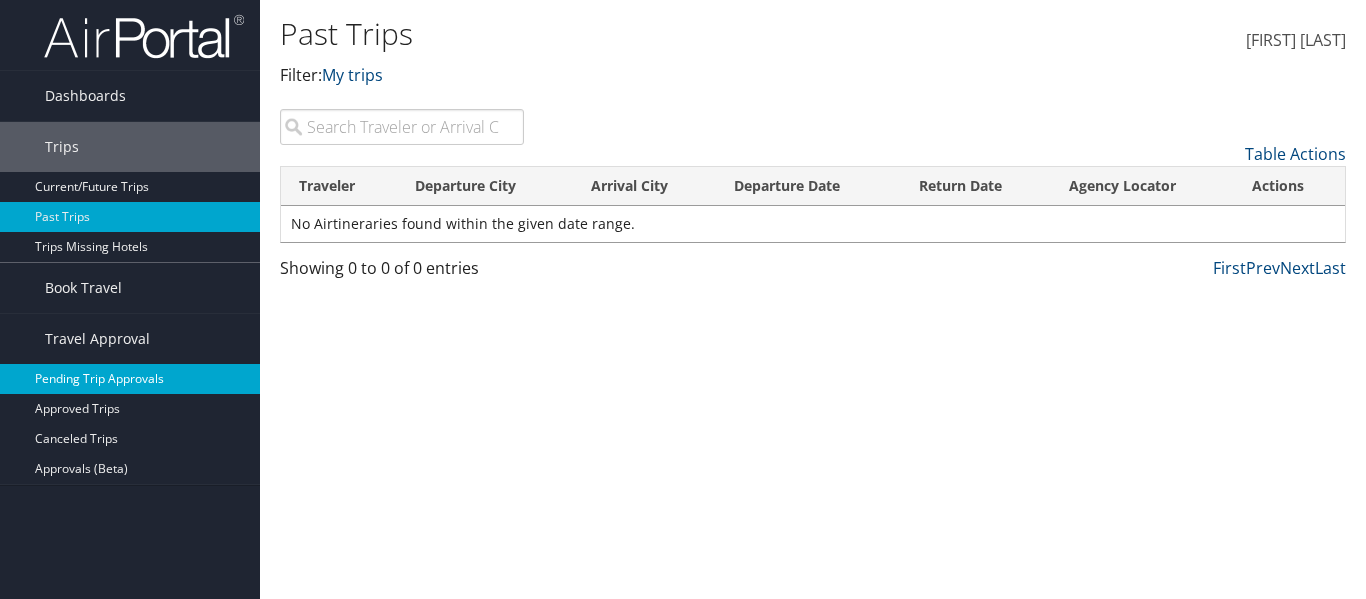 click on "[PENDING TRIP APPROVALS]" at bounding box center (130, 379) 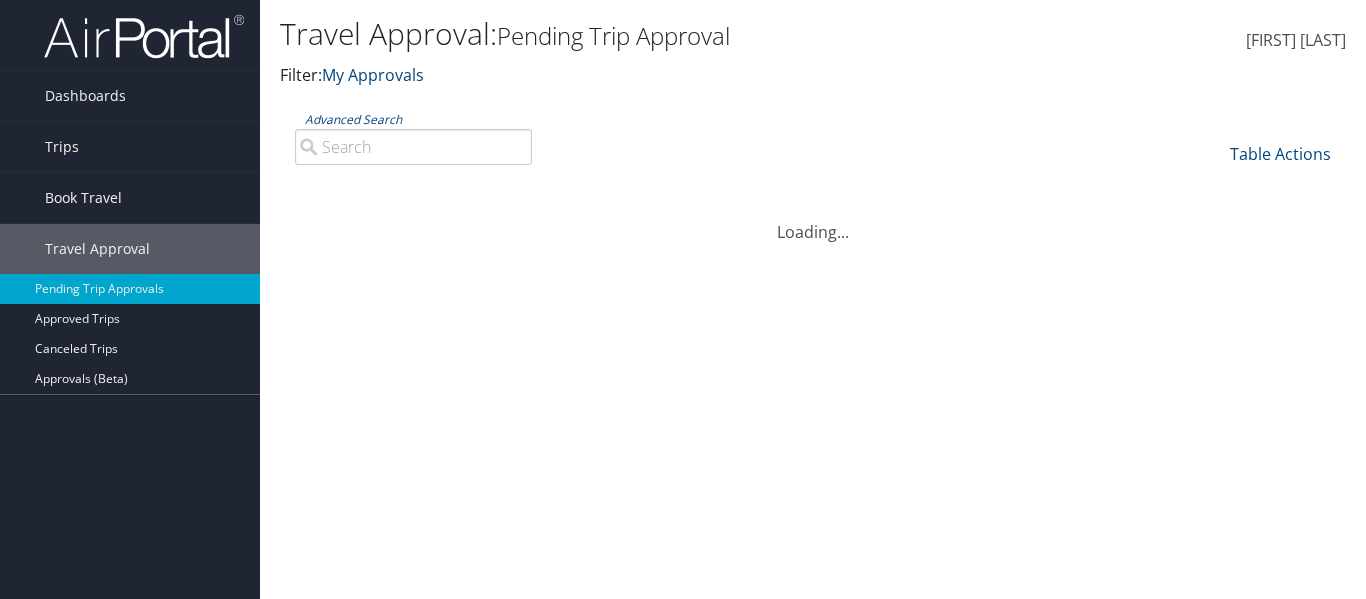 scroll, scrollTop: 0, scrollLeft: 0, axis: both 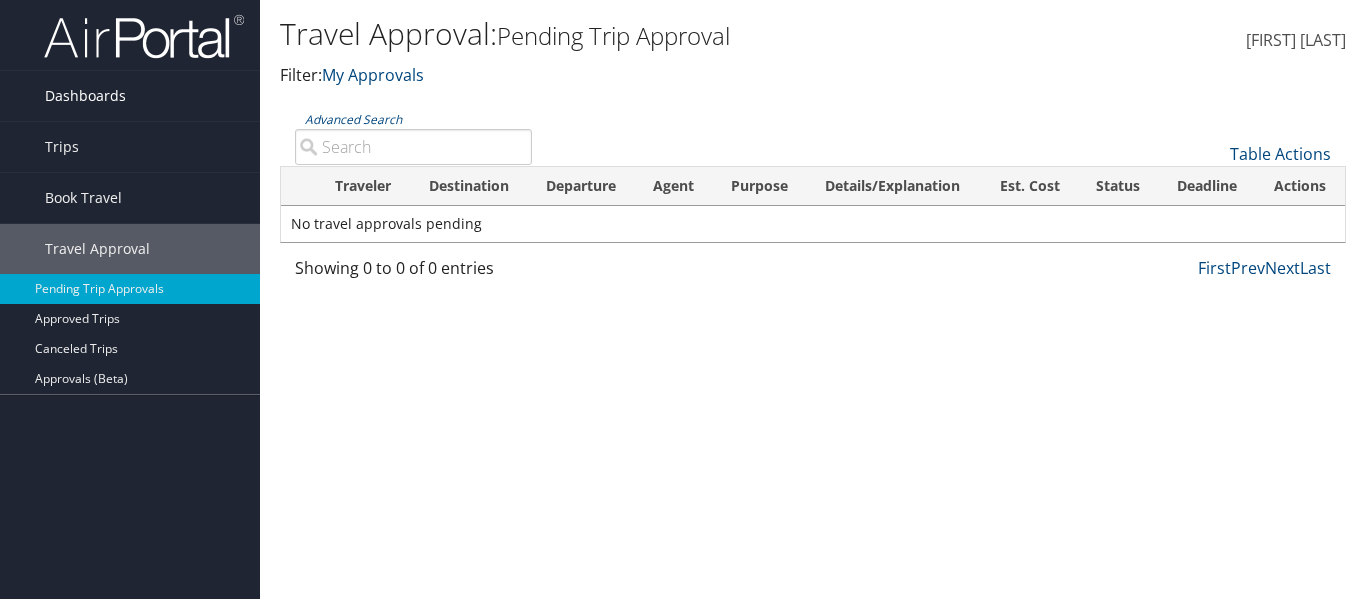 click on "Dashboards" at bounding box center [85, 96] 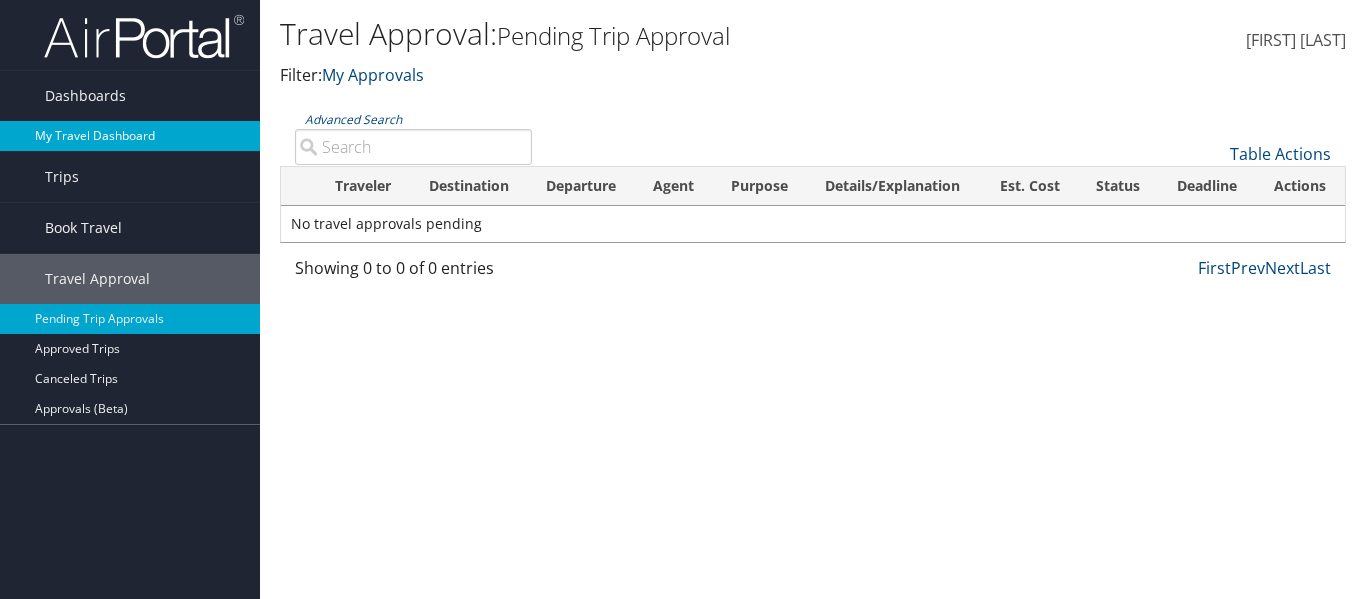 click on "My Travel Dashboard" at bounding box center [130, 136] 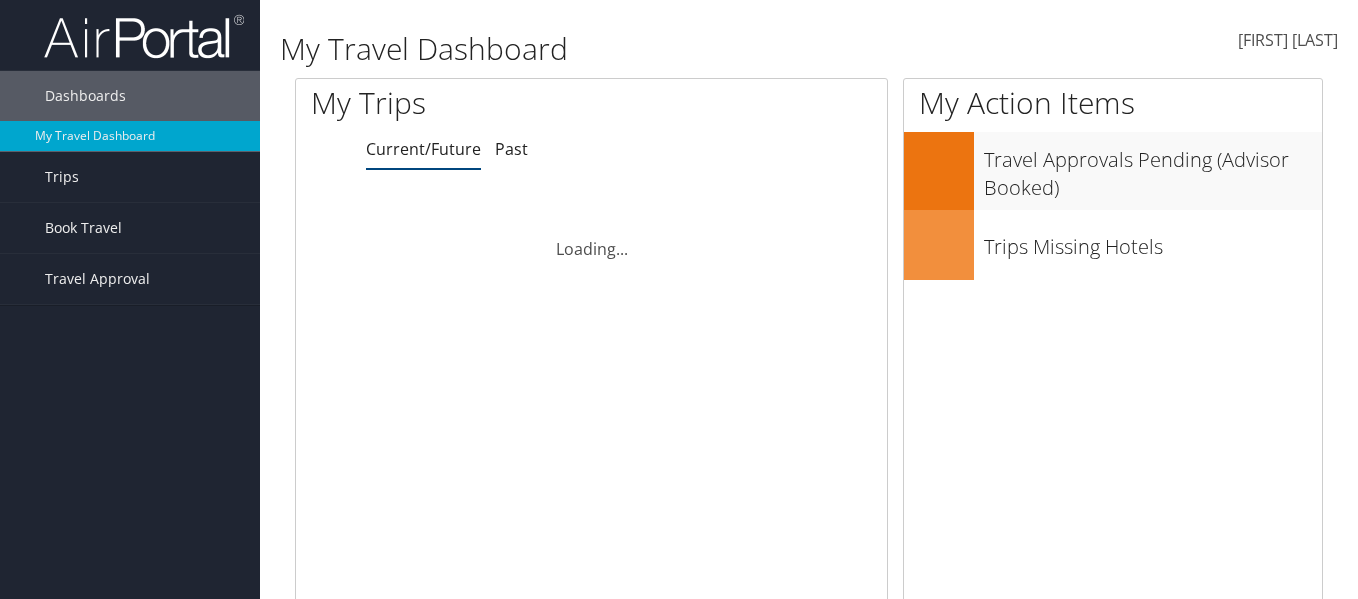 click on "[FIRST] [LAST]" at bounding box center [1288, 40] 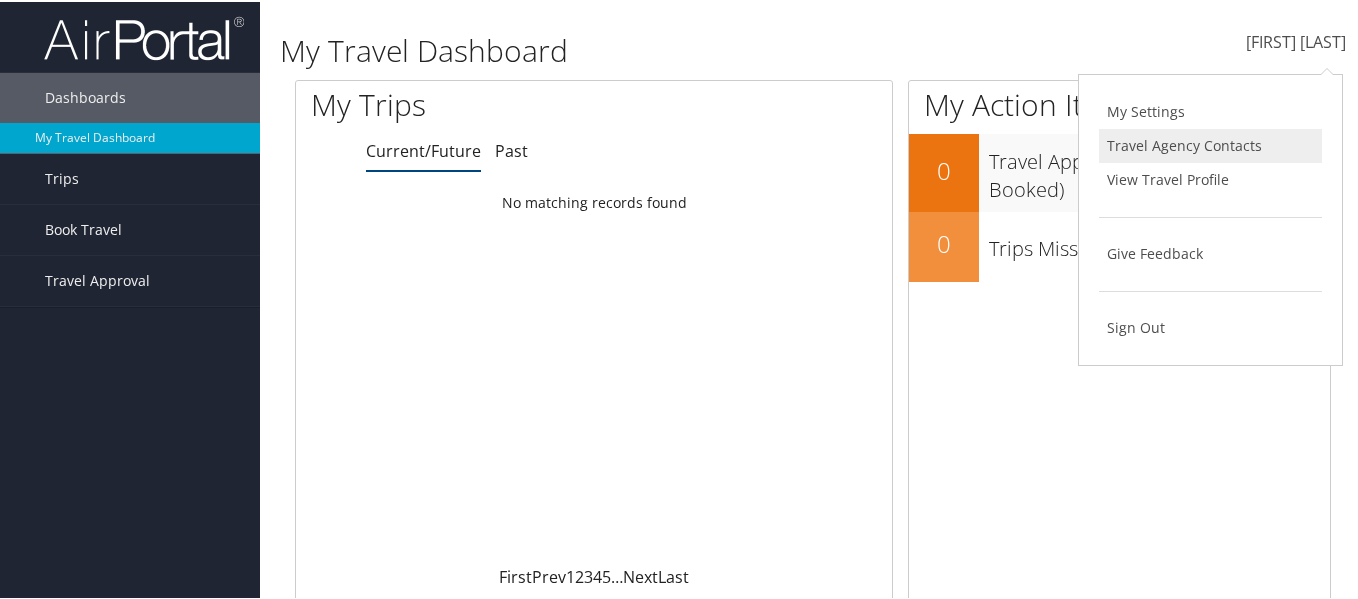 click on "Travel Agency Contacts" at bounding box center [1210, 144] 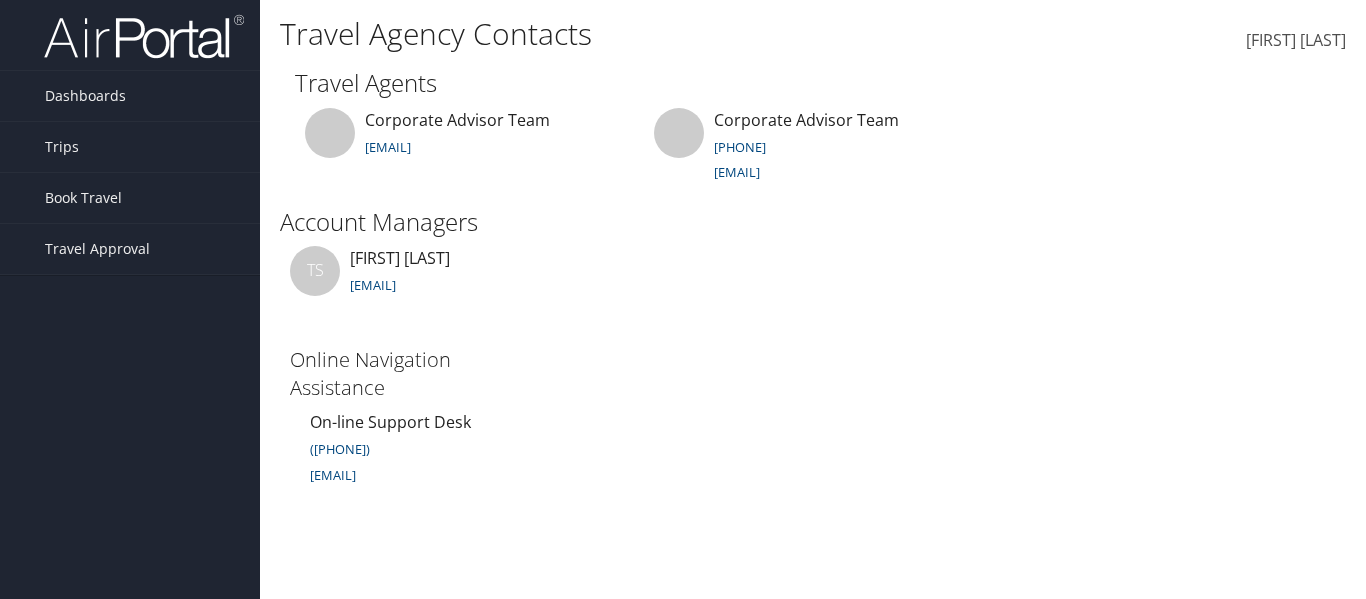 scroll, scrollTop: 0, scrollLeft: 0, axis: both 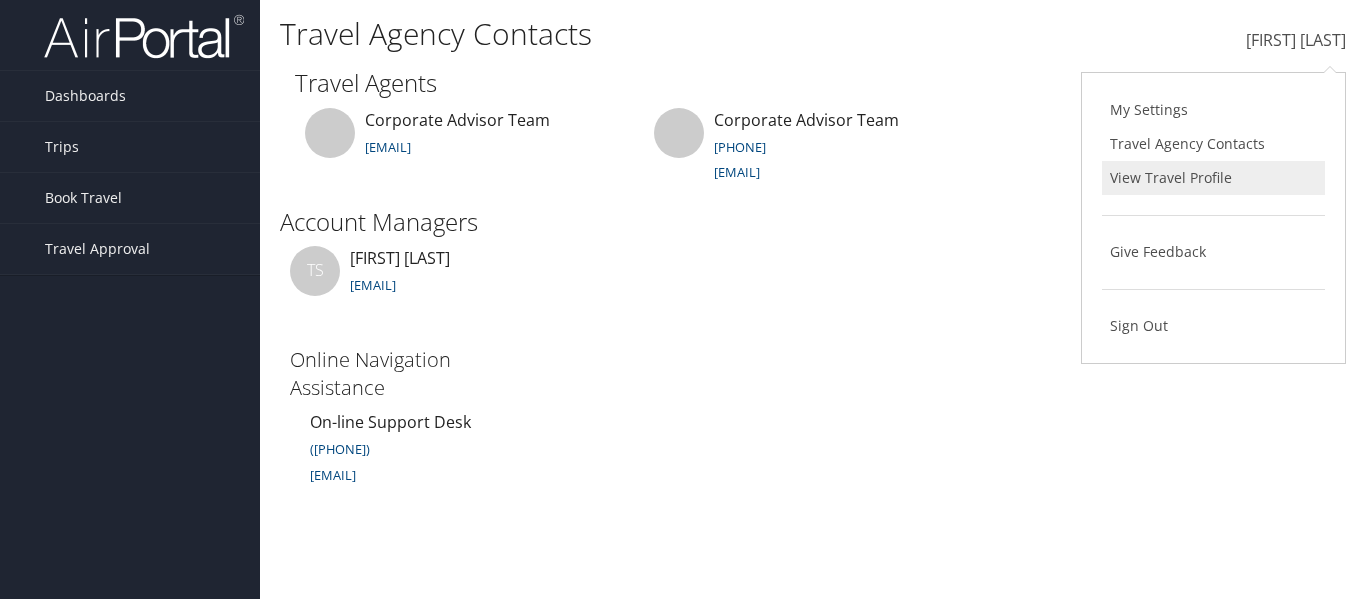 click on "View Travel Profile" at bounding box center (1213, 178) 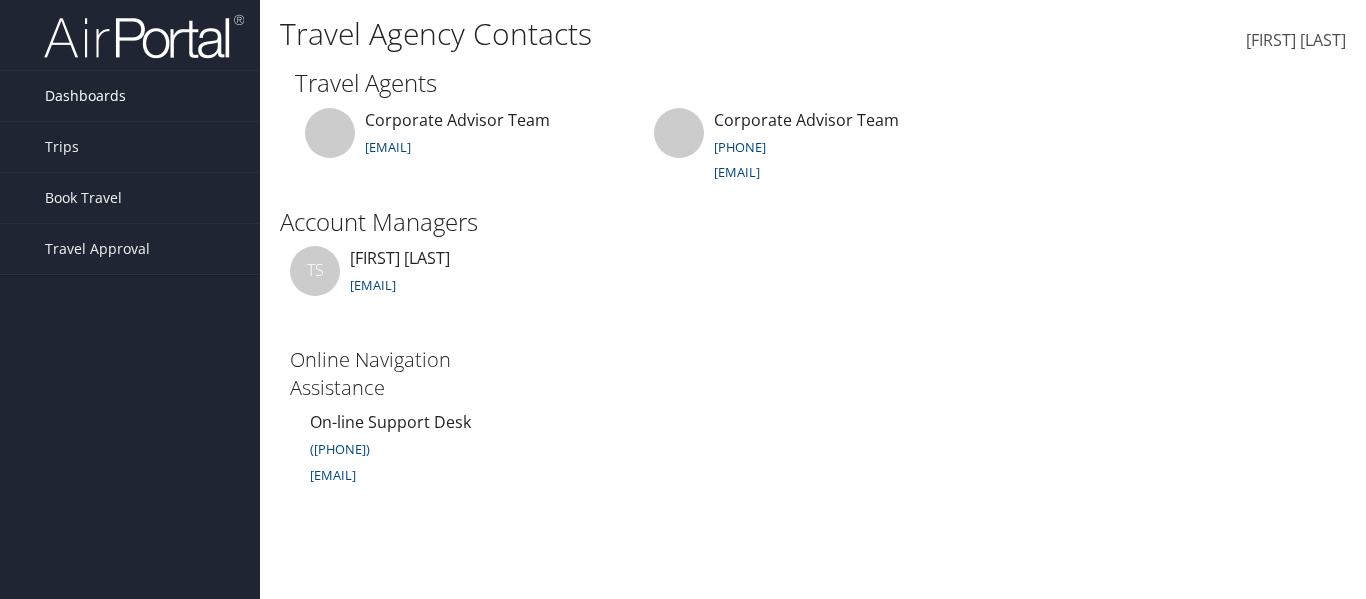 click on "[DASHBOARDS]" at bounding box center (85, 96) 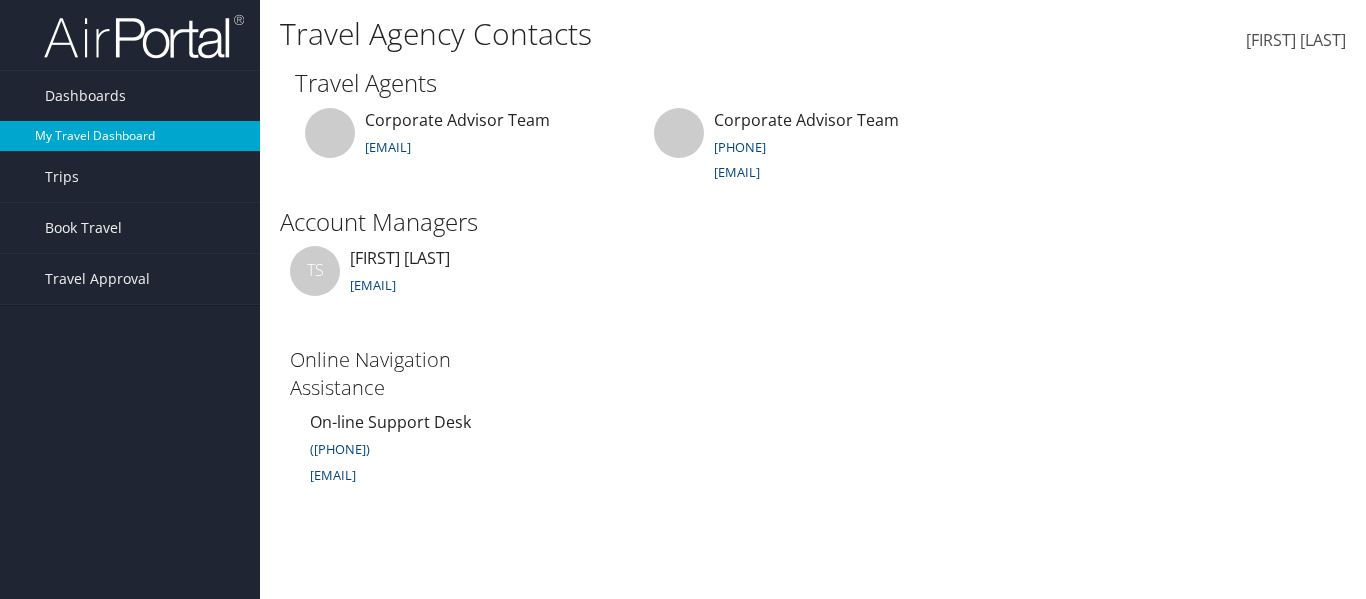 click on "My Travel Dashboard" at bounding box center [130, 136] 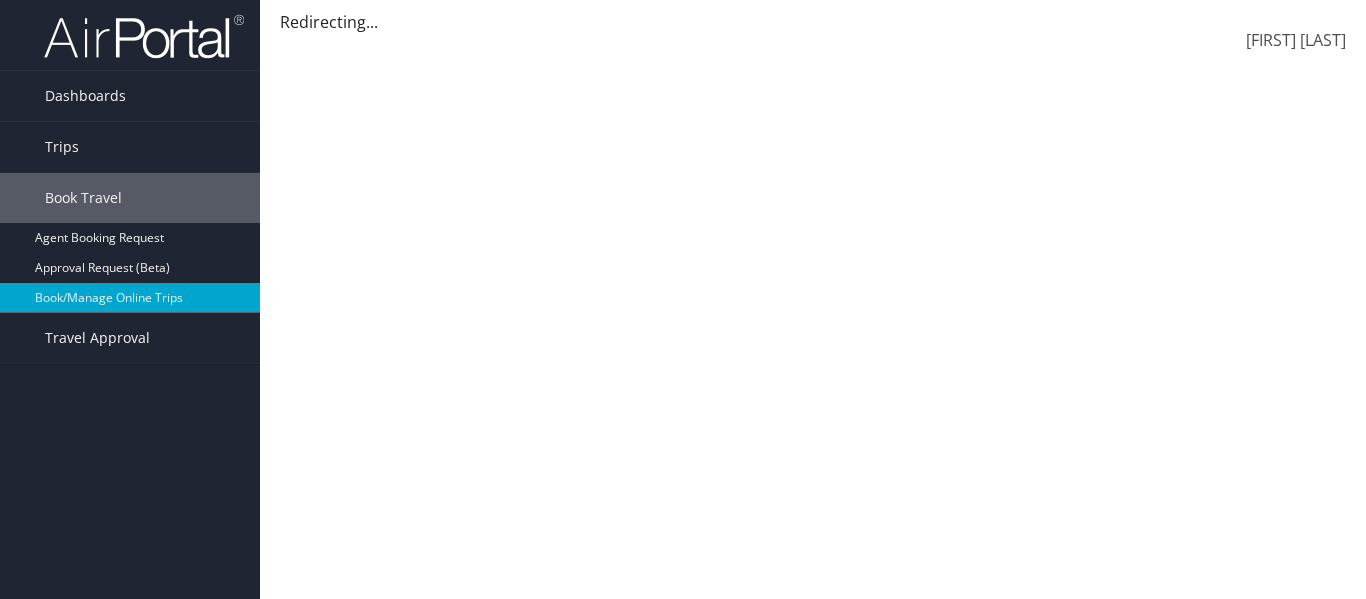 scroll, scrollTop: 0, scrollLeft: 0, axis: both 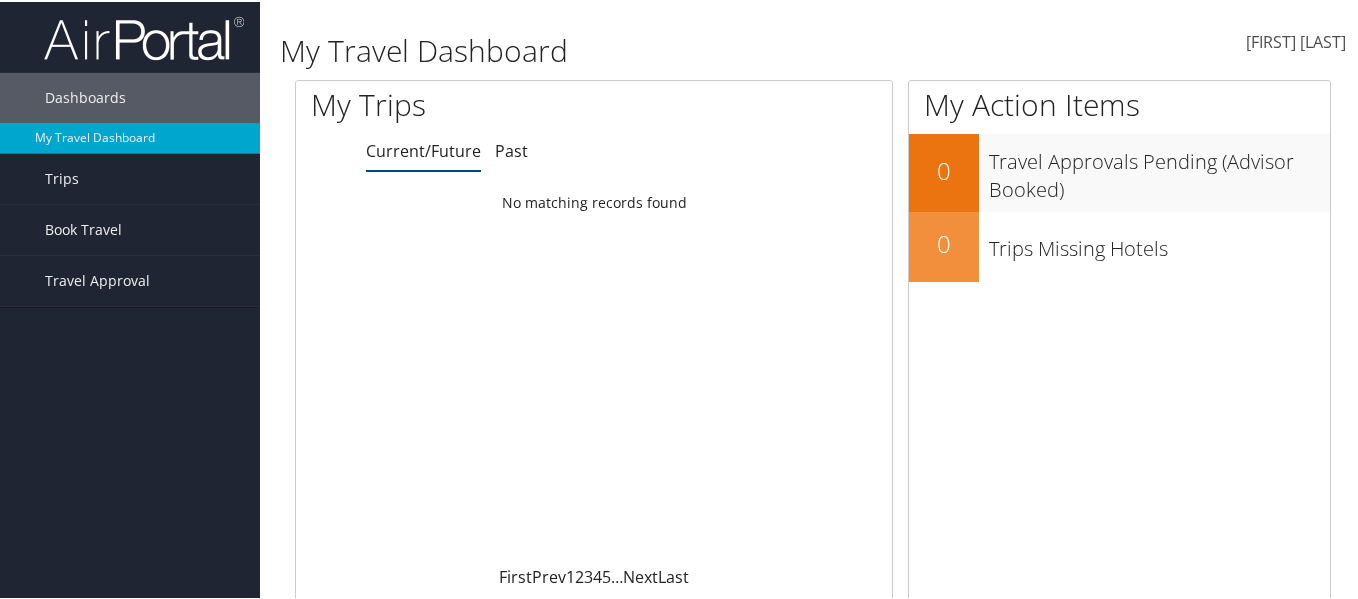 click on "[FIRST] [LAST]" at bounding box center [1296, 40] 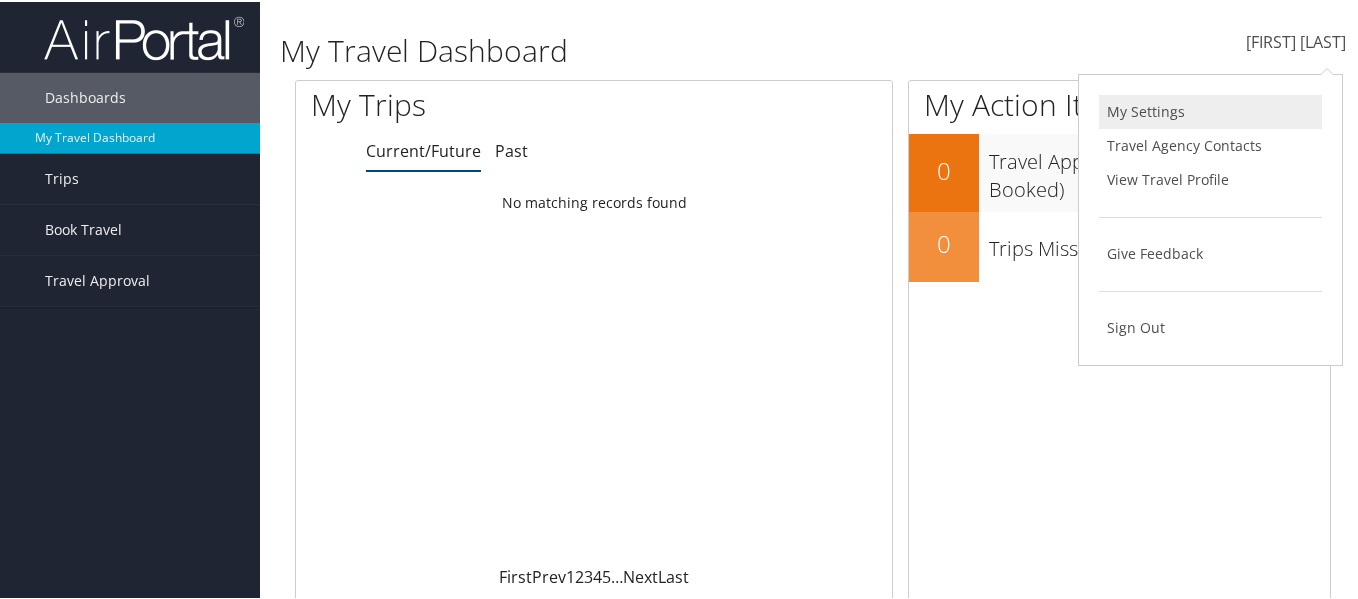 click on "My Settings" at bounding box center (1210, 110) 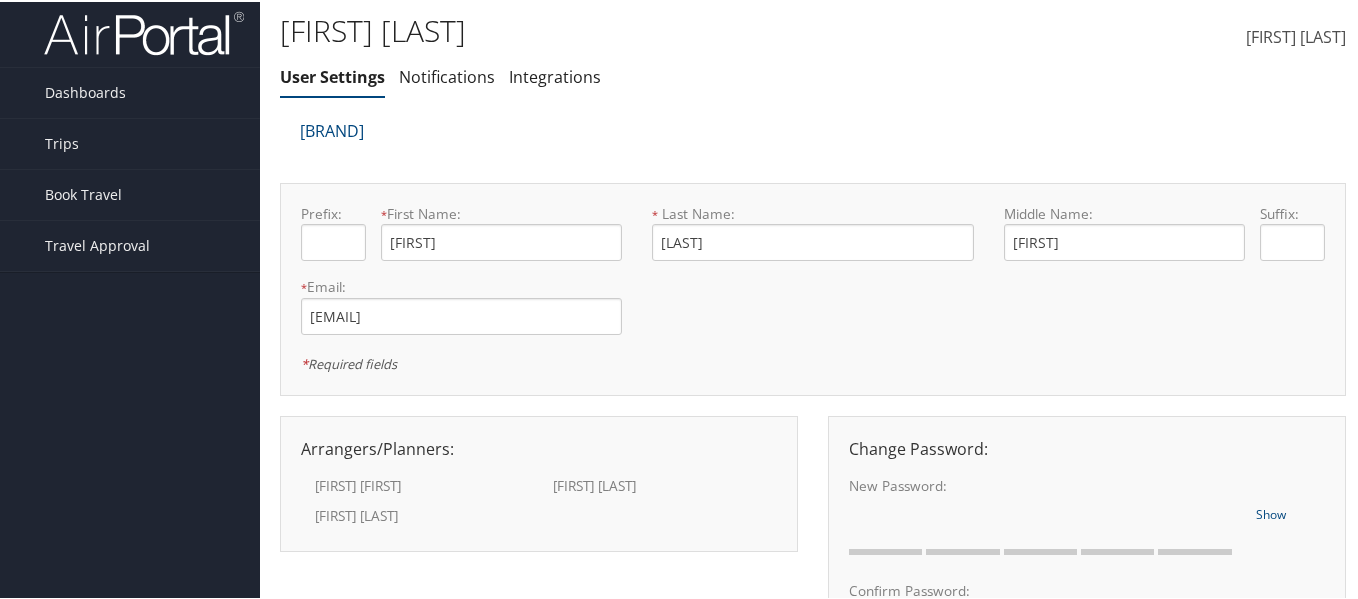 scroll, scrollTop: 0, scrollLeft: 0, axis: both 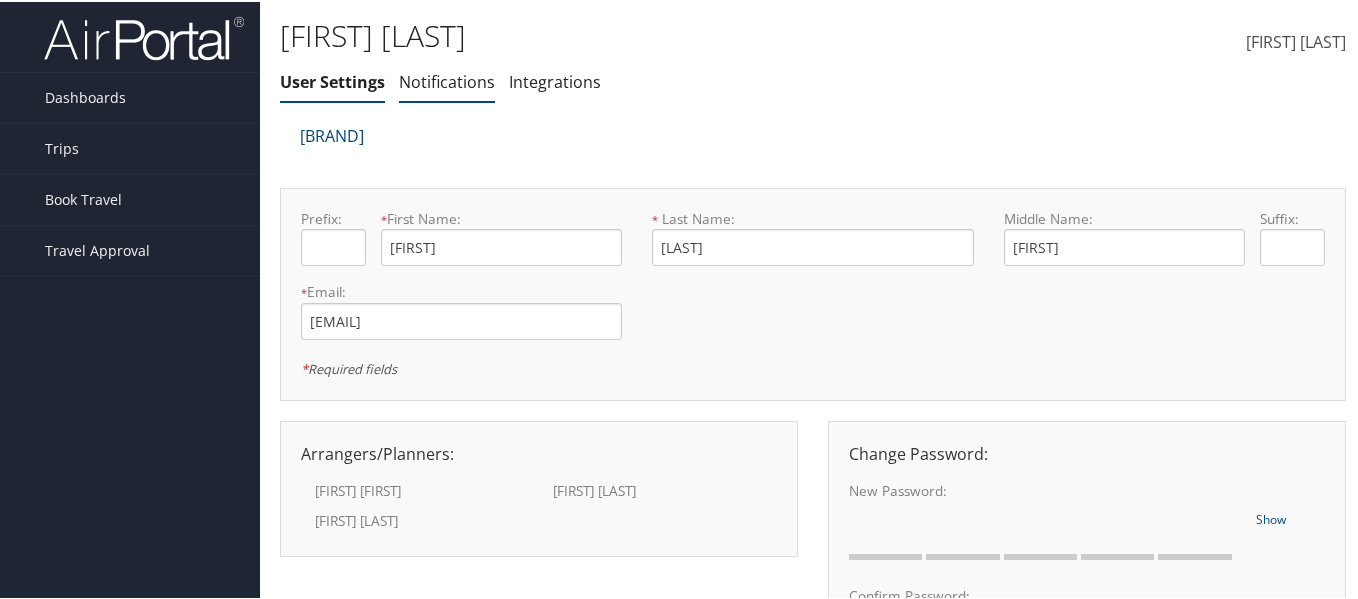 click on "Notifications" at bounding box center [447, 80] 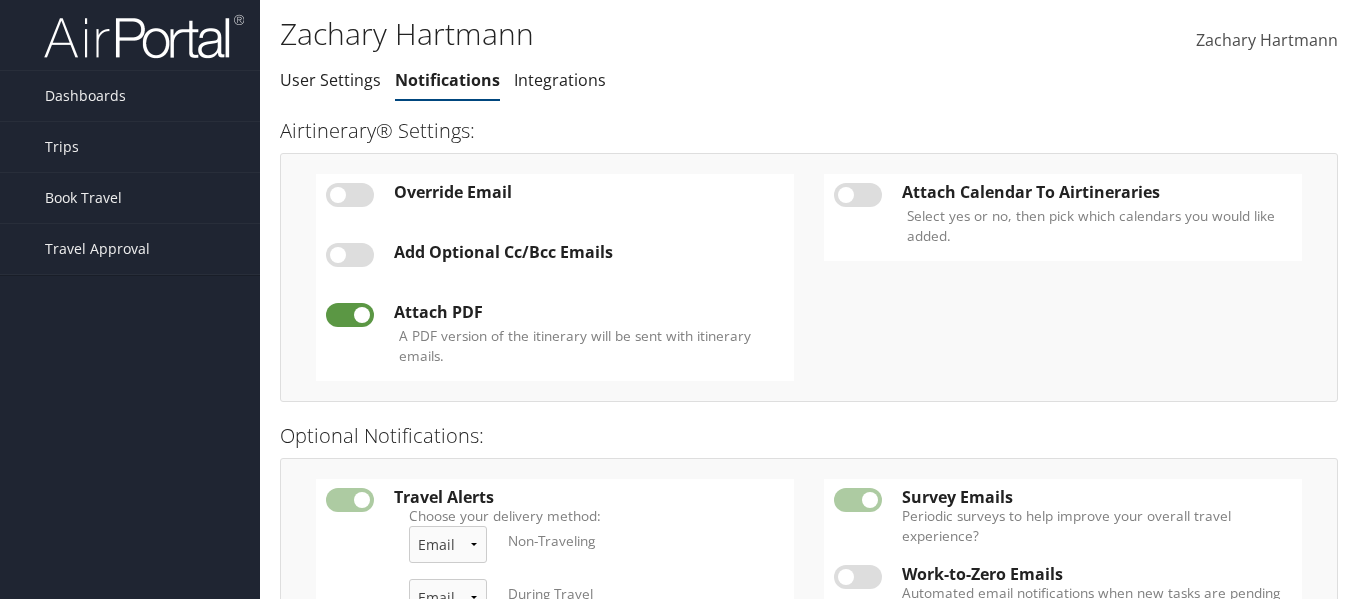 scroll, scrollTop: 0, scrollLeft: 0, axis: both 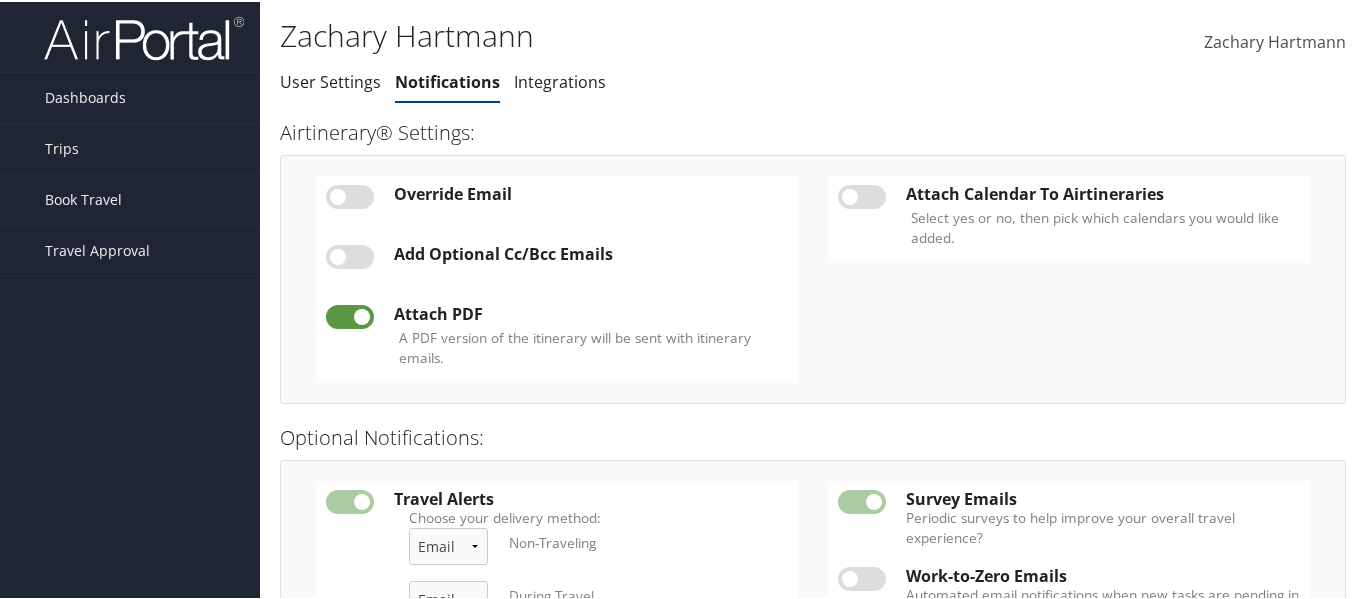 click at bounding box center (350, 204) 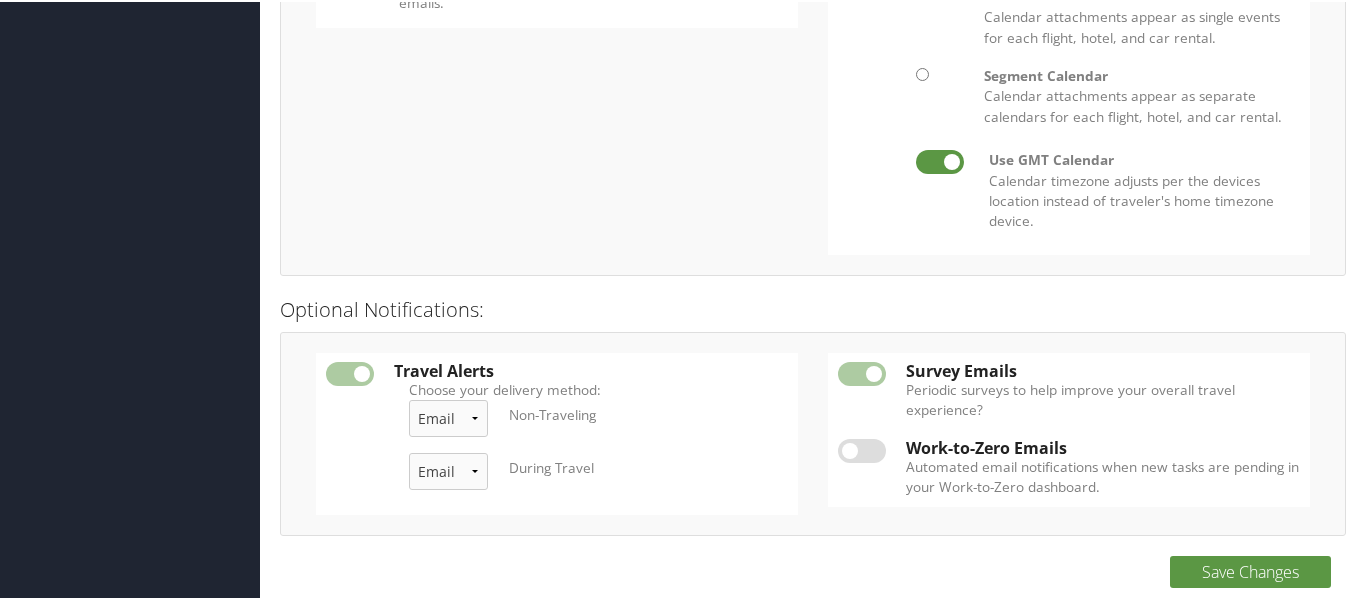 scroll, scrollTop: 362, scrollLeft: 0, axis: vertical 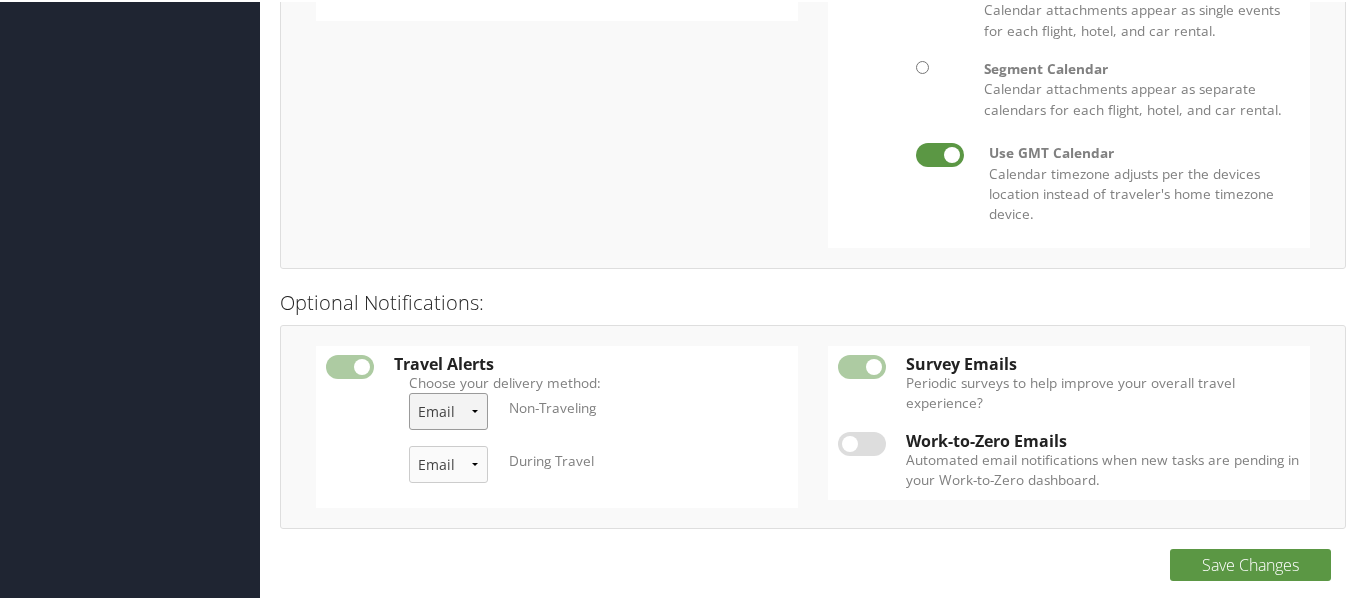 click on "Email & Text
Text
Email" at bounding box center [448, 409] 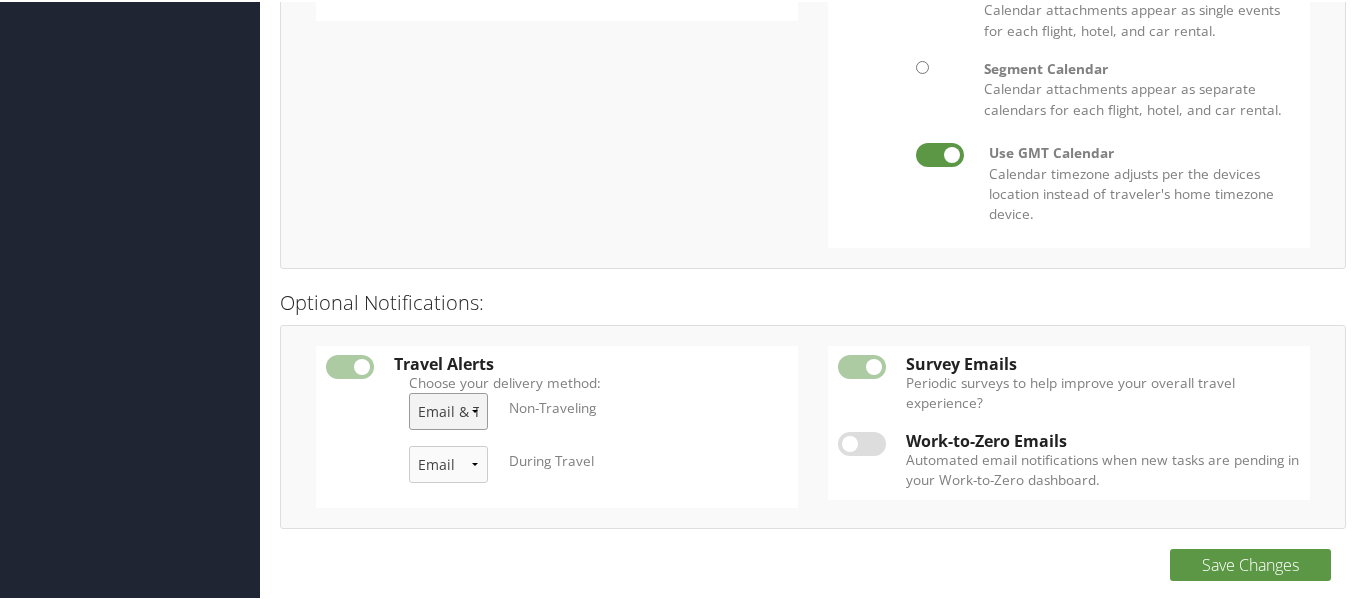click on "Email & Text
Text
Email" at bounding box center (448, 409) 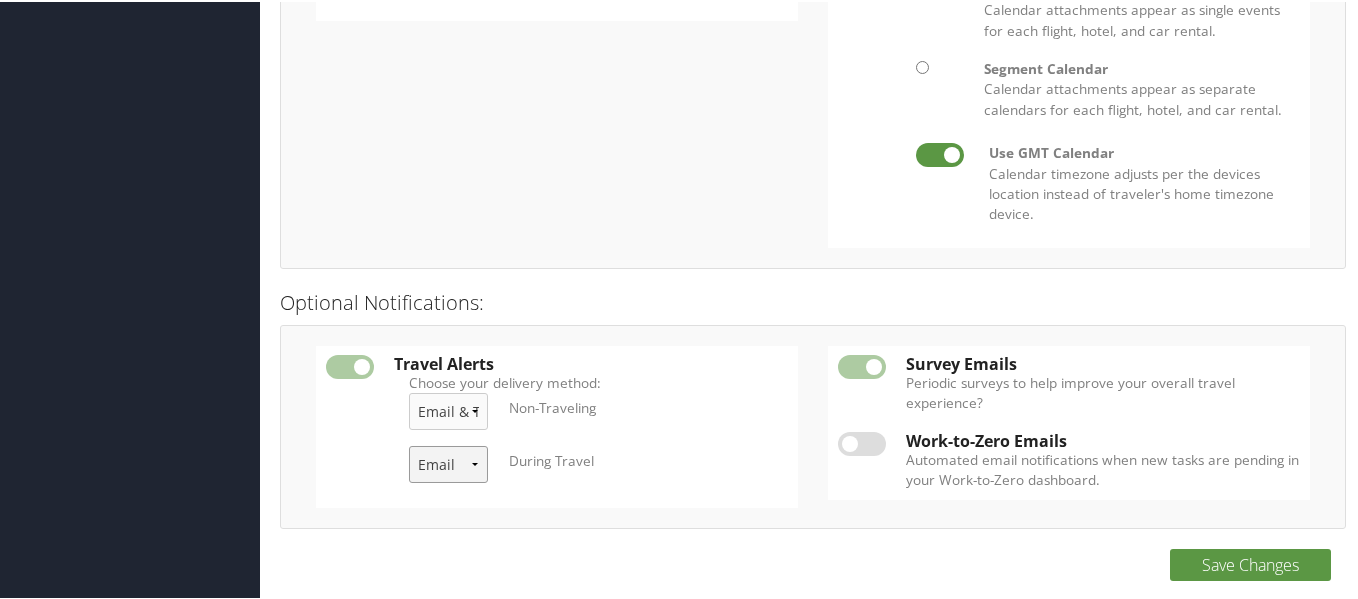 click on "Email & Text
Text
Email" at bounding box center [448, 462] 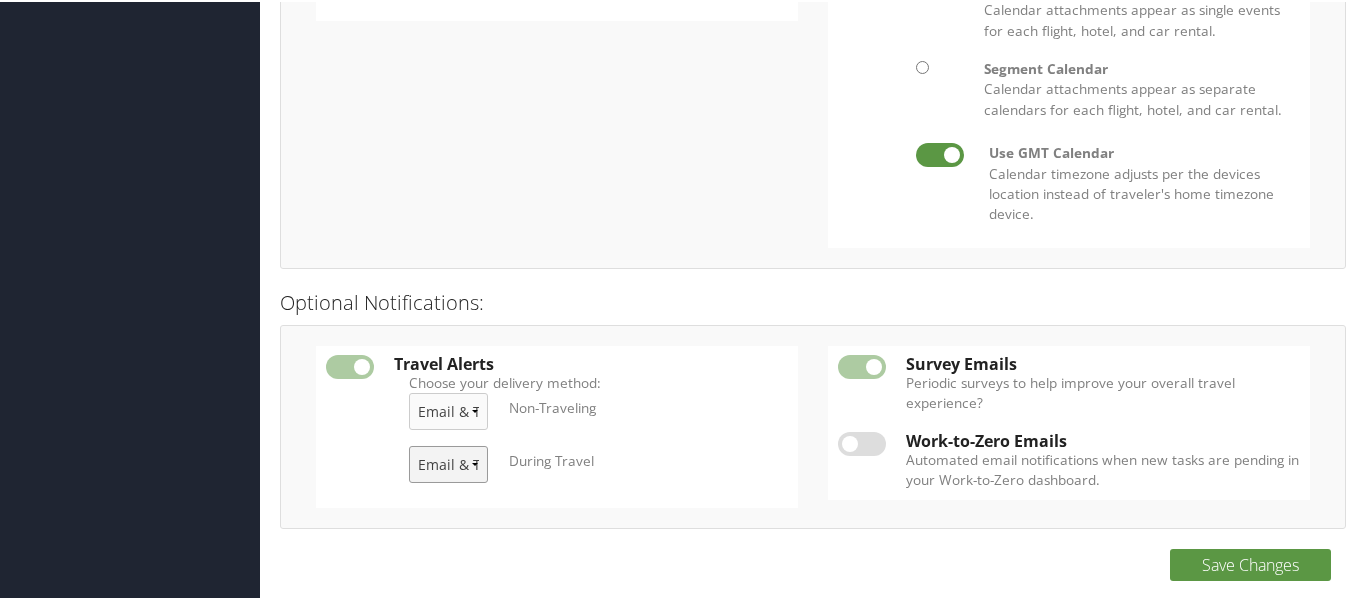 click on "Email & Text
Text
Email" at bounding box center [448, 462] 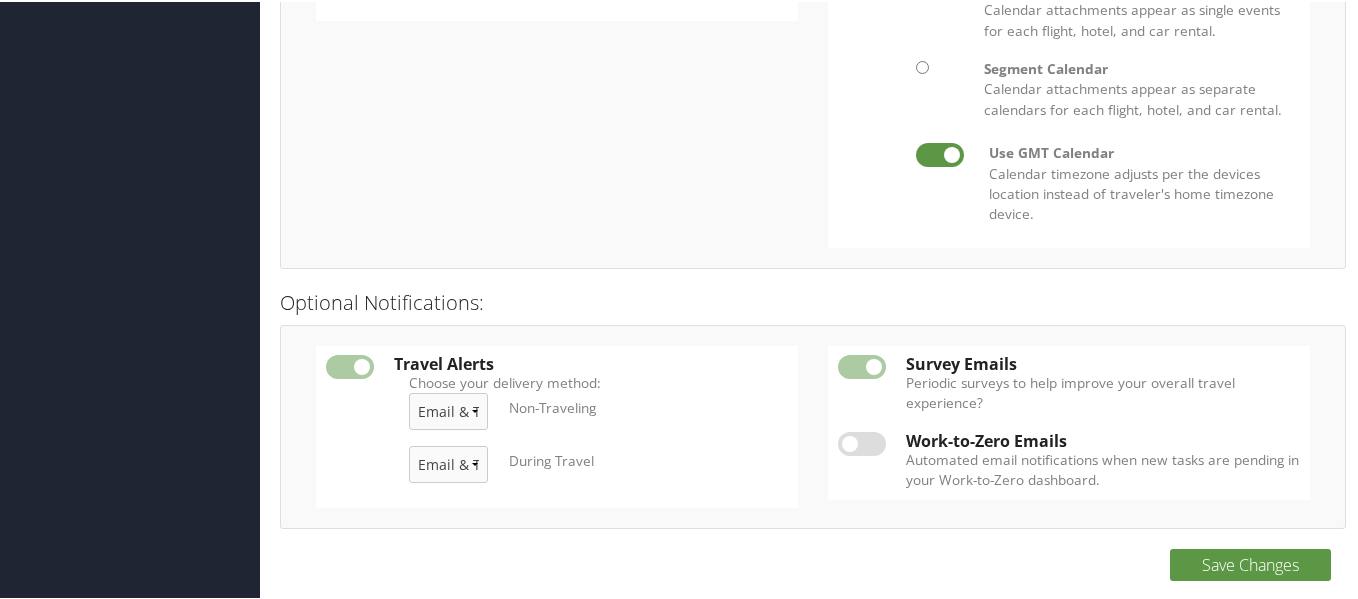 click at bounding box center [350, 425] 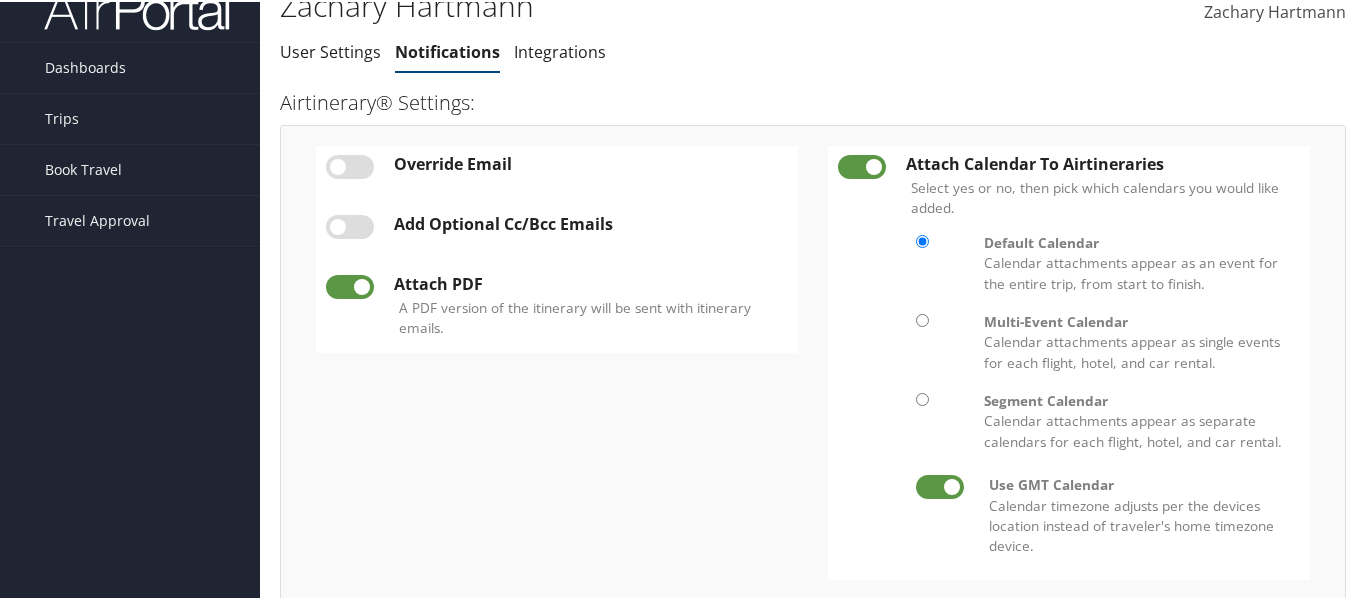 scroll, scrollTop: 0, scrollLeft: 0, axis: both 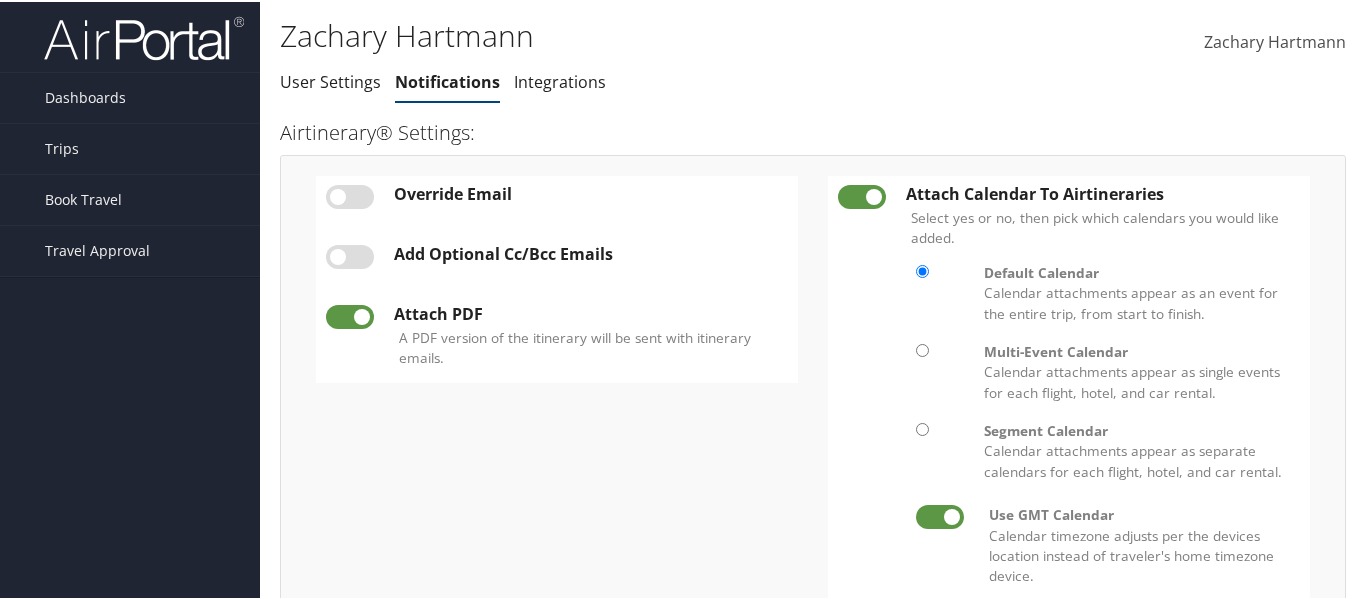 click at bounding box center [350, 255] 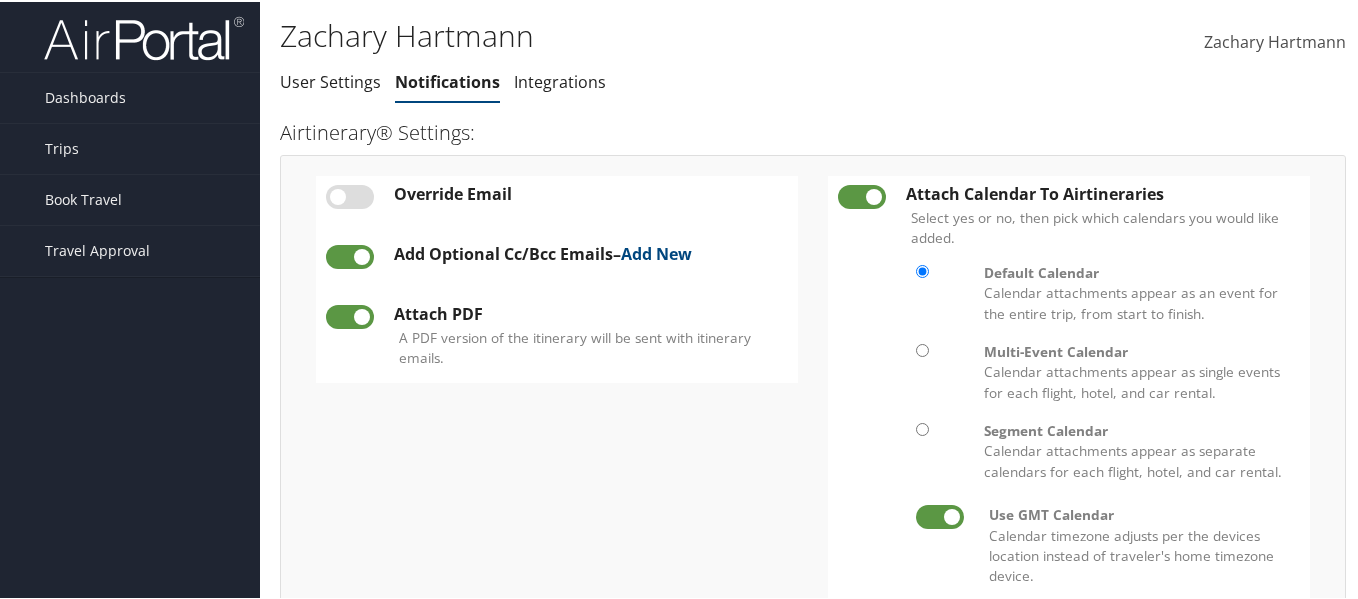 click at bounding box center [350, 255] 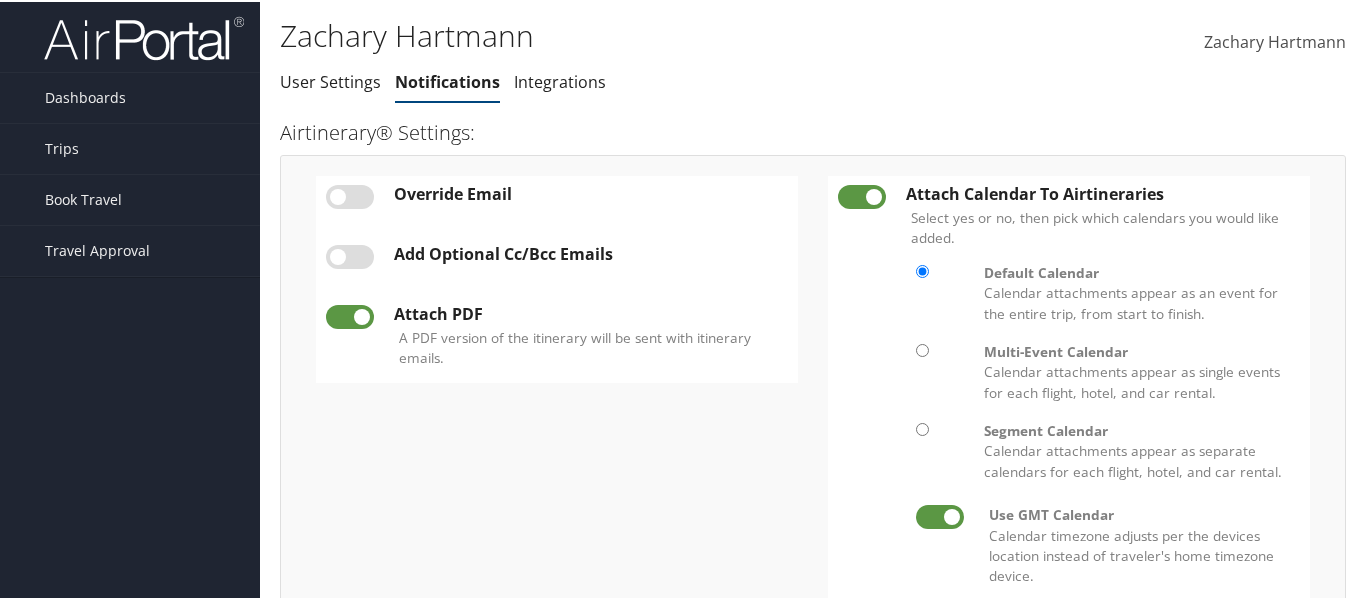 click at bounding box center (350, 195) 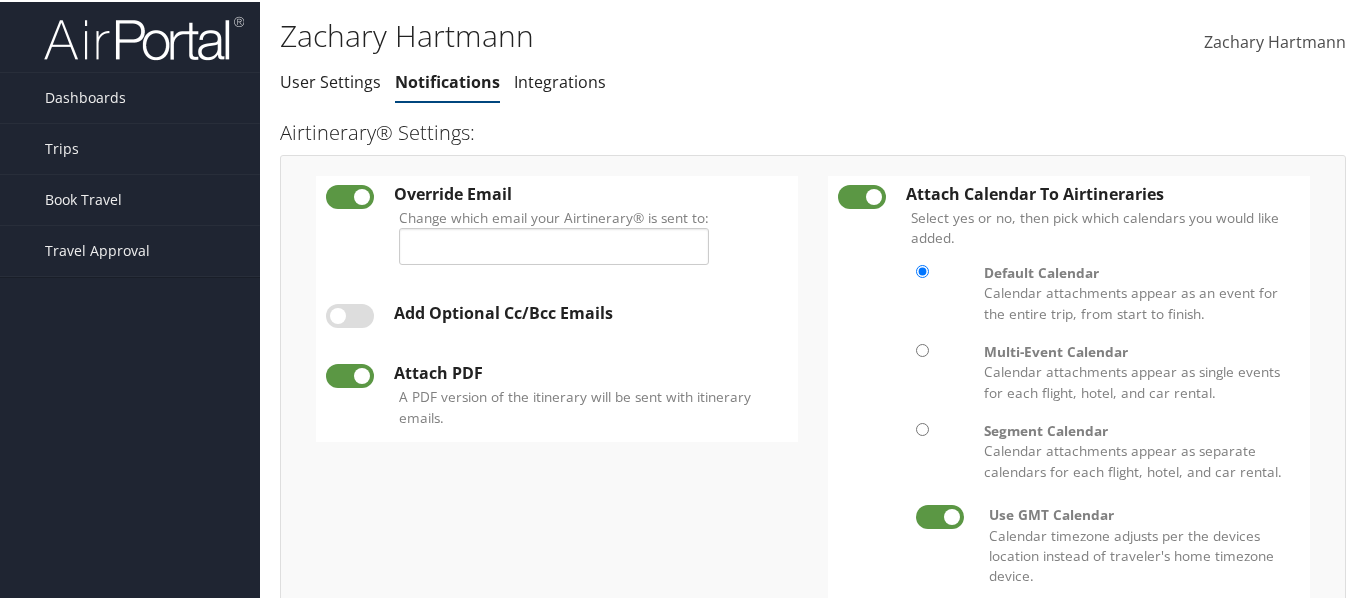 click at bounding box center [350, 195] 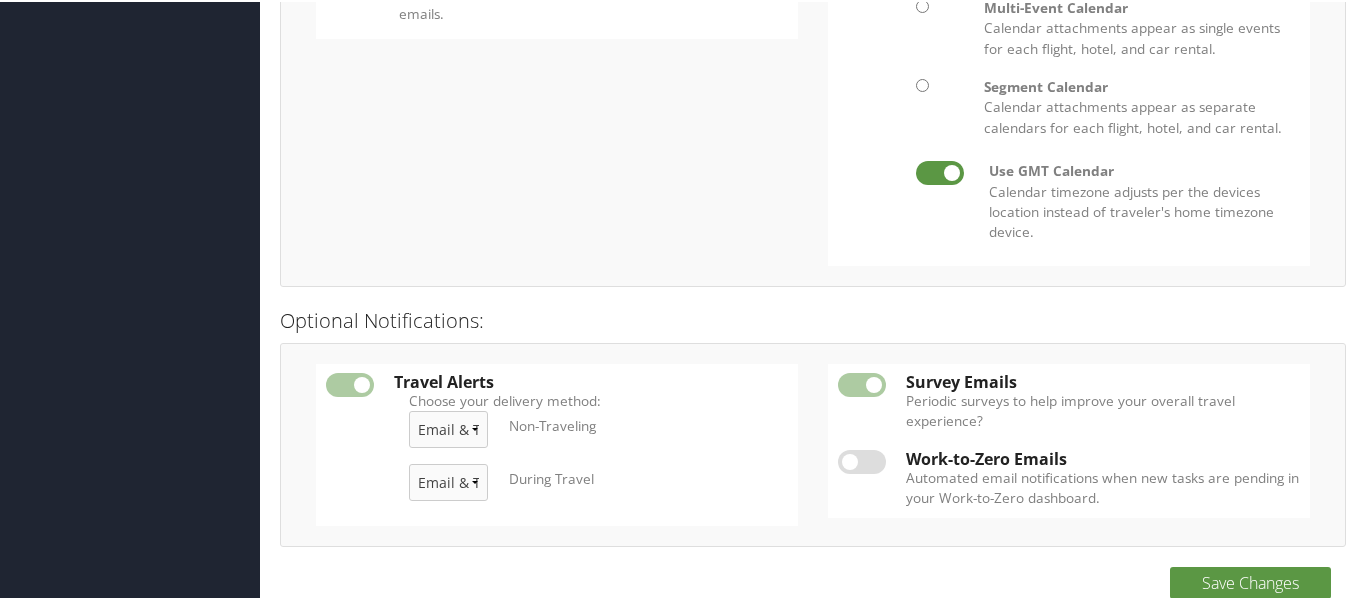 scroll, scrollTop: 362, scrollLeft: 0, axis: vertical 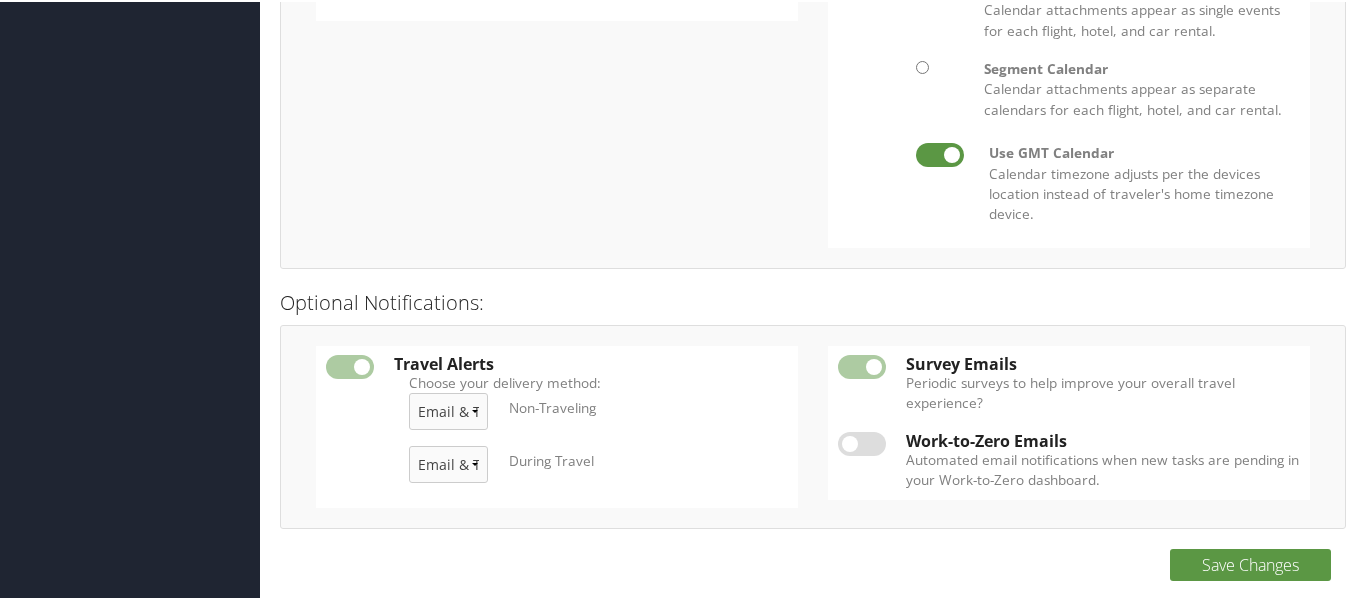 click at bounding box center [350, 425] 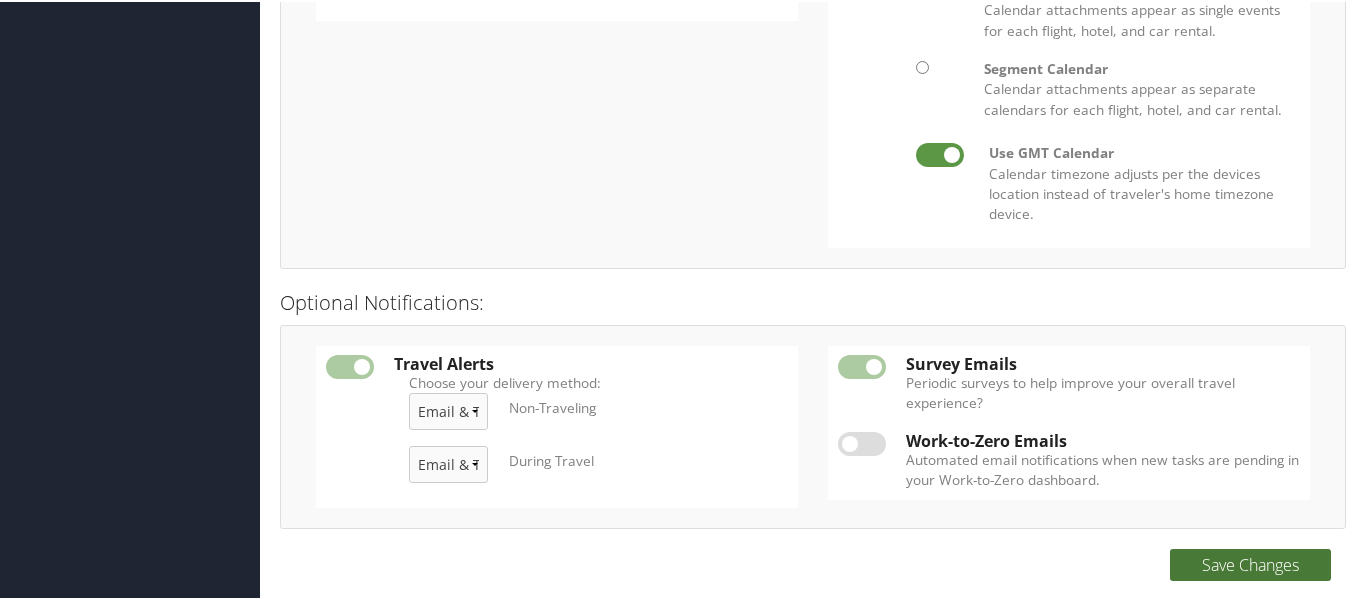 click on "Save Changes" at bounding box center (1250, 563) 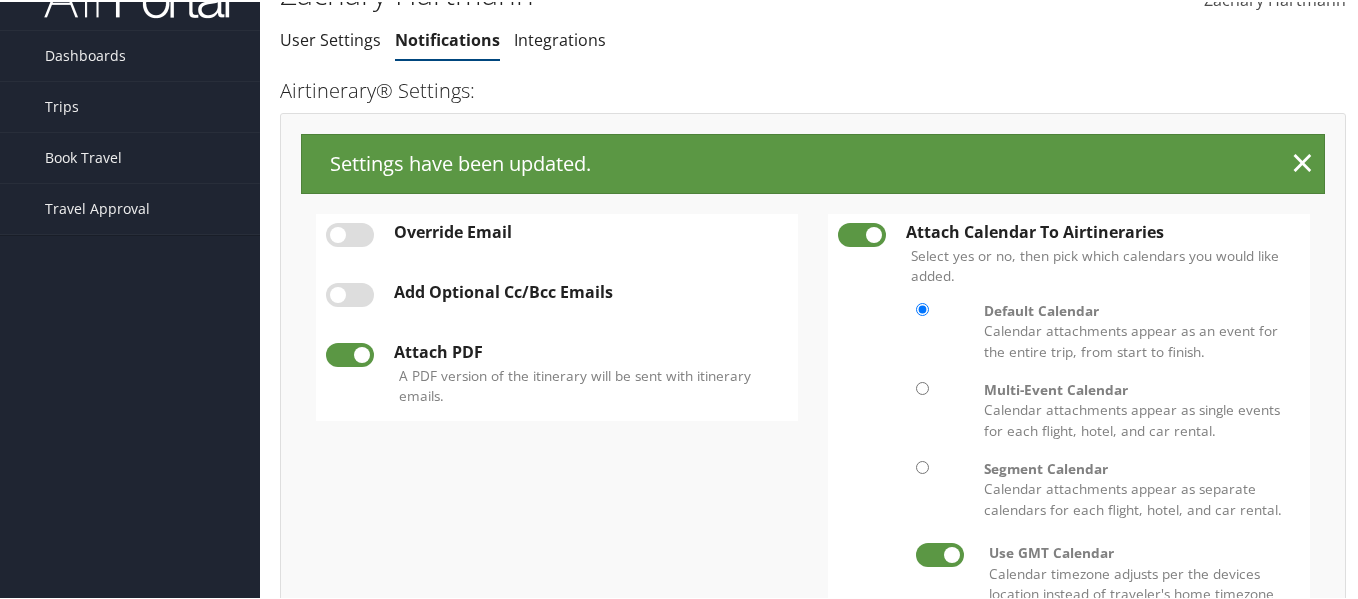 scroll, scrollTop: 0, scrollLeft: 0, axis: both 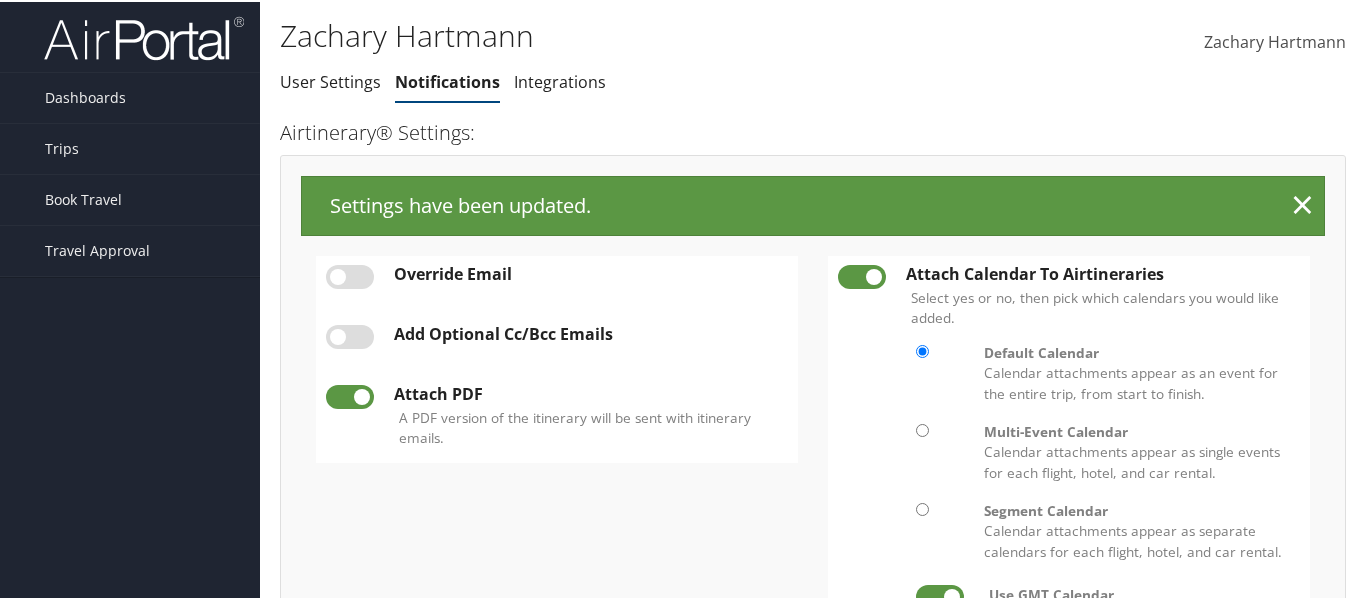 click on "[FIRST] [LAST]" at bounding box center (1275, 40) 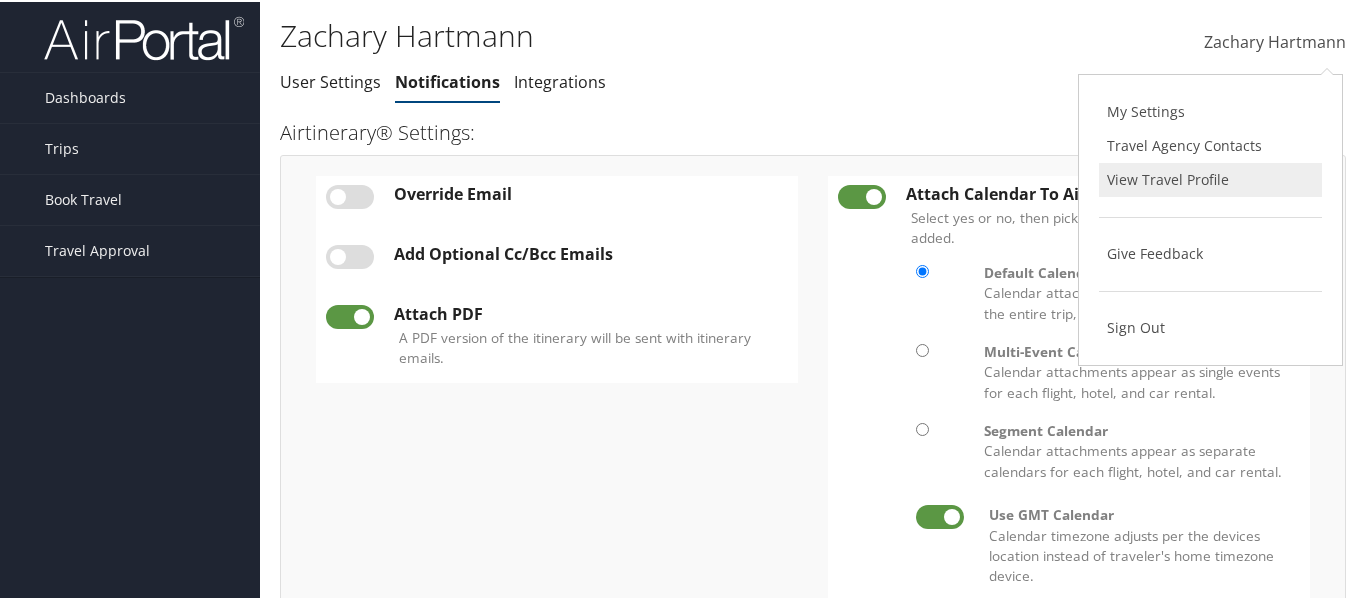 click on "View Travel Profile" at bounding box center (1210, 178) 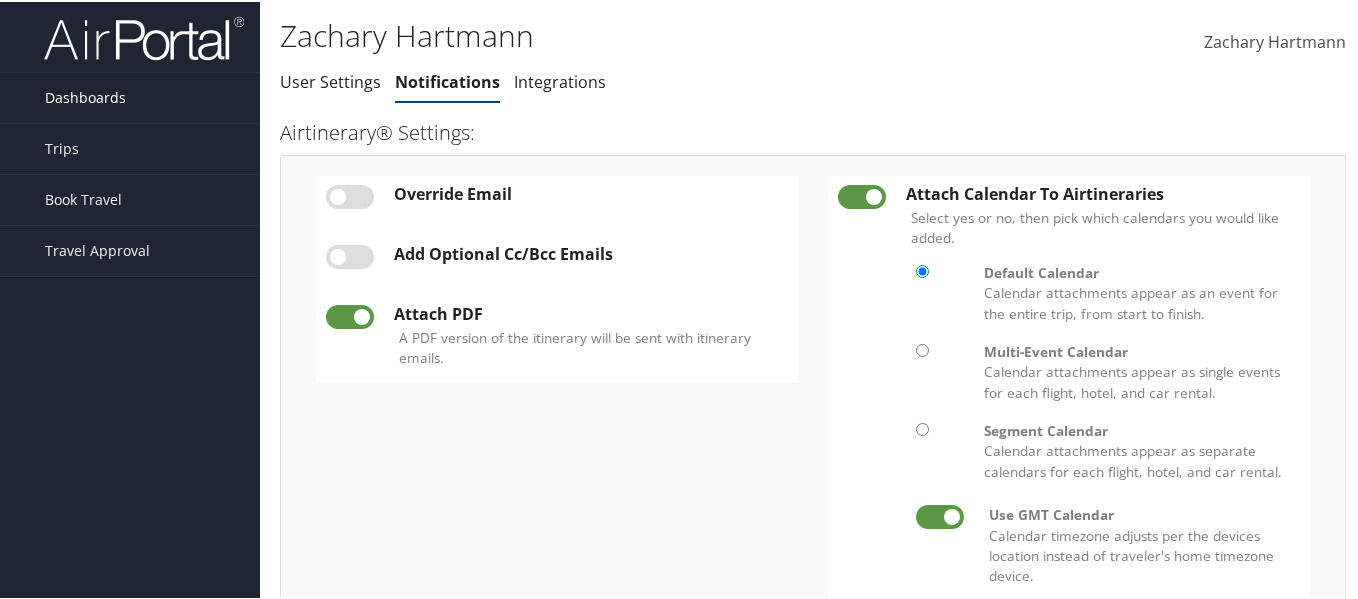 click on "Dashboards" at bounding box center (85, 96) 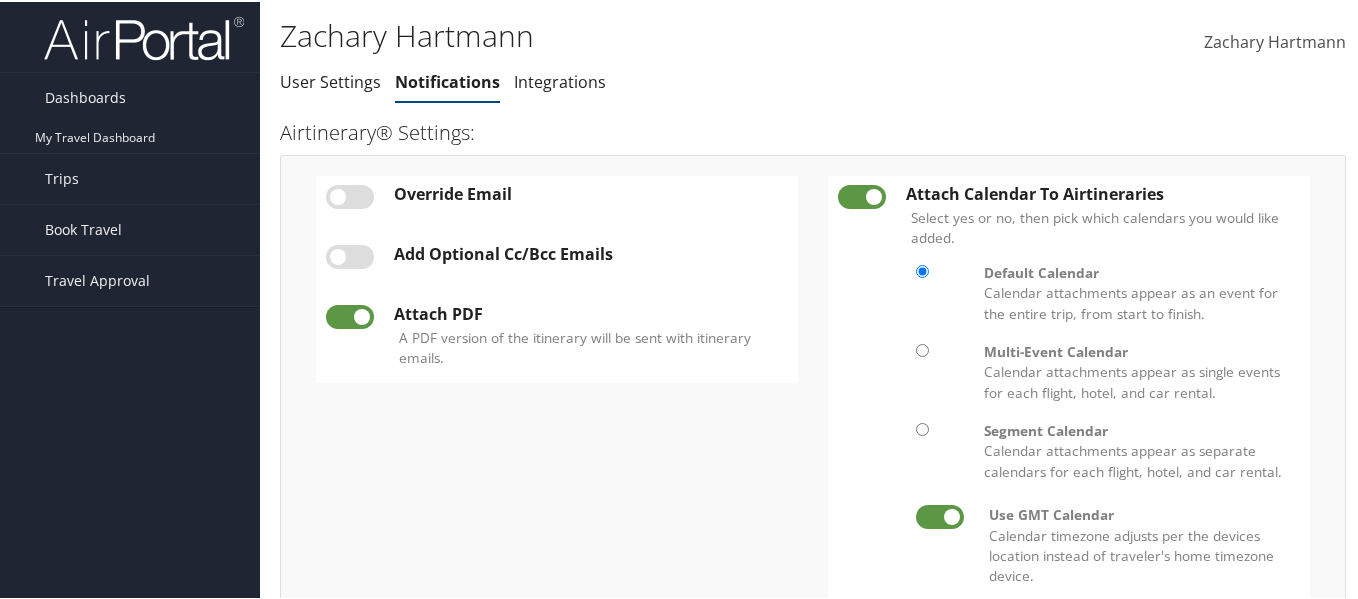 click at bounding box center (25, 25) 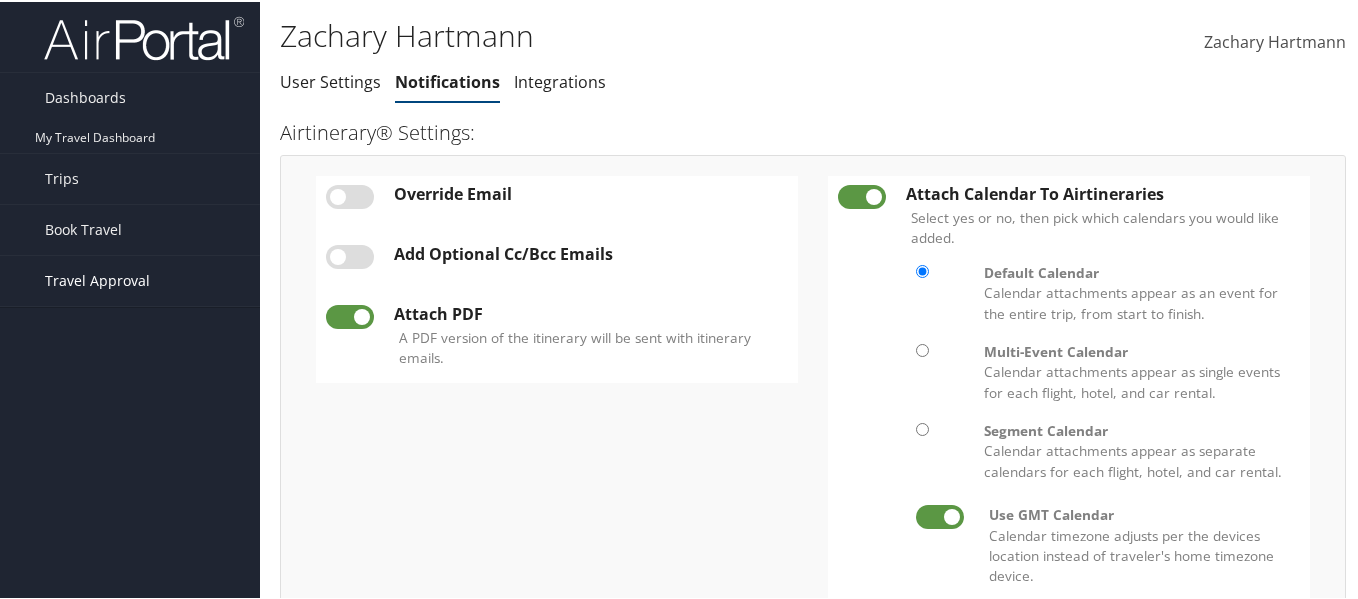 click on "Travel Approval" at bounding box center (97, 279) 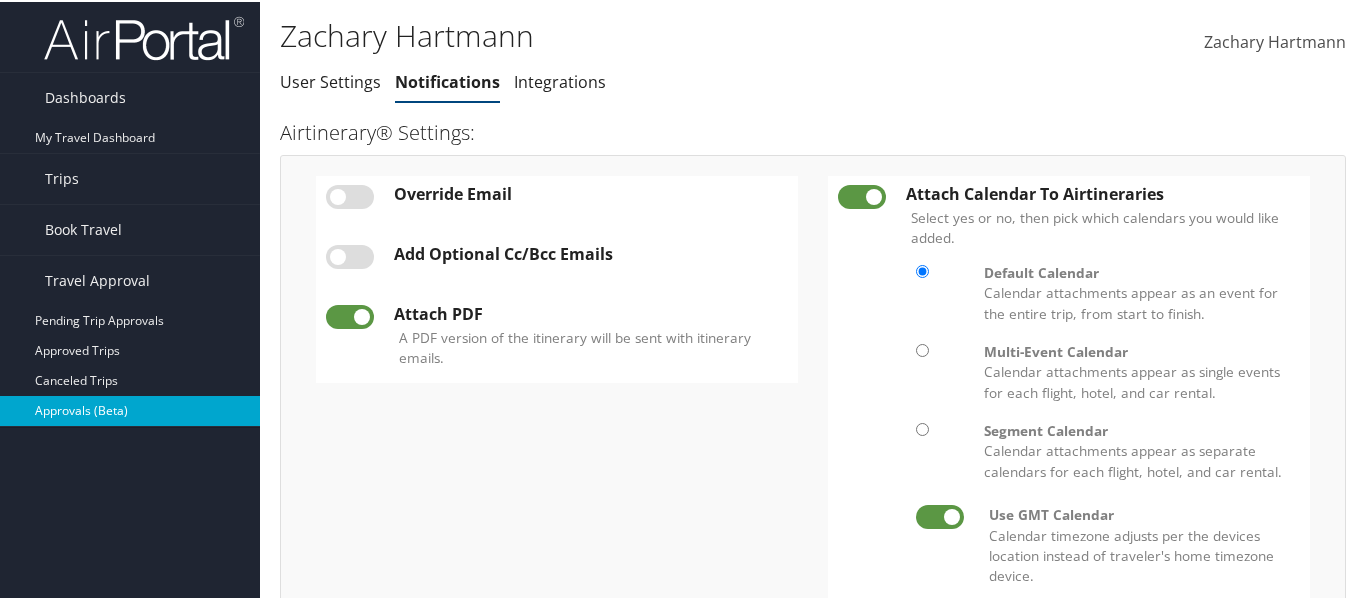 click on "Approvals (Beta)" at bounding box center (130, 409) 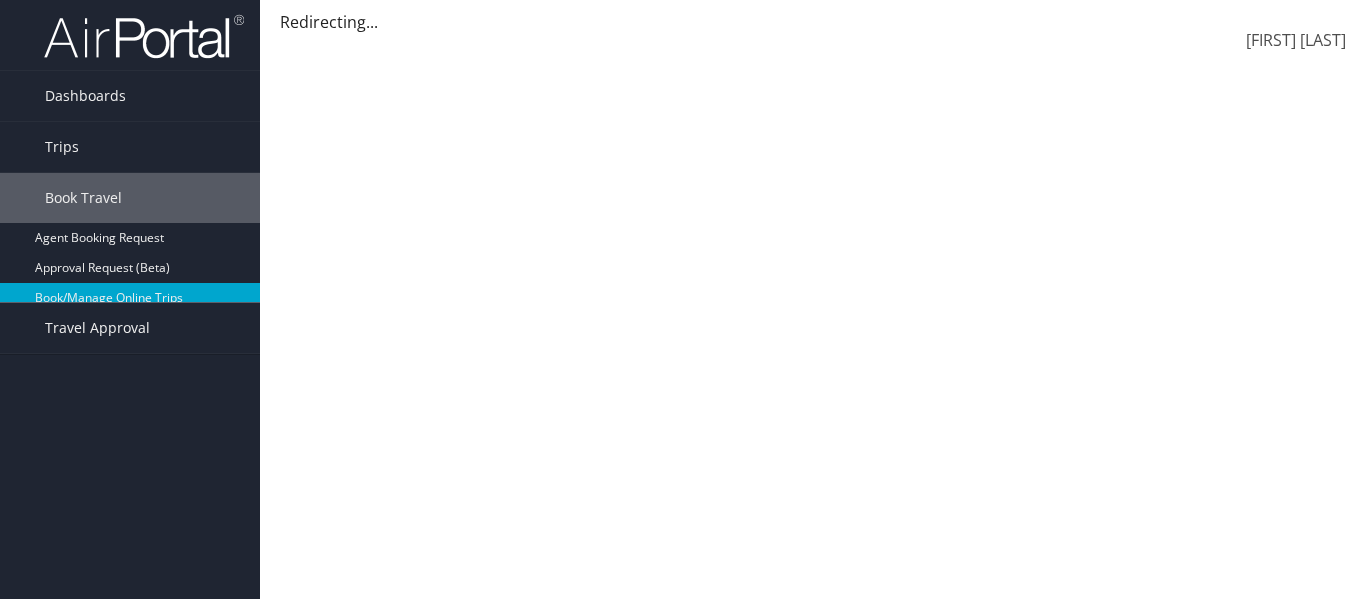scroll, scrollTop: 0, scrollLeft: 0, axis: both 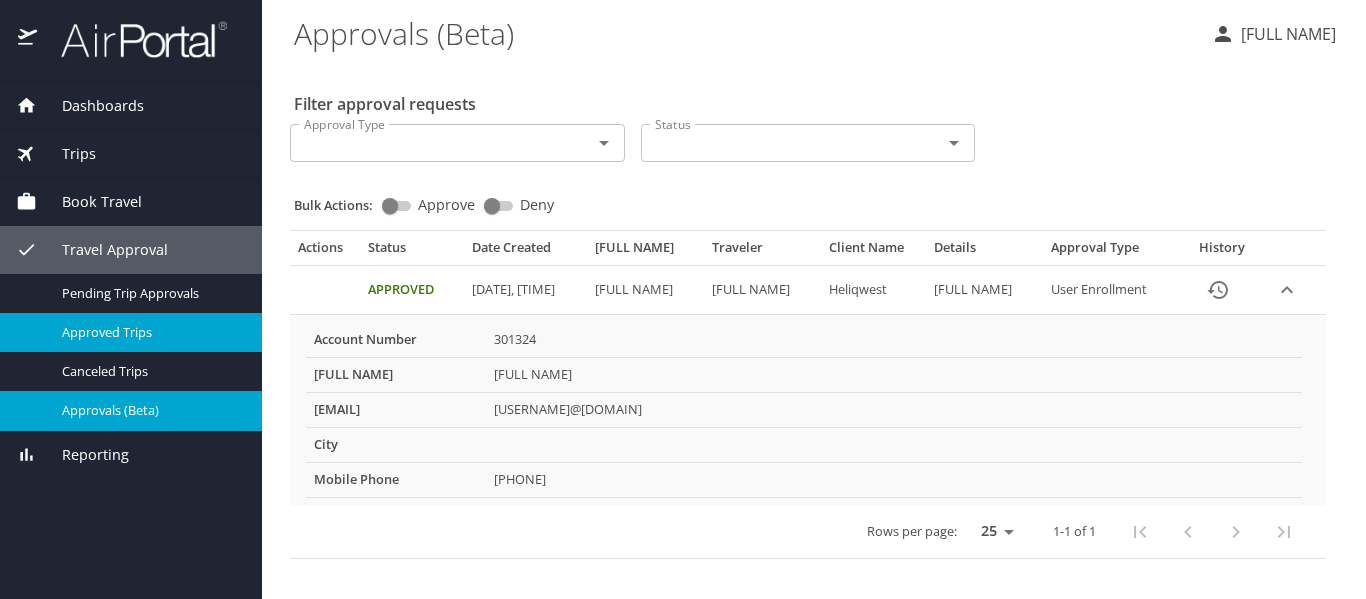 click on "Approved Trips" at bounding box center (150, 332) 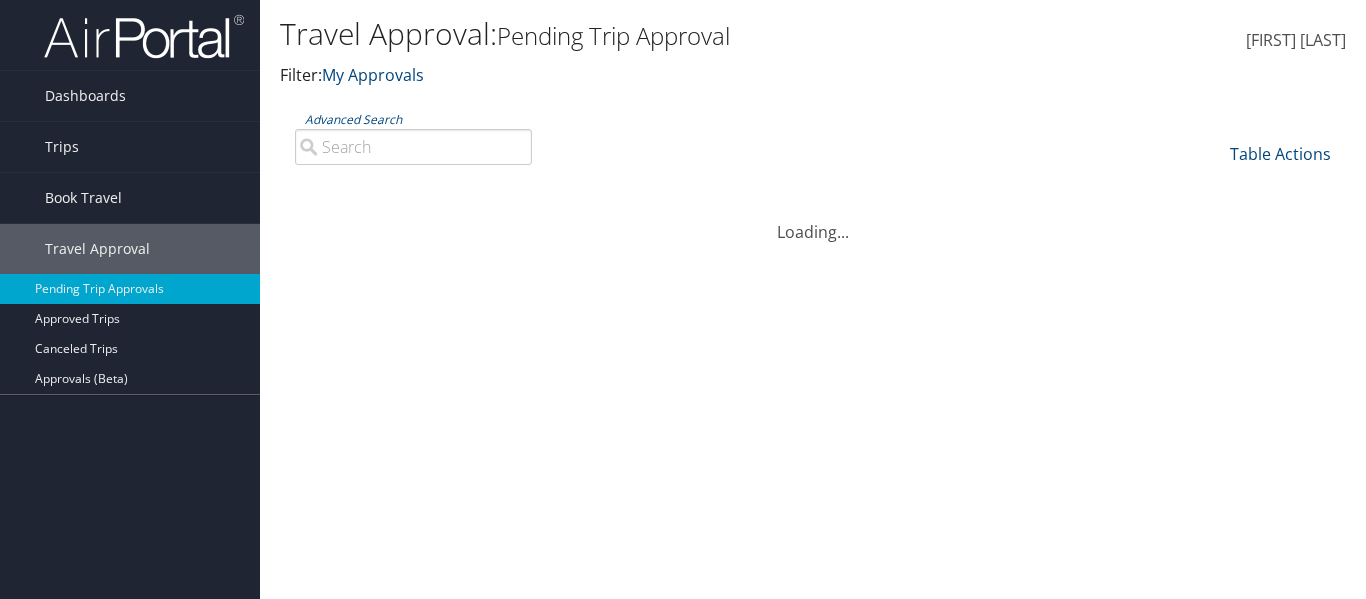 scroll, scrollTop: 0, scrollLeft: 0, axis: both 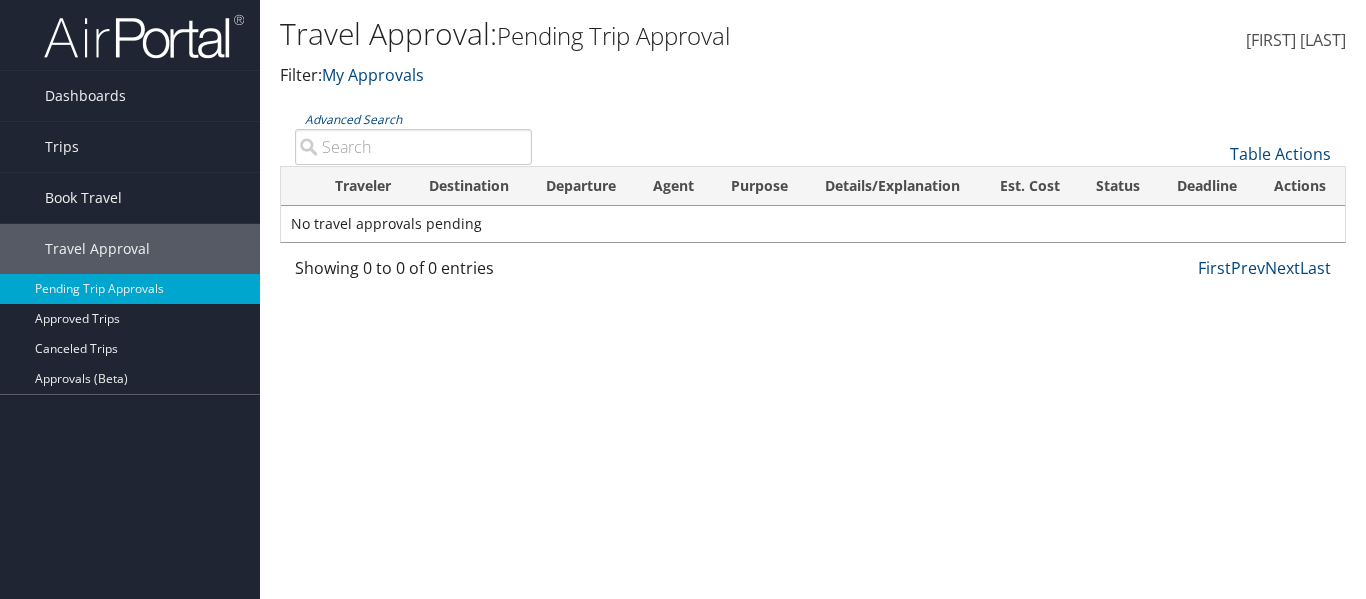 click at bounding box center (25, 25) 